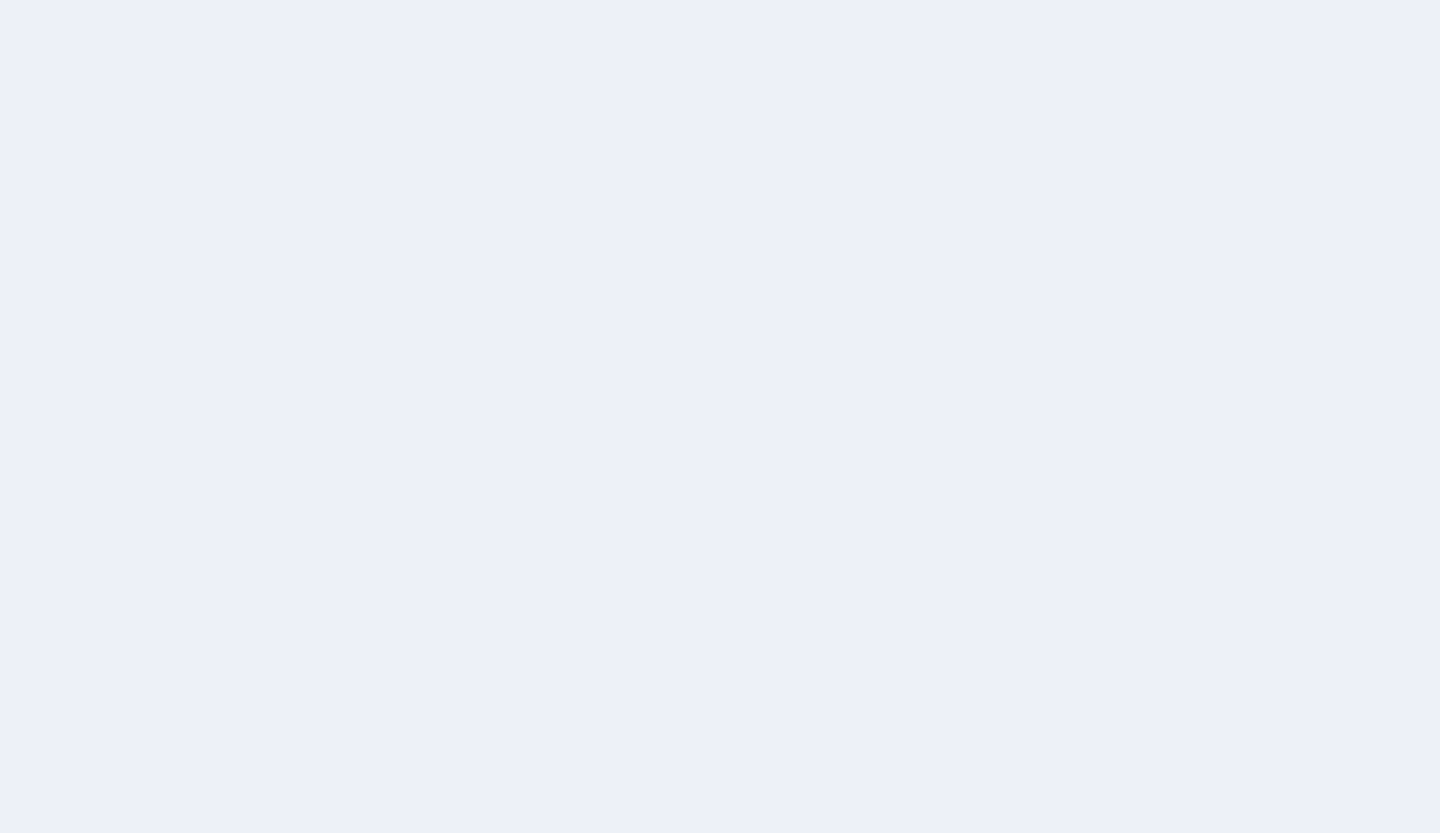 scroll, scrollTop: 0, scrollLeft: 0, axis: both 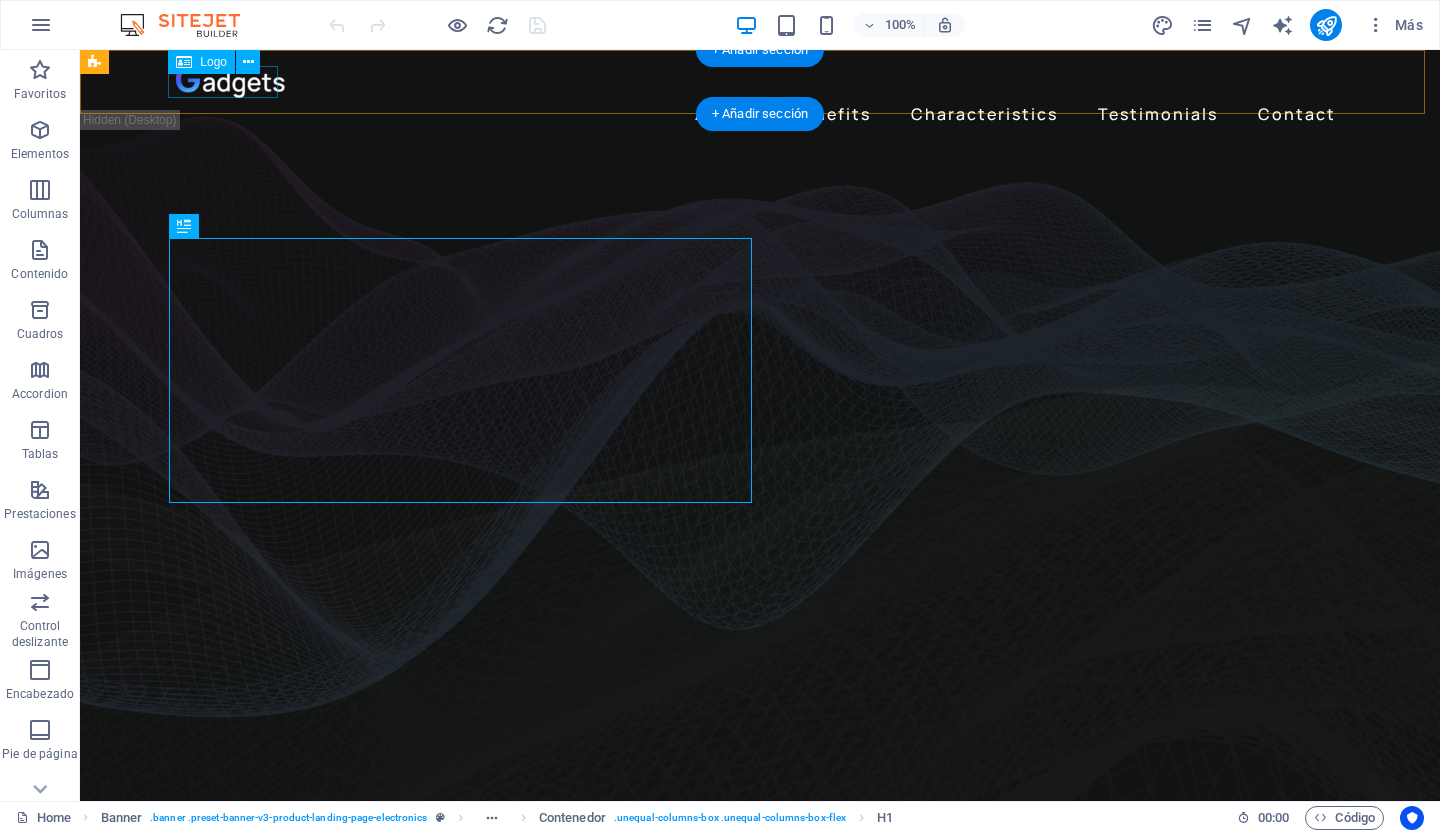 click at bounding box center [760, 82] 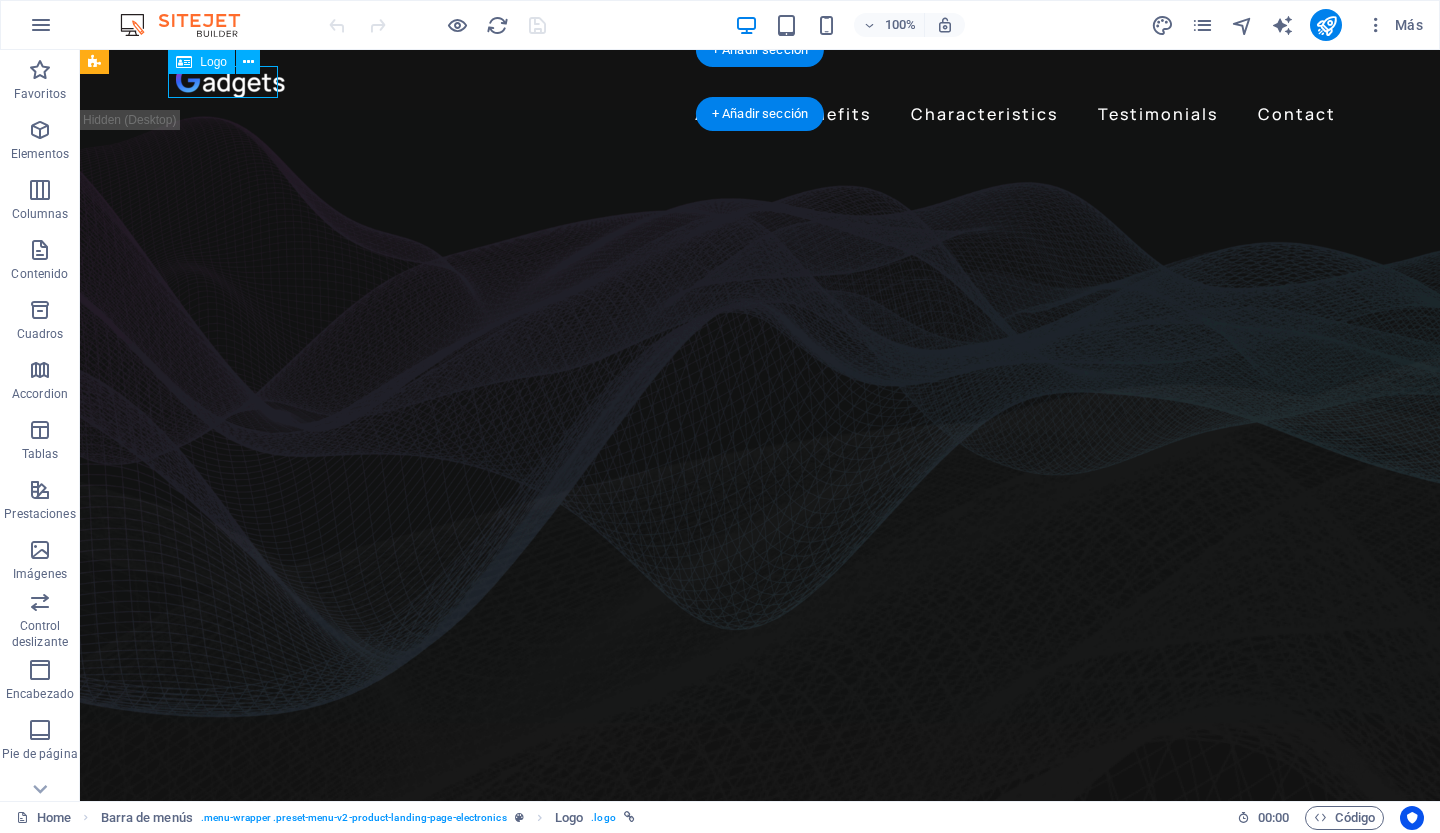 click at bounding box center [760, 82] 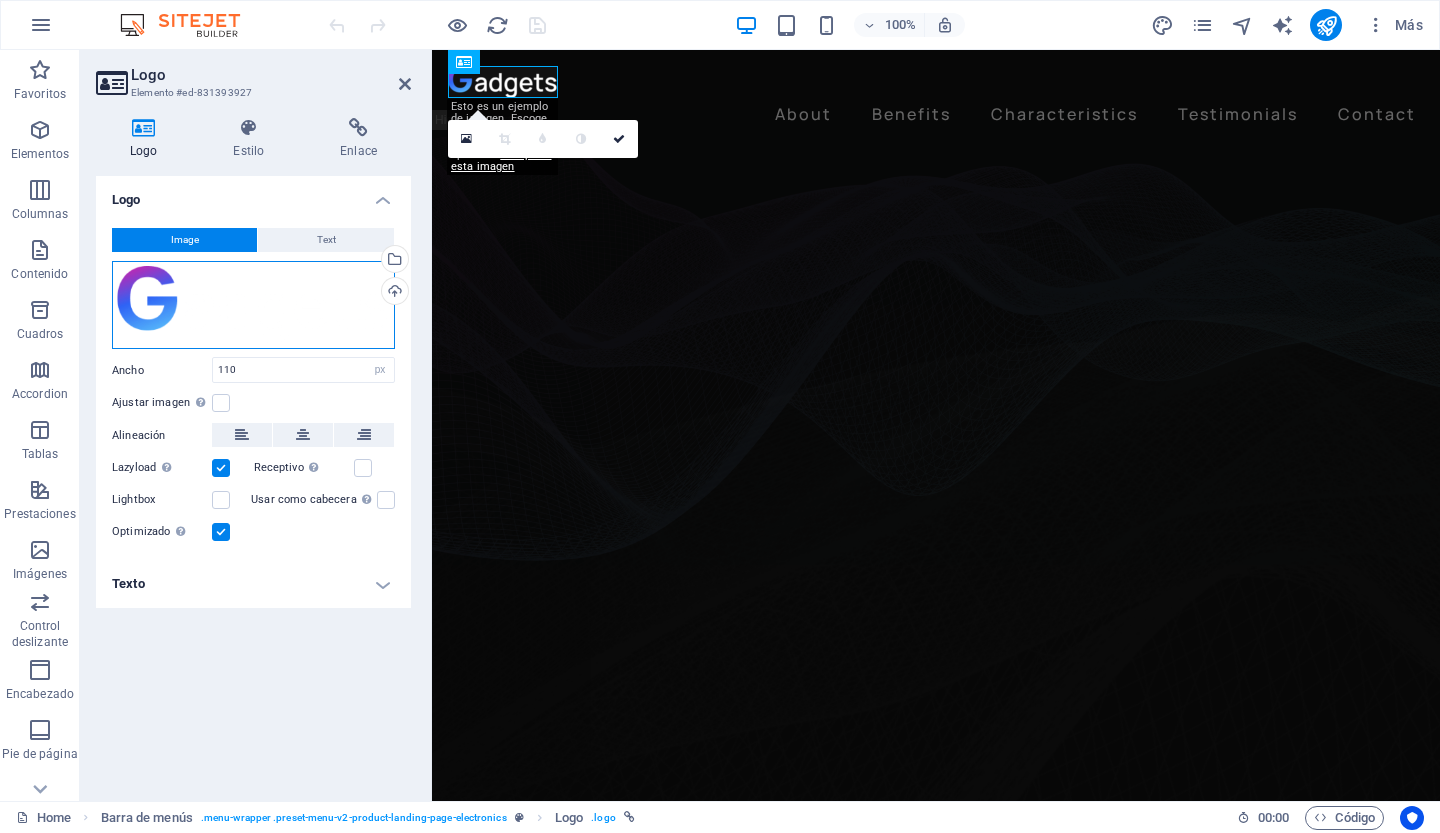 click on "Arrastra archivos aquí, haz clic para escoger archivos o  selecciona archivos de Archivos o de nuestra galería gratuita de fotos y vídeos" at bounding box center (253, 305) 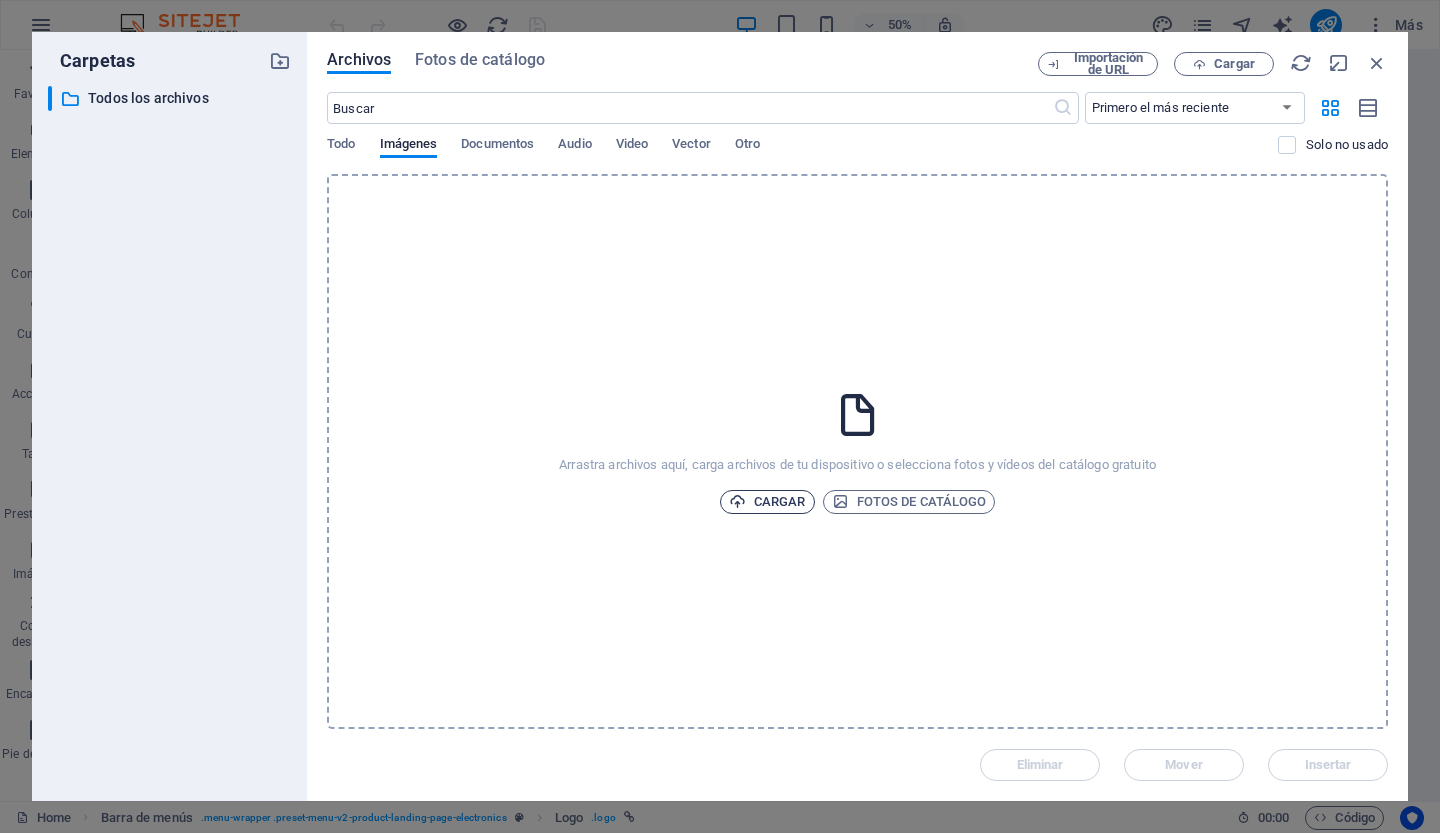 click on "Cargar" at bounding box center (767, 502) 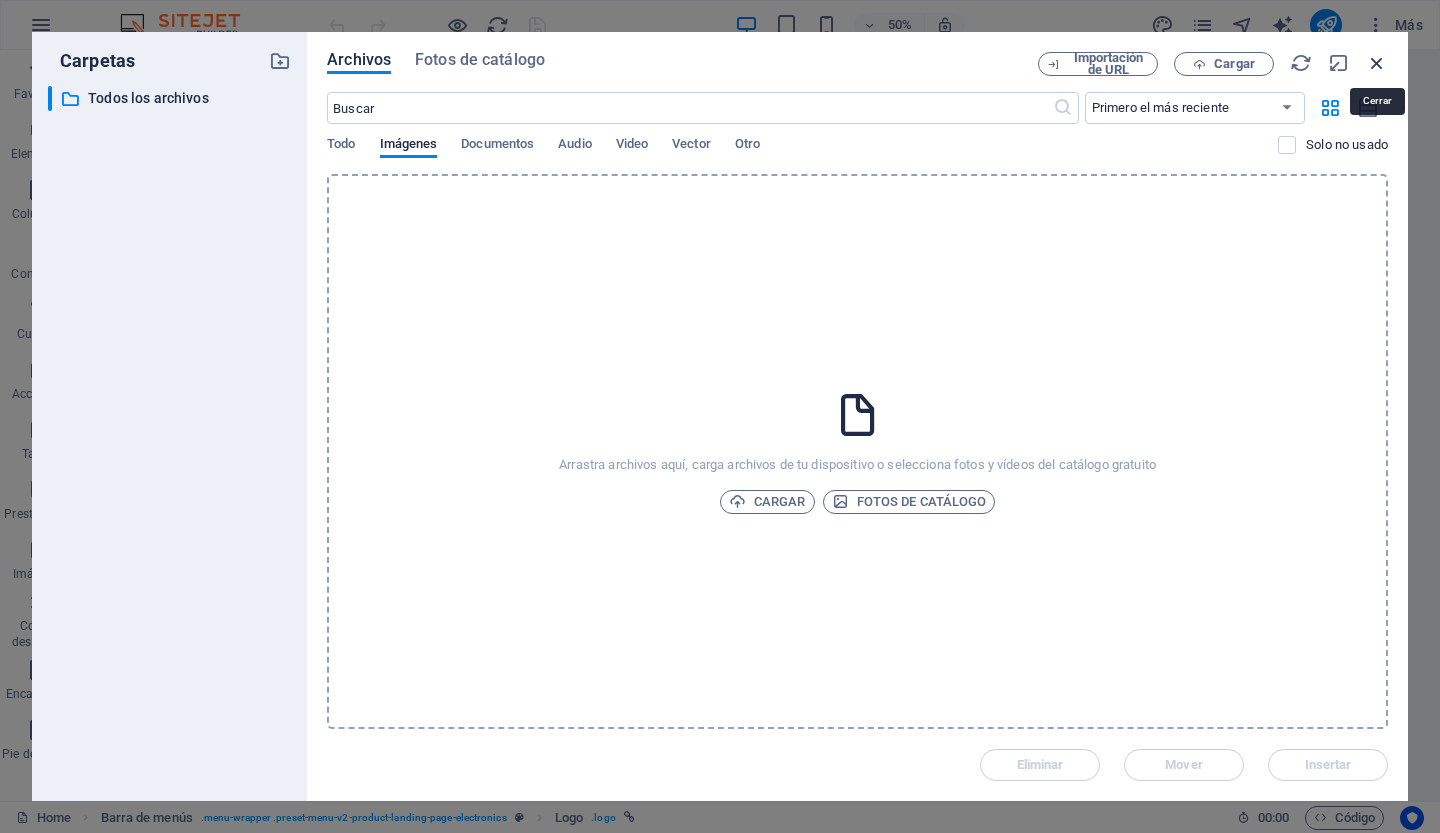 click at bounding box center [1377, 63] 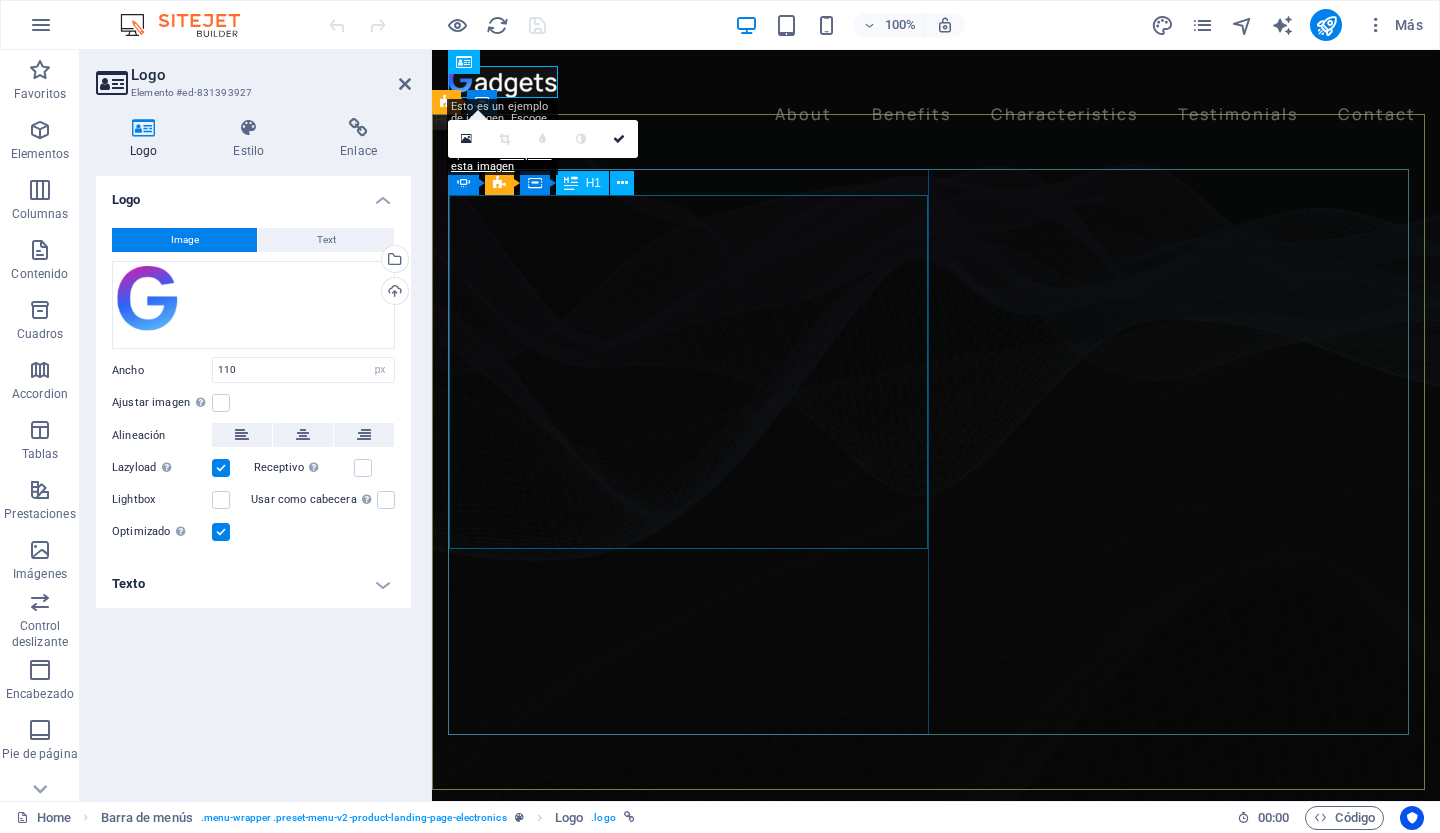 click on "Music is everything  Now  everywhere" at bounding box center [-33, 1223] 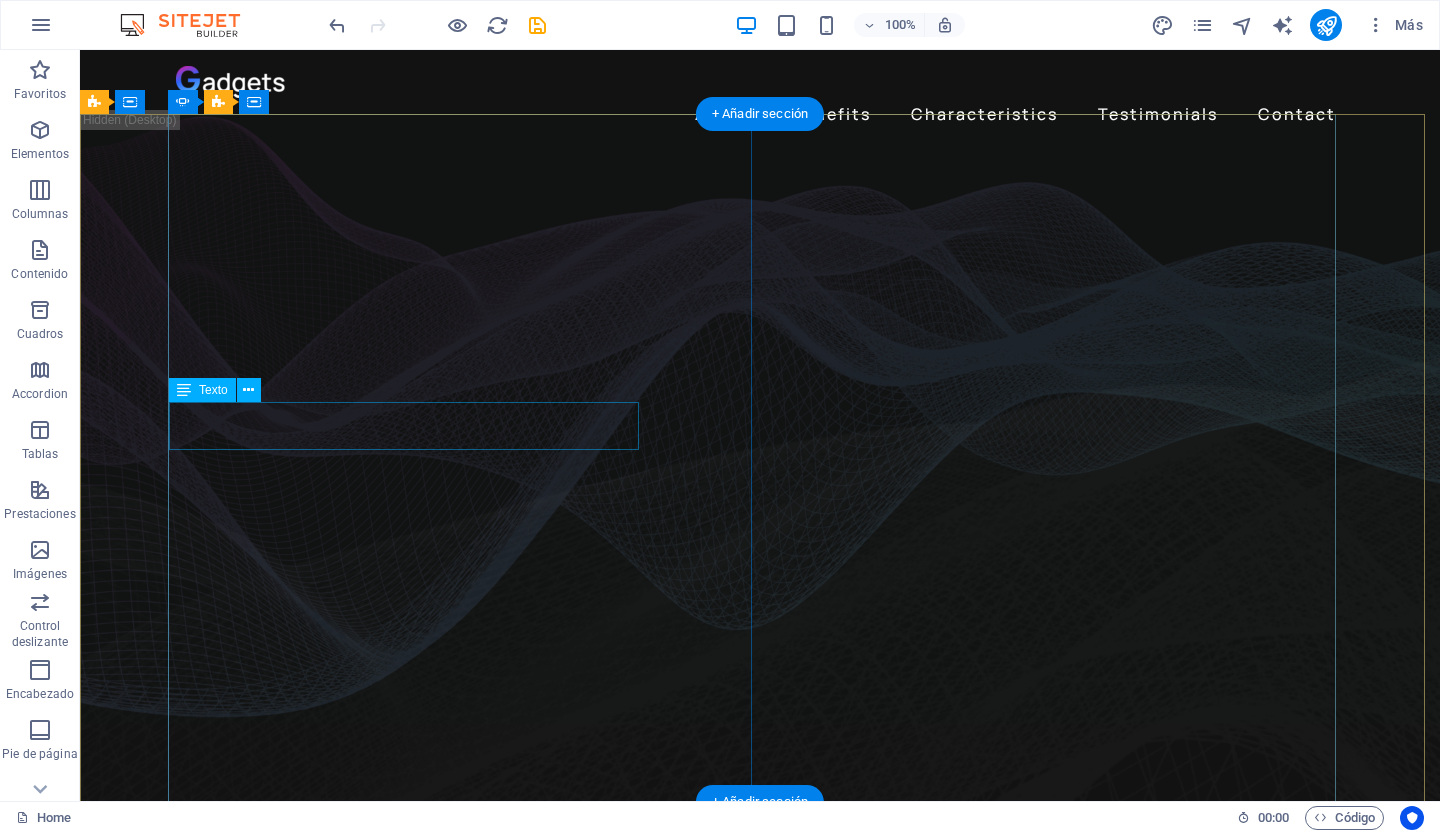 click on "Lorem ipsum dolor sit amet, consectetur adipiscing elit. Adipiscing ultricies risus, ornare mus id vulputate." at bounding box center (-408, 1171) 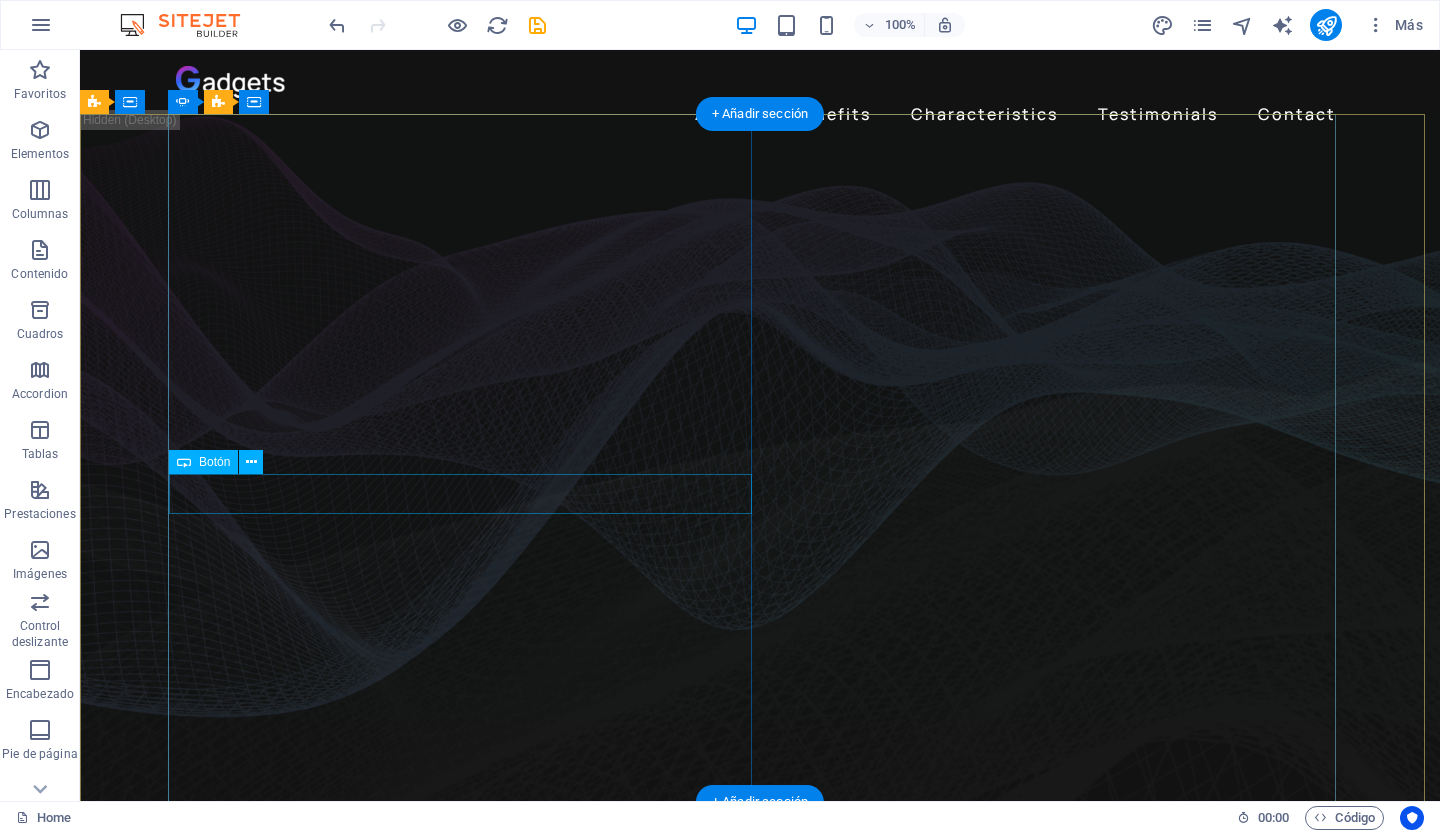 click on "Learn more" at bounding box center (-408, 1227) 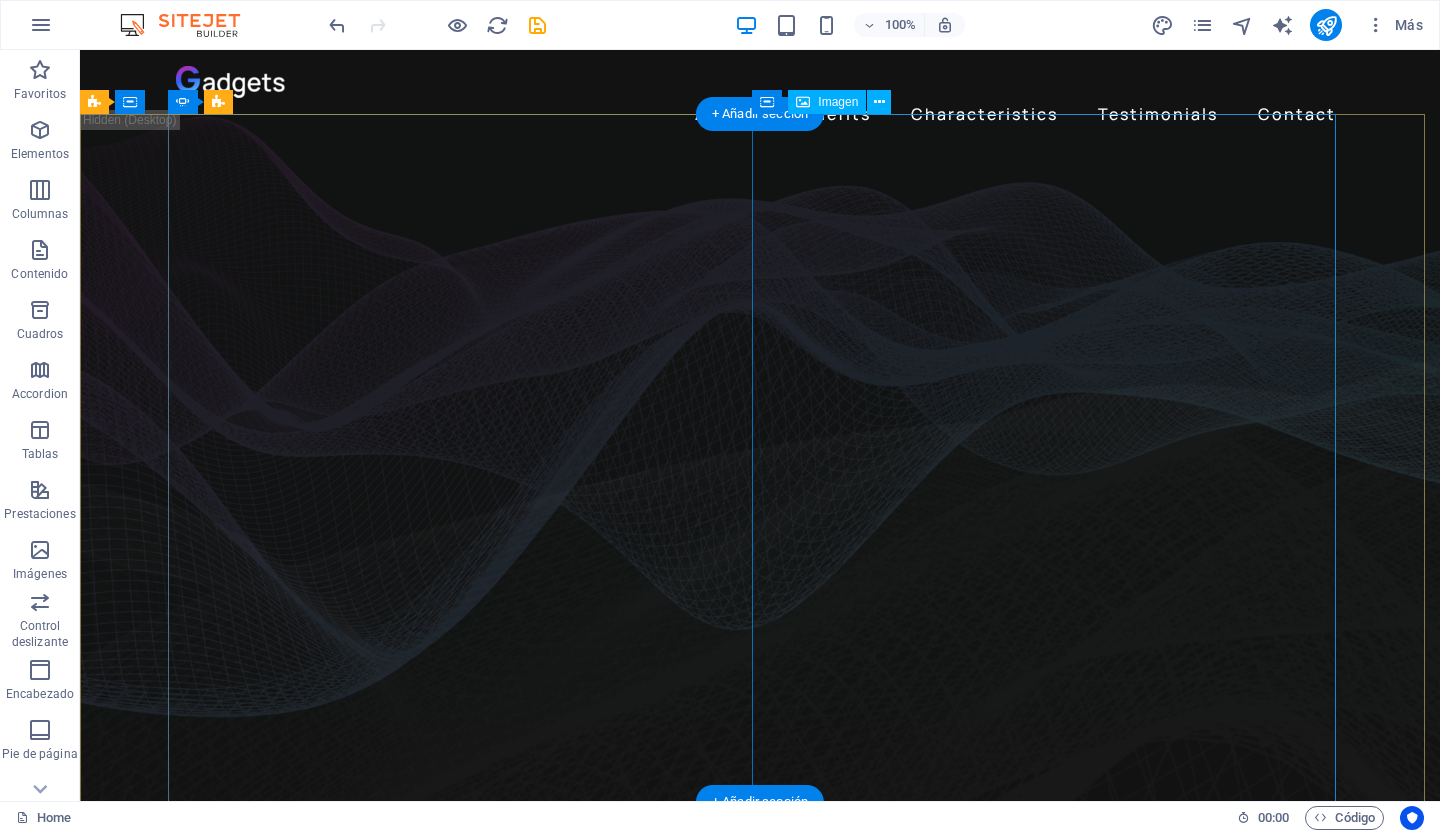 click at bounding box center (-408, 1896) 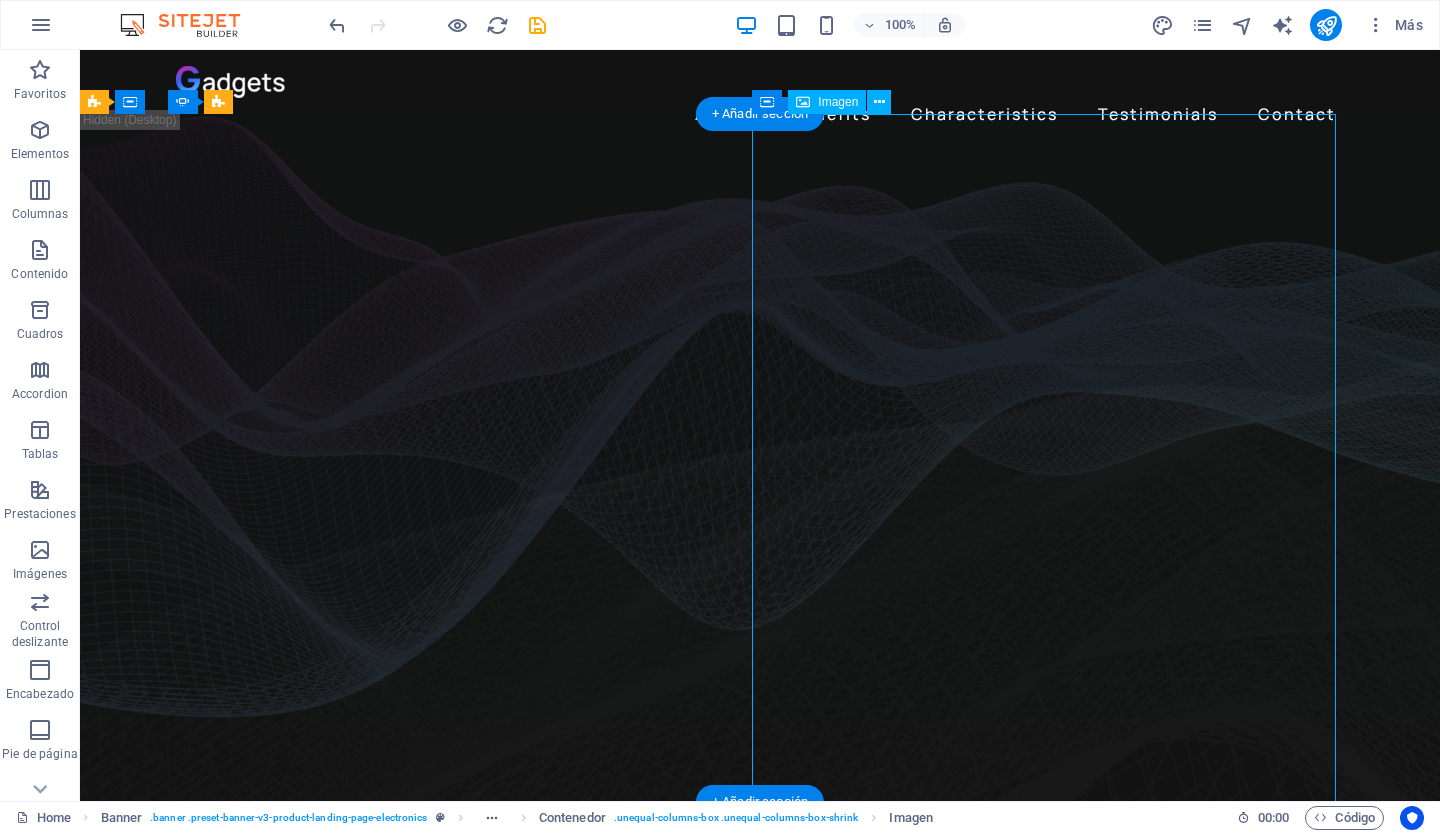 click at bounding box center [-408, 1896] 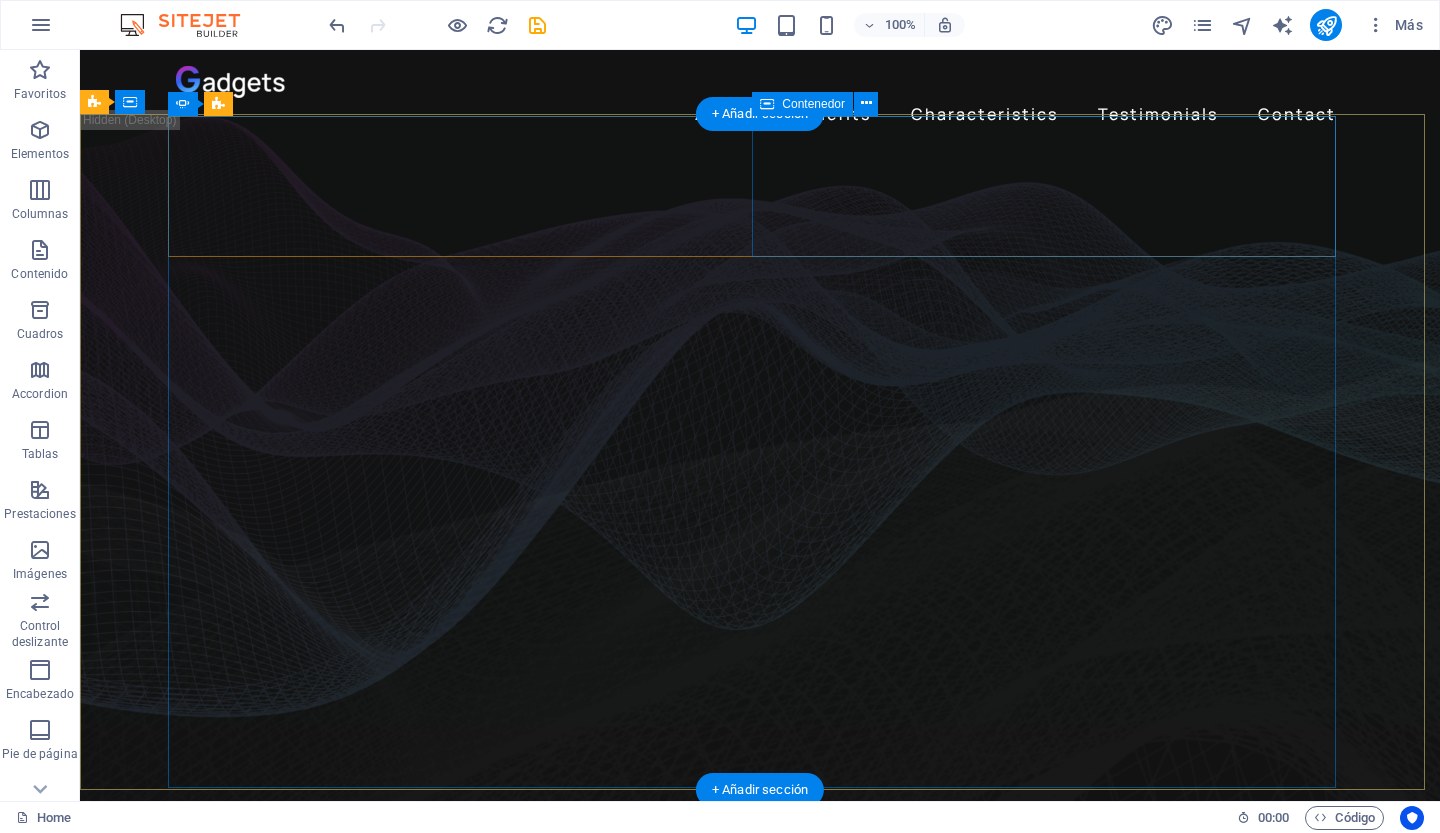 click on "Suelta el contenido aquí o  Añadir elementos  Pegar portapapeles" at bounding box center (-408, 1279) 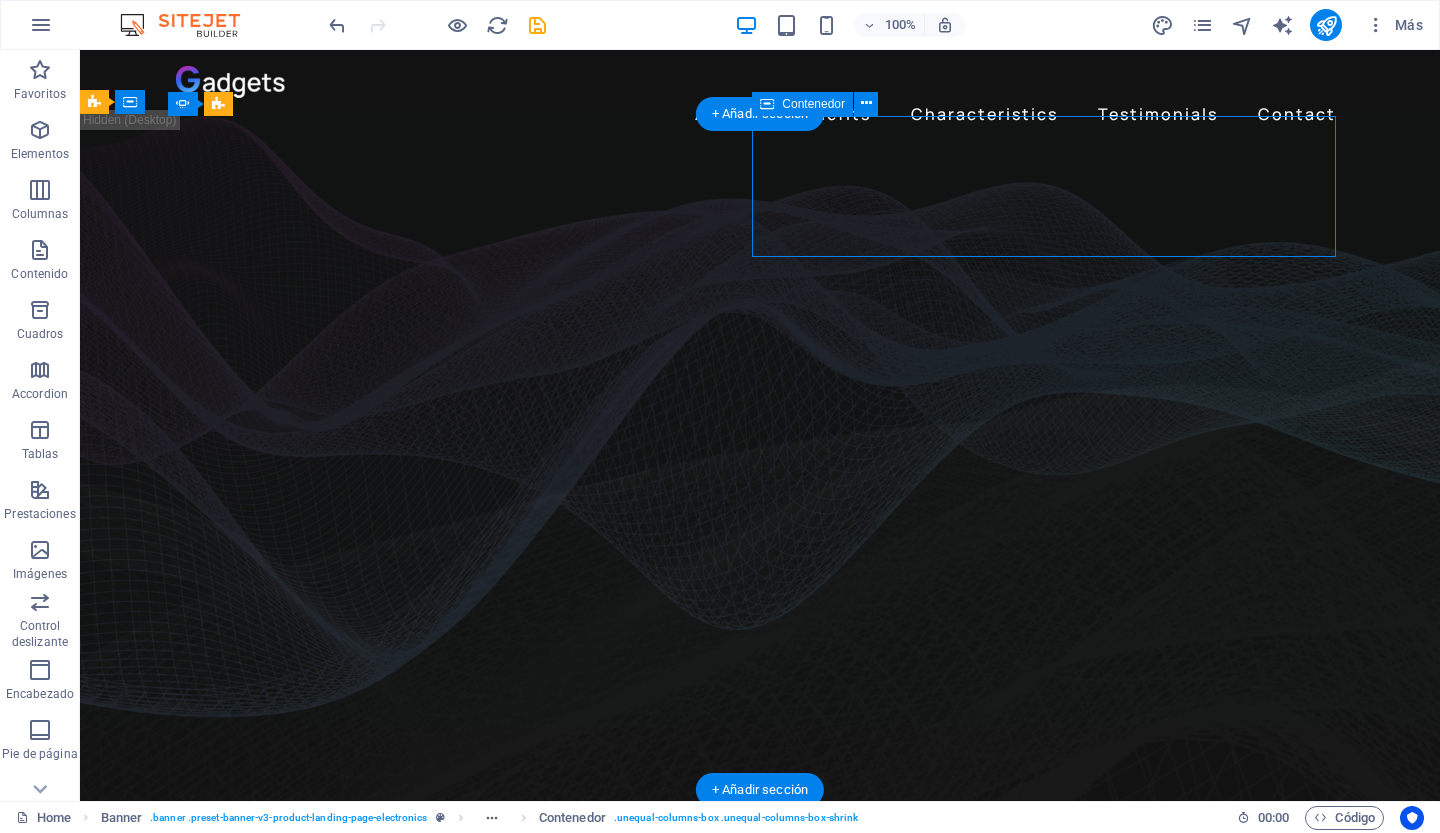 click on "Suelta el contenido aquí o  Añadir elementos  Pegar portapapeles" at bounding box center (-408, 1279) 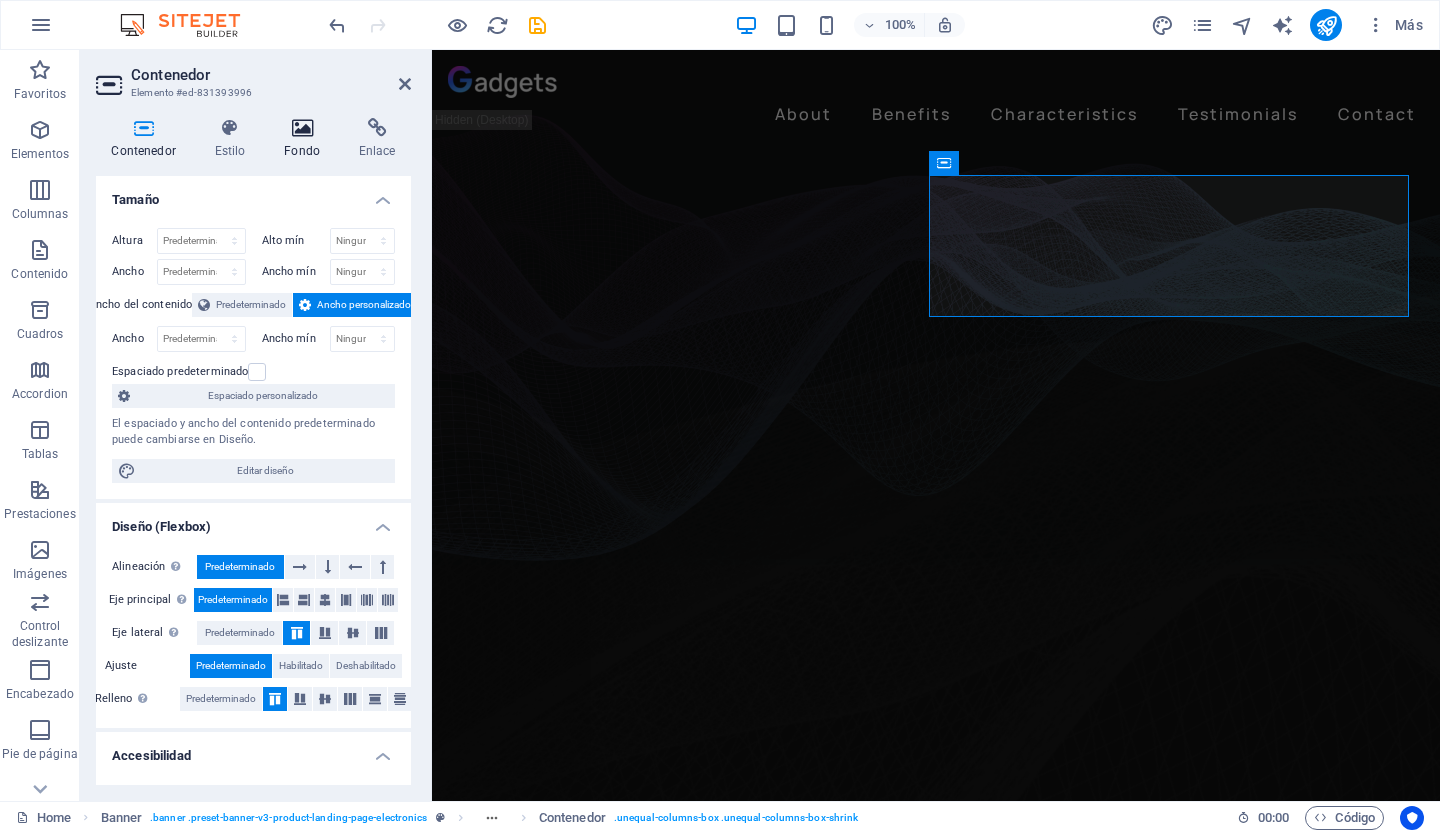 click at bounding box center (302, 128) 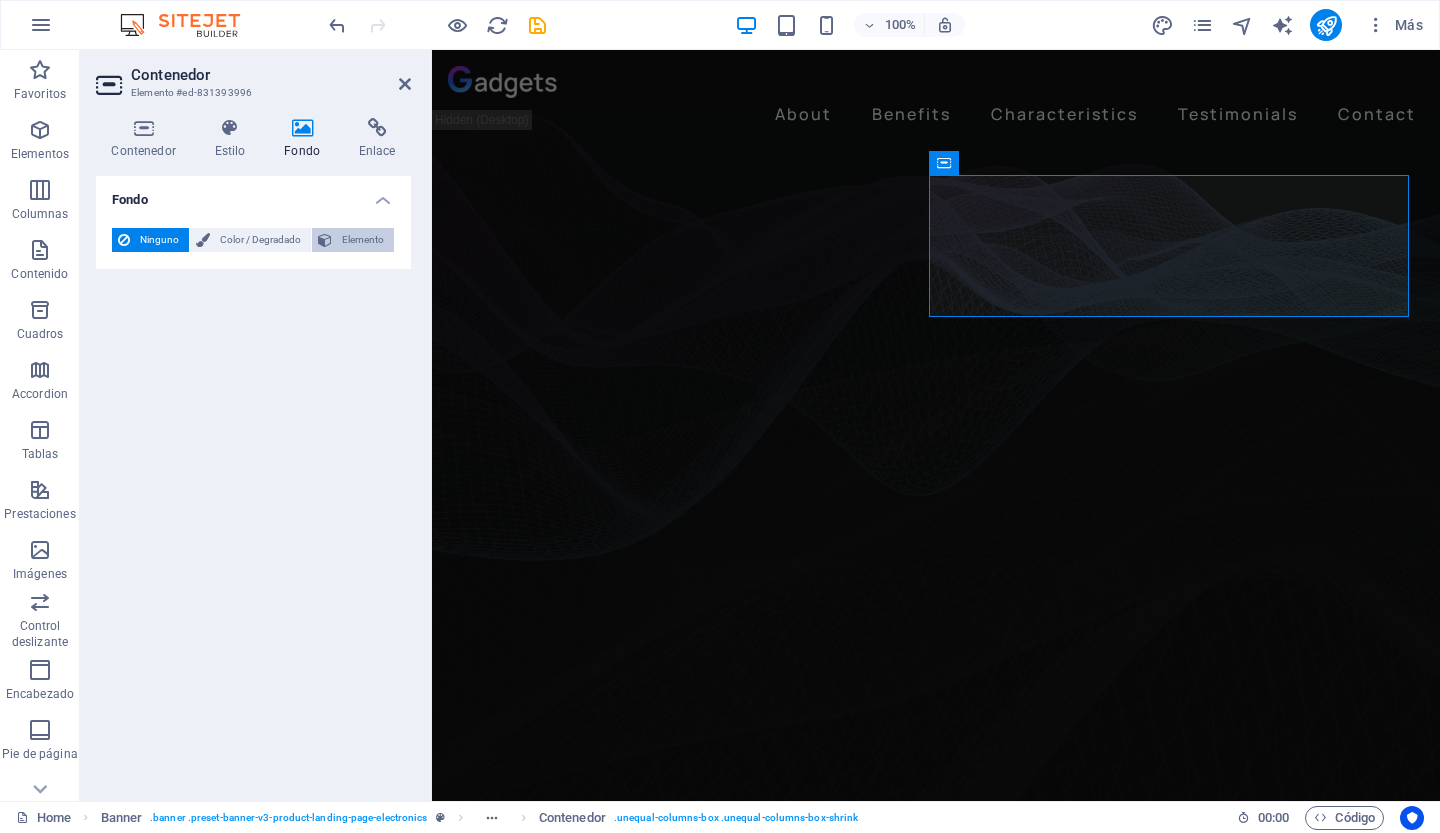 click on "Elemento" at bounding box center [363, 240] 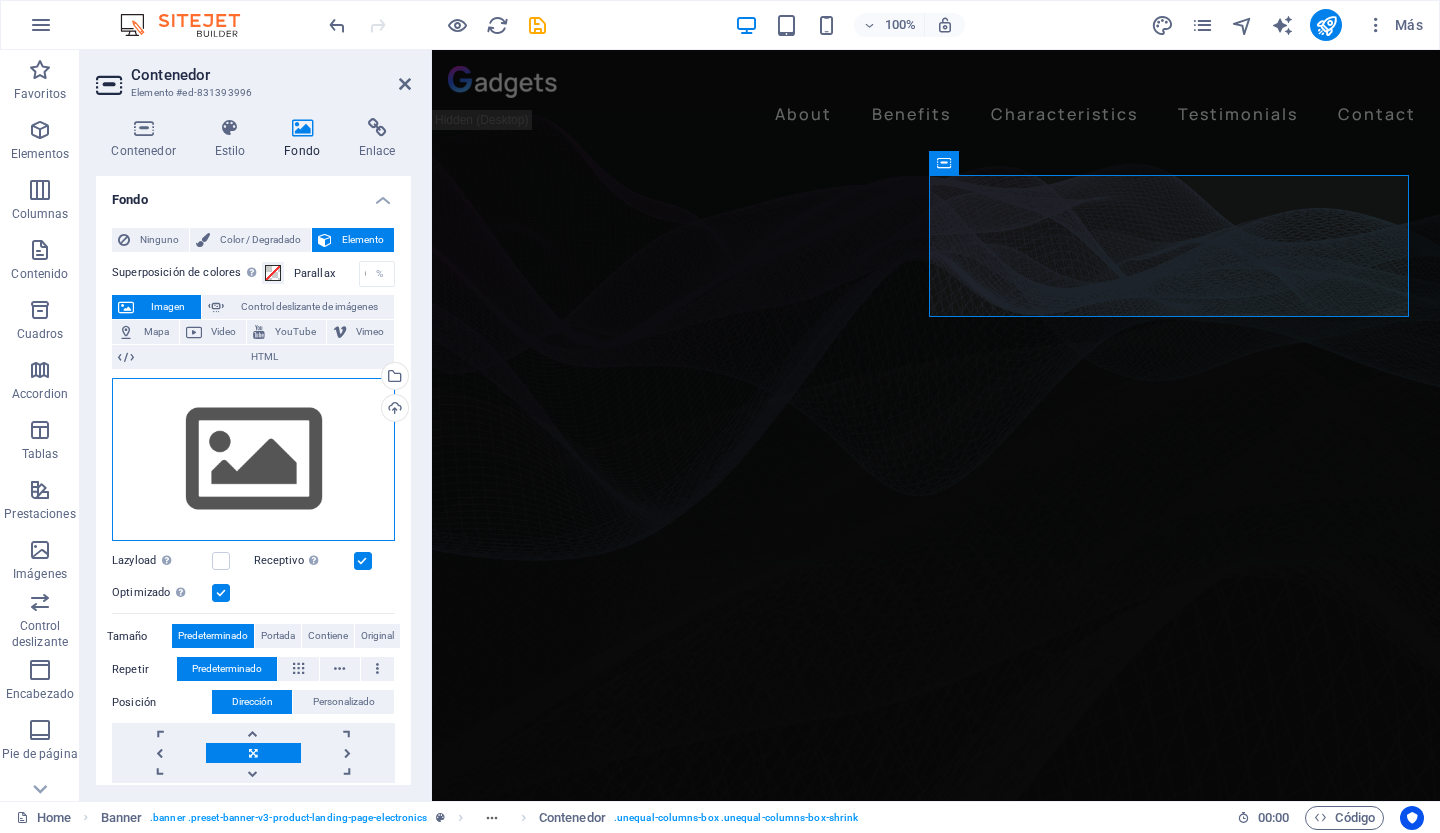 click on "Arrastra archivos aquí, haz clic para escoger archivos o  selecciona archivos de Archivos o de nuestra galería gratuita de fotos y vídeos" at bounding box center (253, 460) 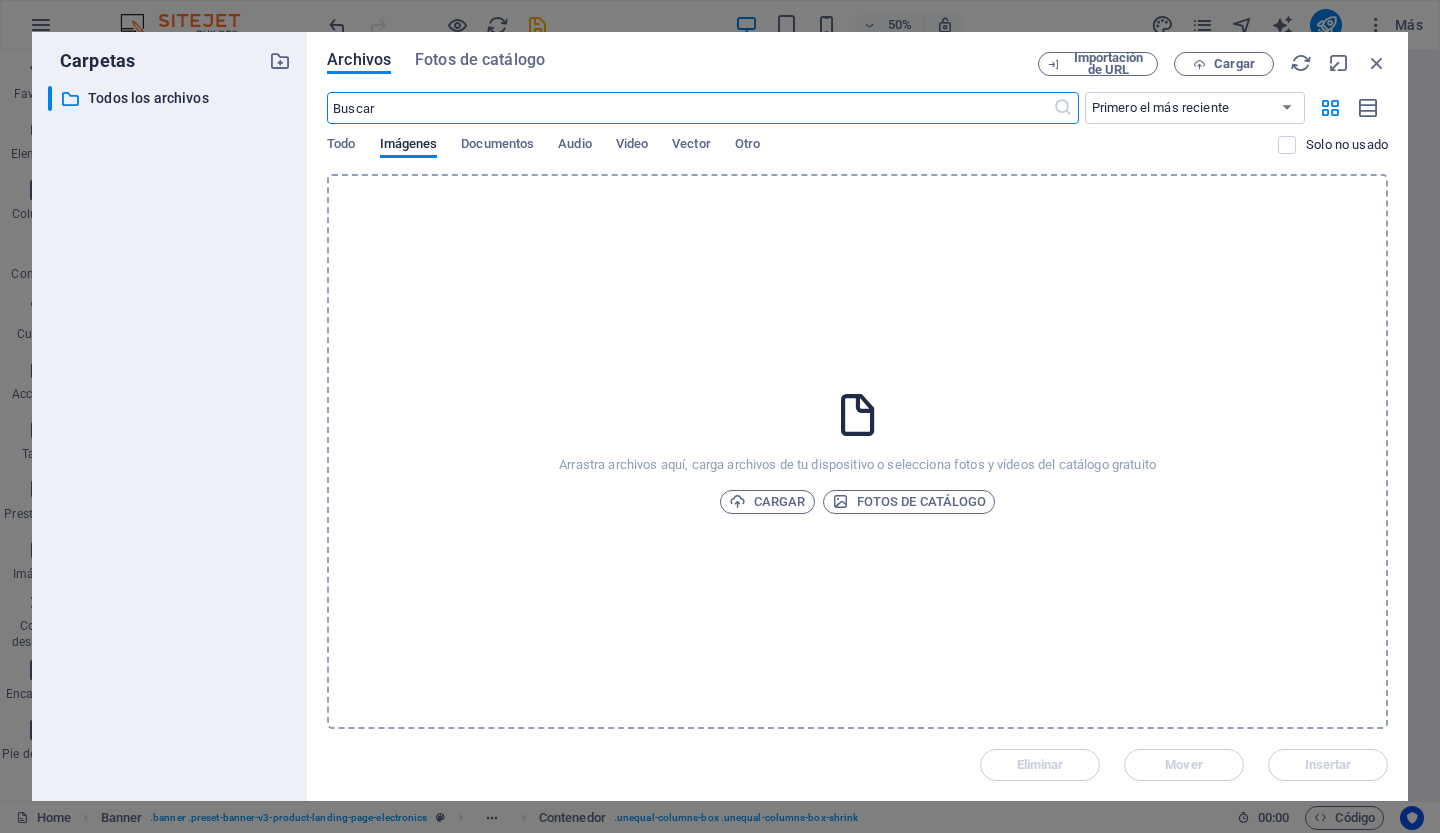click on "​ Todos los archivos Todos los archivos" at bounding box center [169, 435] 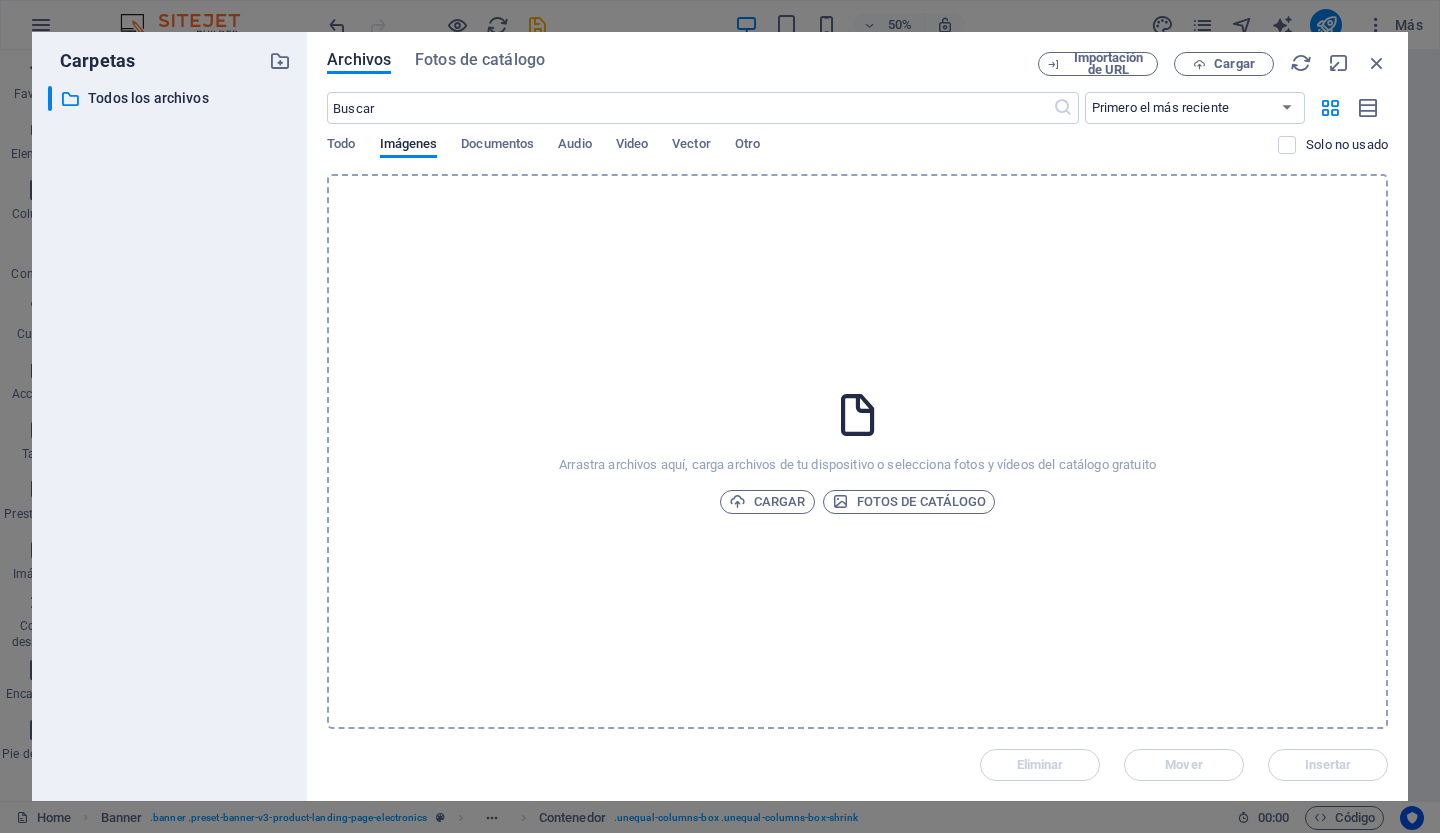 click on "Carpetas ​ Todos los archivos Todos los archivos" at bounding box center (169, 416) 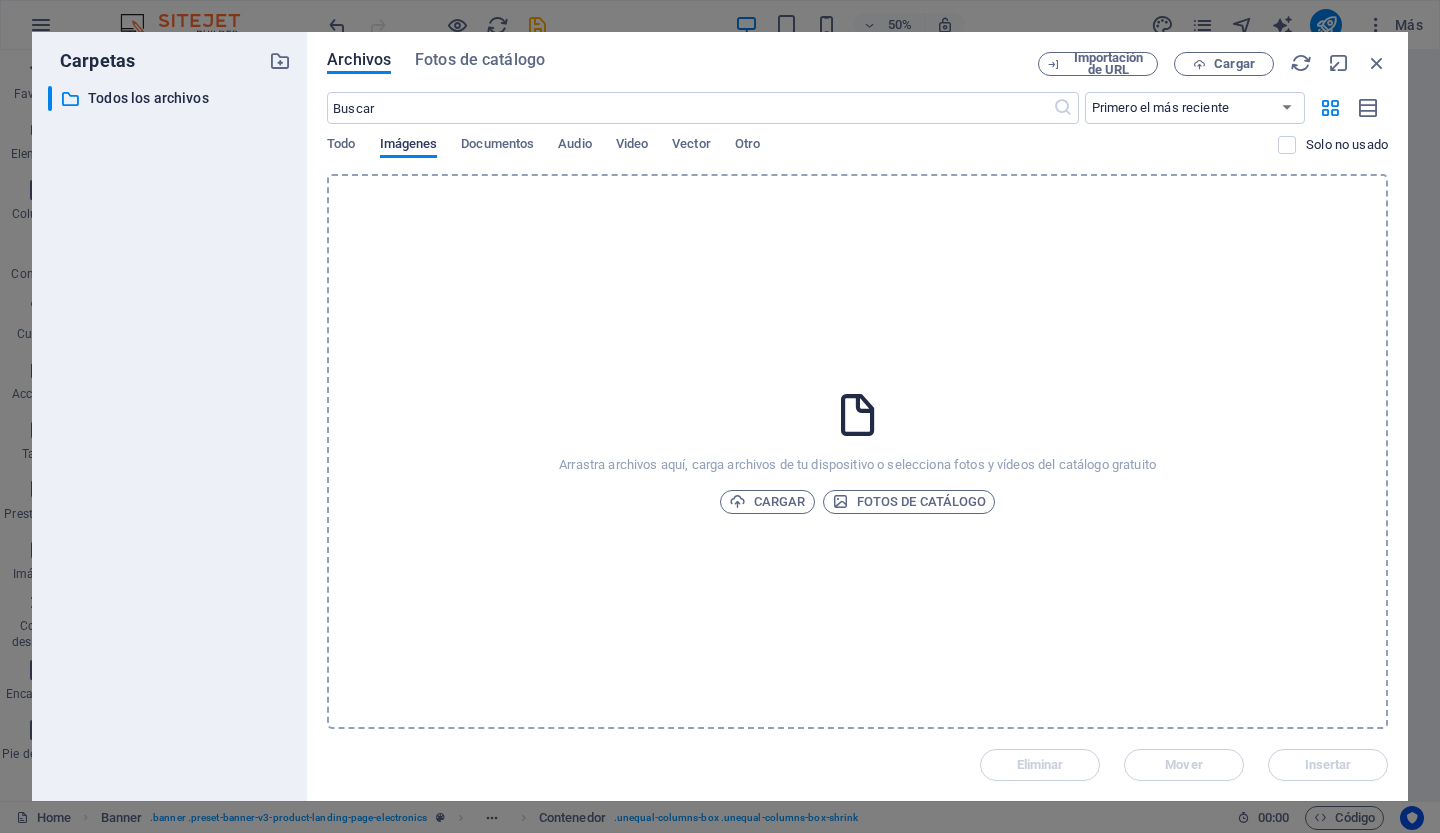 click on "Imágenes" at bounding box center [409, 146] 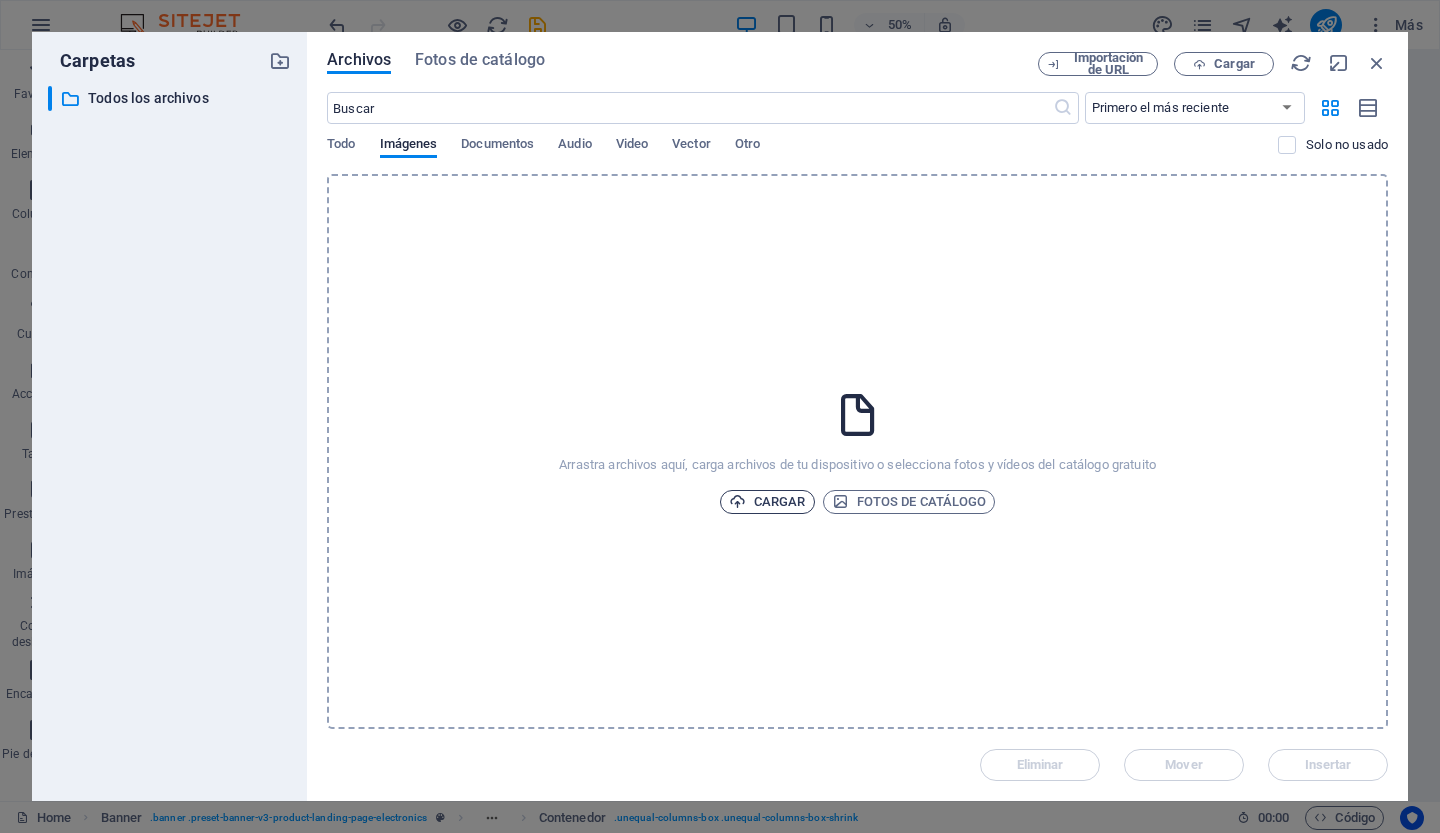 click at bounding box center [737, 501] 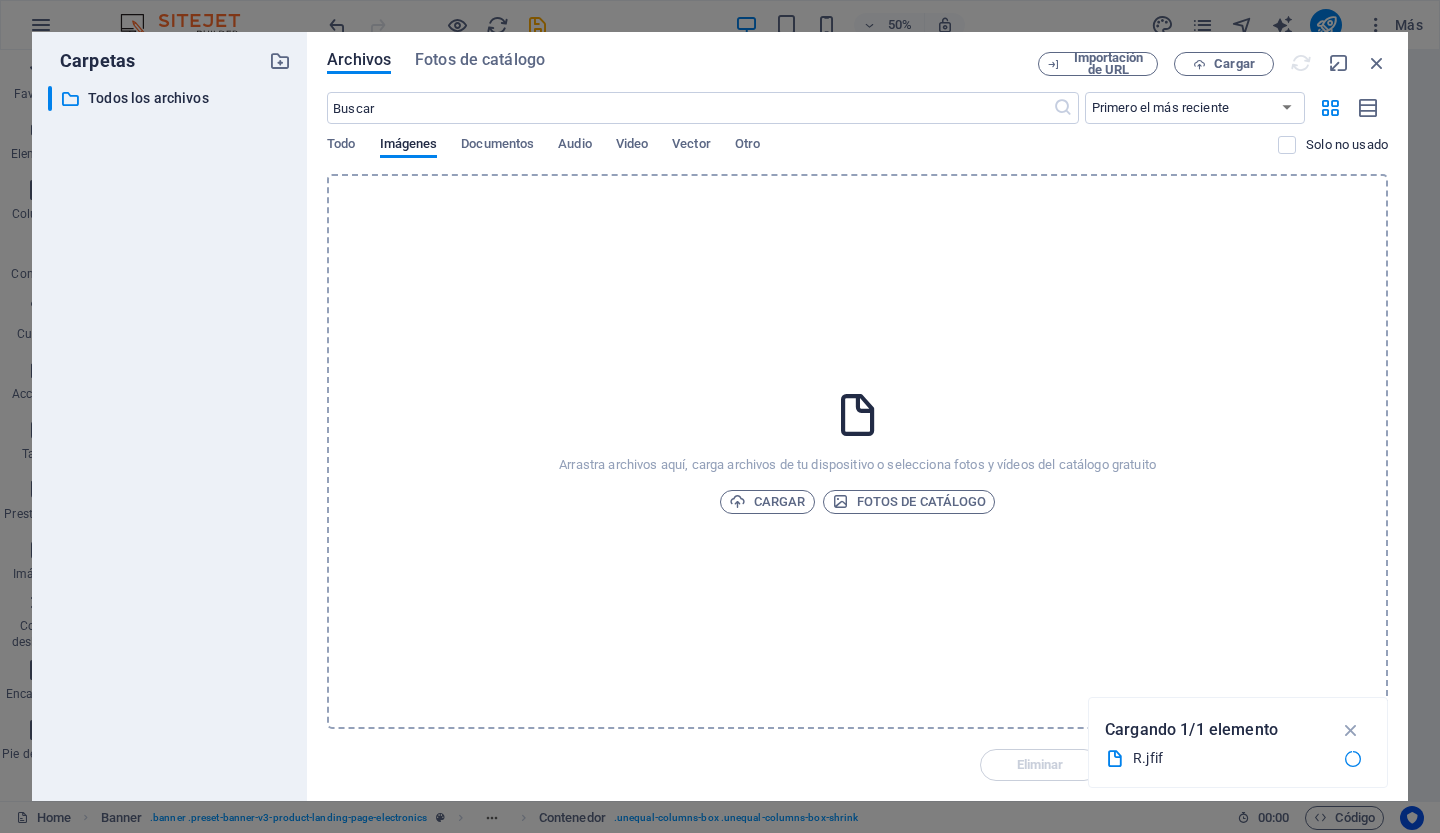click on "Arrastra archivos aquí, carga archivos de tu dispositivo o selecciona fotos y vídeos del catálogo gratuito Cargar Fotos de catálogo" at bounding box center [857, 451] 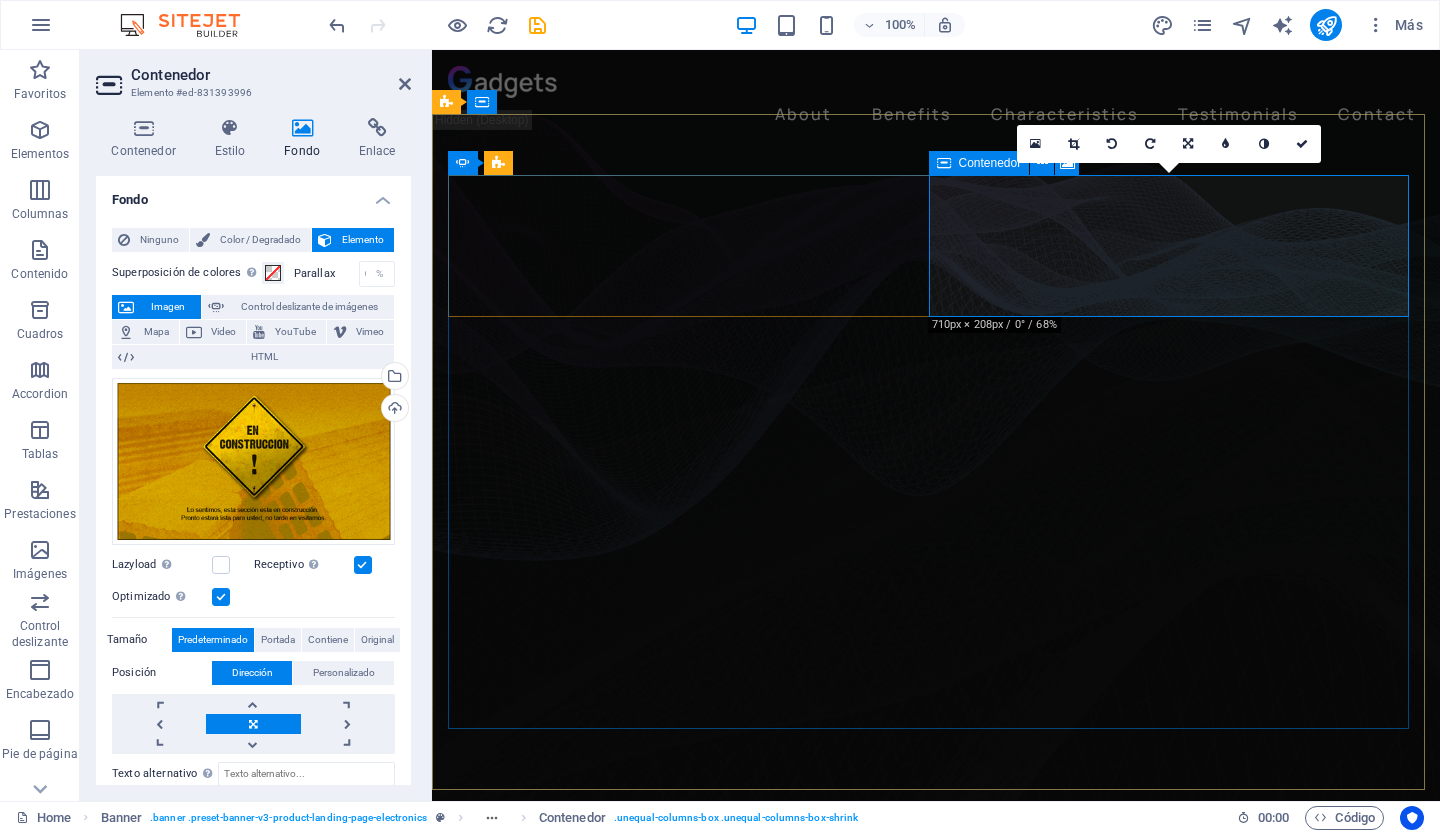 click on "Suelta el contenido aquí o  Añadir elementos  Pegar portapapeles" at bounding box center [-33, 1420] 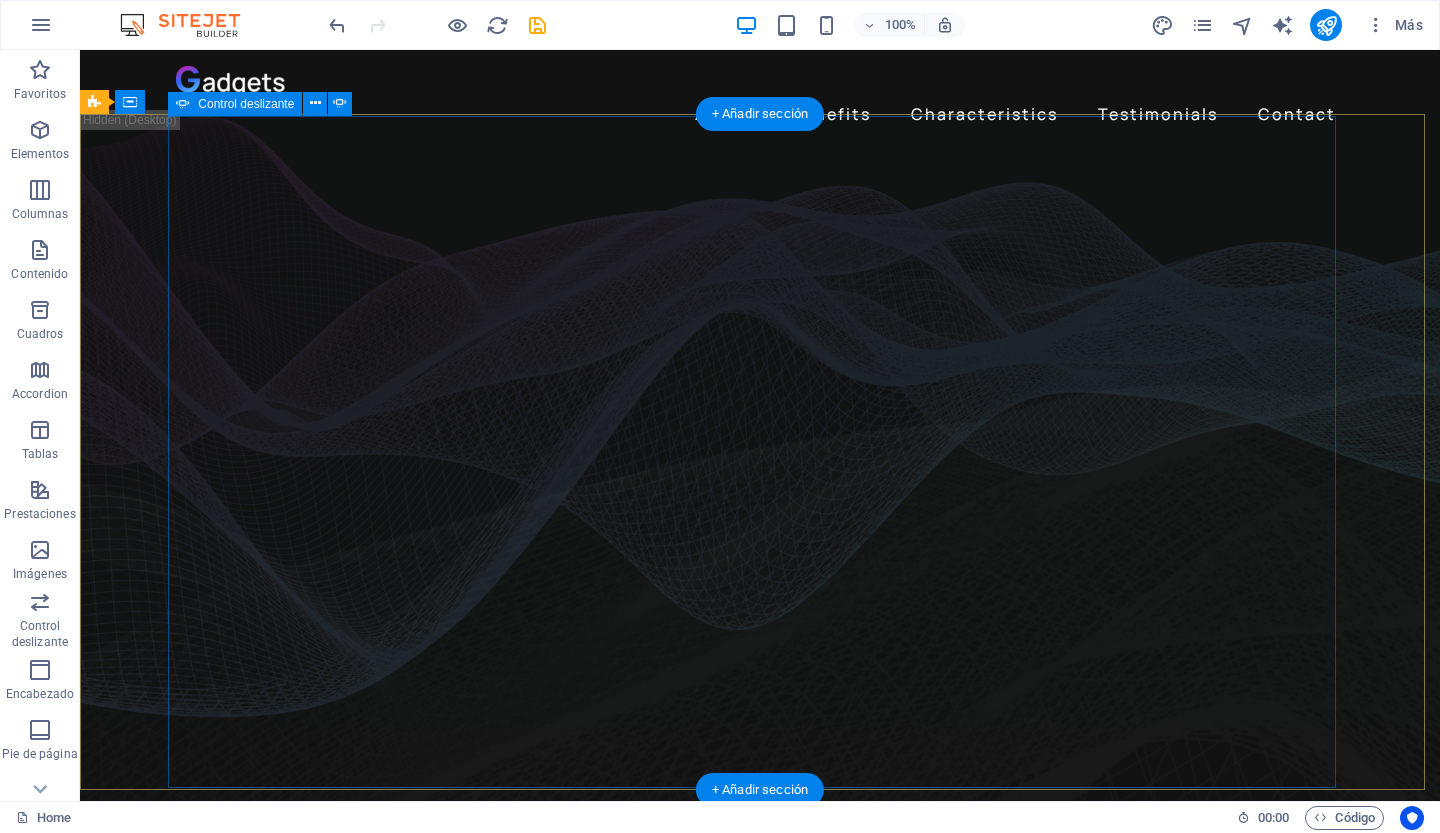 click on "Change the way you listen to music Lorem ipsum dolor sit amet, consectetur adipiscing elit. Adipiscing ultricies risus, ornare mus id vulputate. Learn more Get lost in the studio sound Lorem ipsum dolor sit amet, consectetur adipiscing elit. Adipiscing ultricies risus, ornare mus id vulputate. Learn more" at bounding box center [760, 1335] 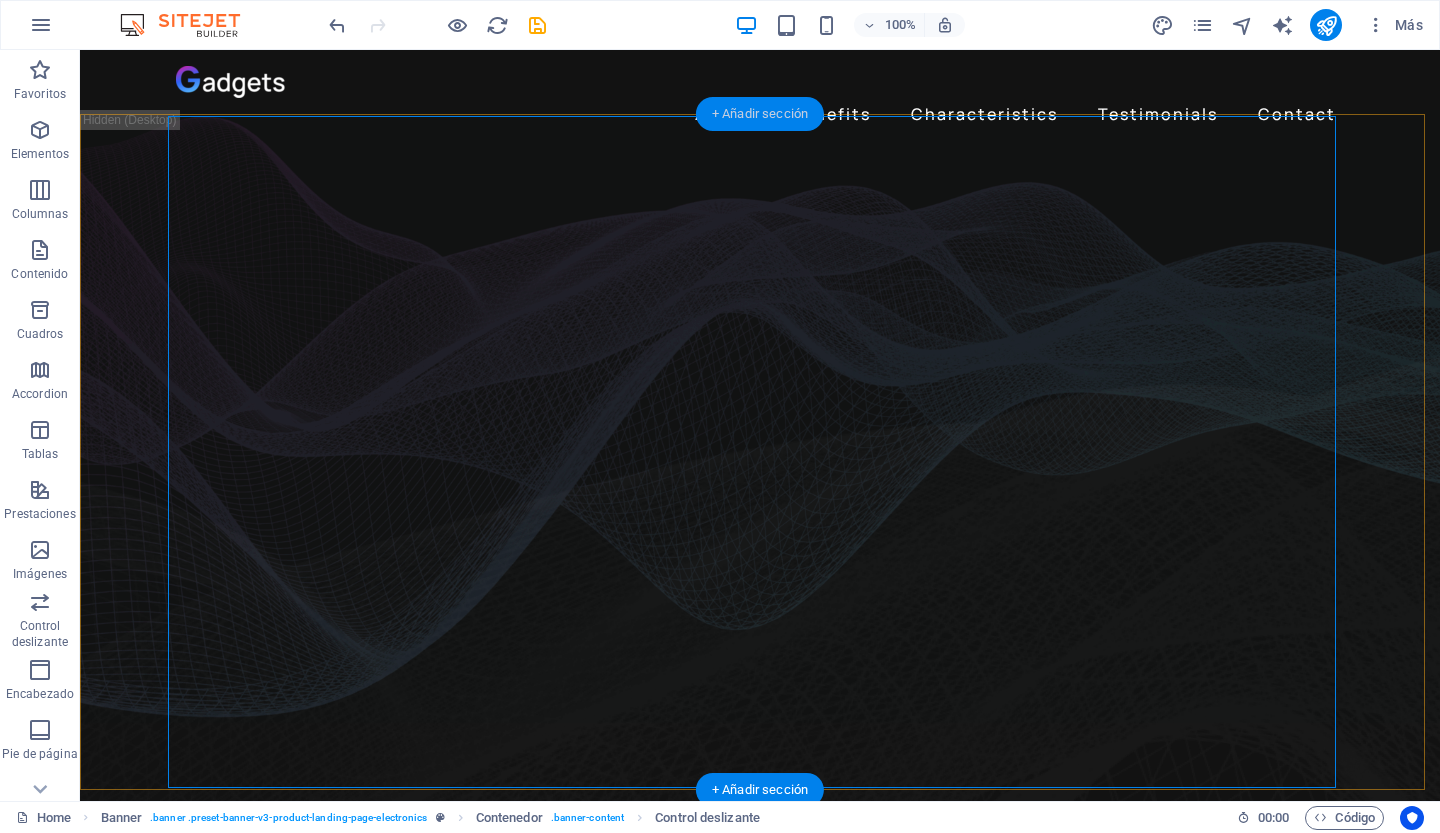 click on "+ Añadir sección" at bounding box center (760, 114) 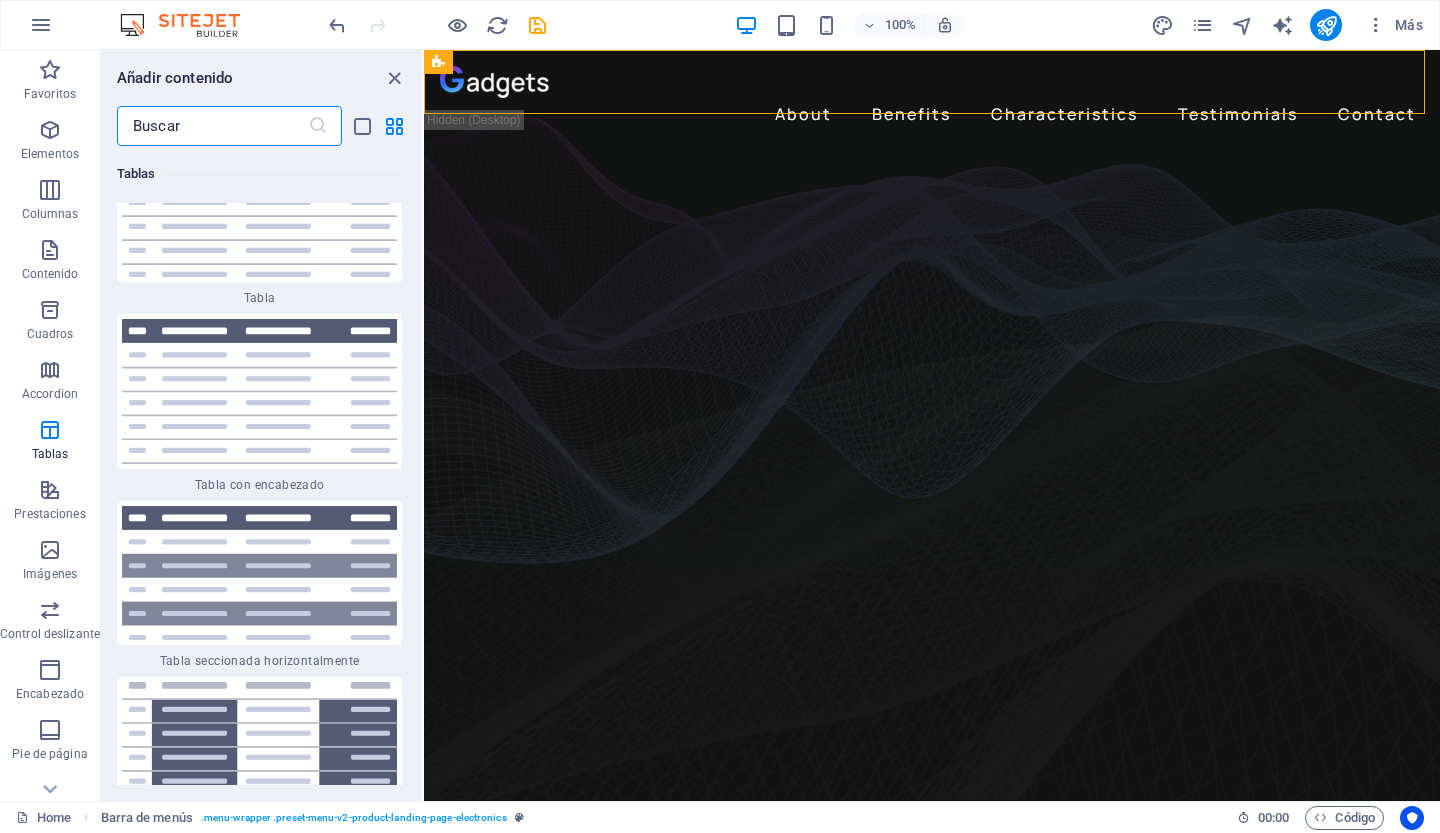 scroll, scrollTop: 13790, scrollLeft: 0, axis: vertical 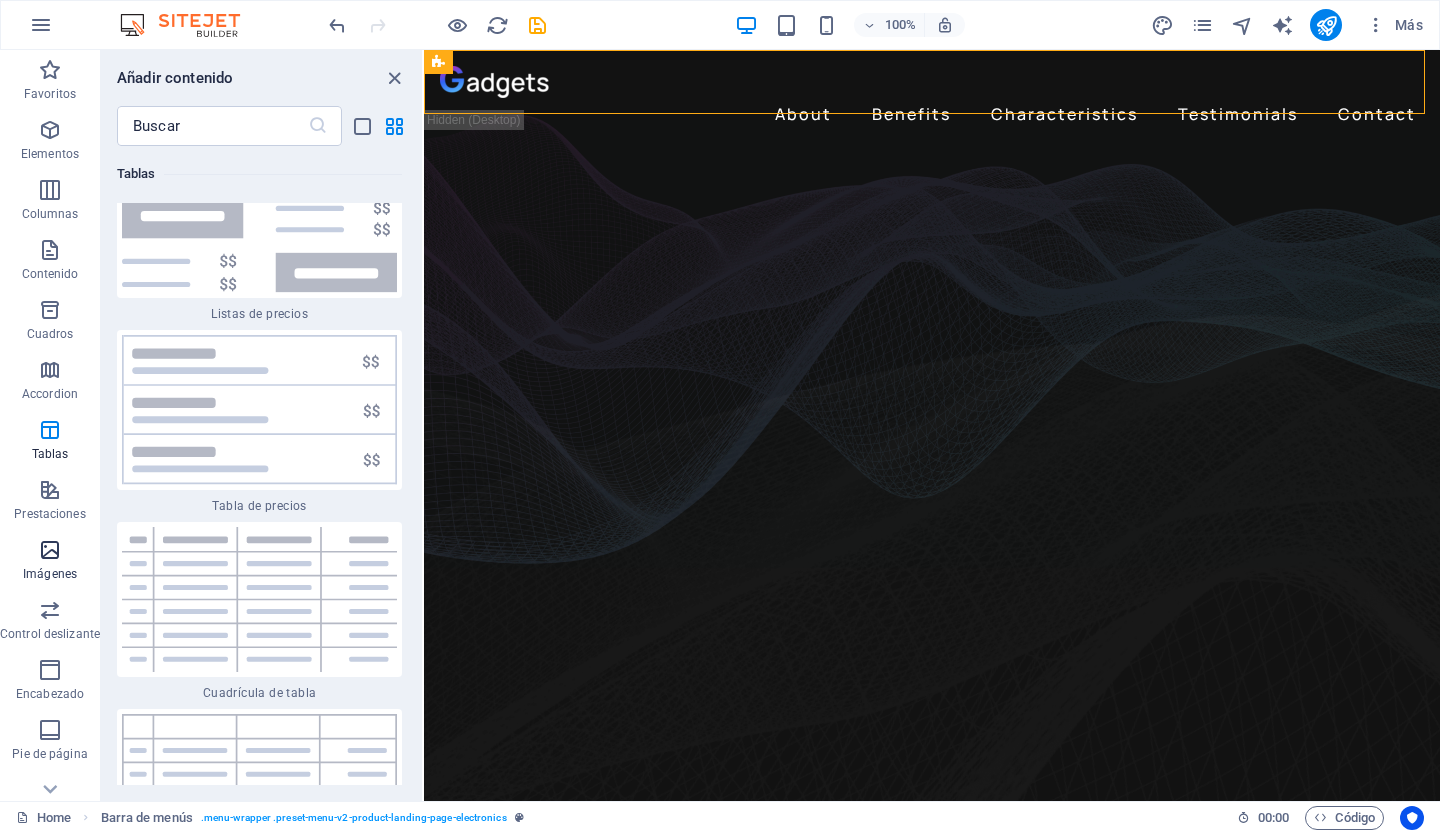 click on "Imágenes" at bounding box center [50, 562] 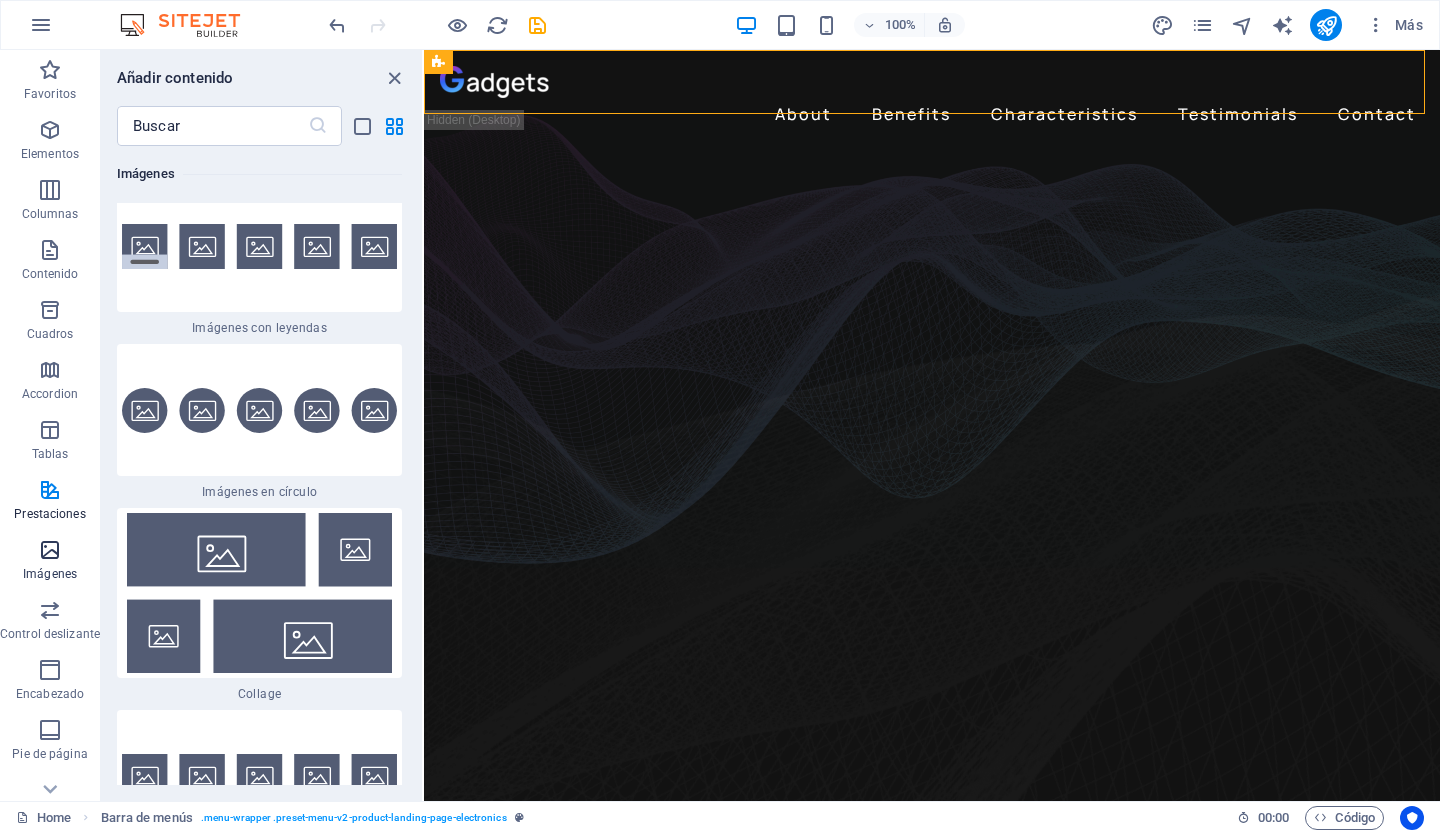 scroll, scrollTop: 20112, scrollLeft: 0, axis: vertical 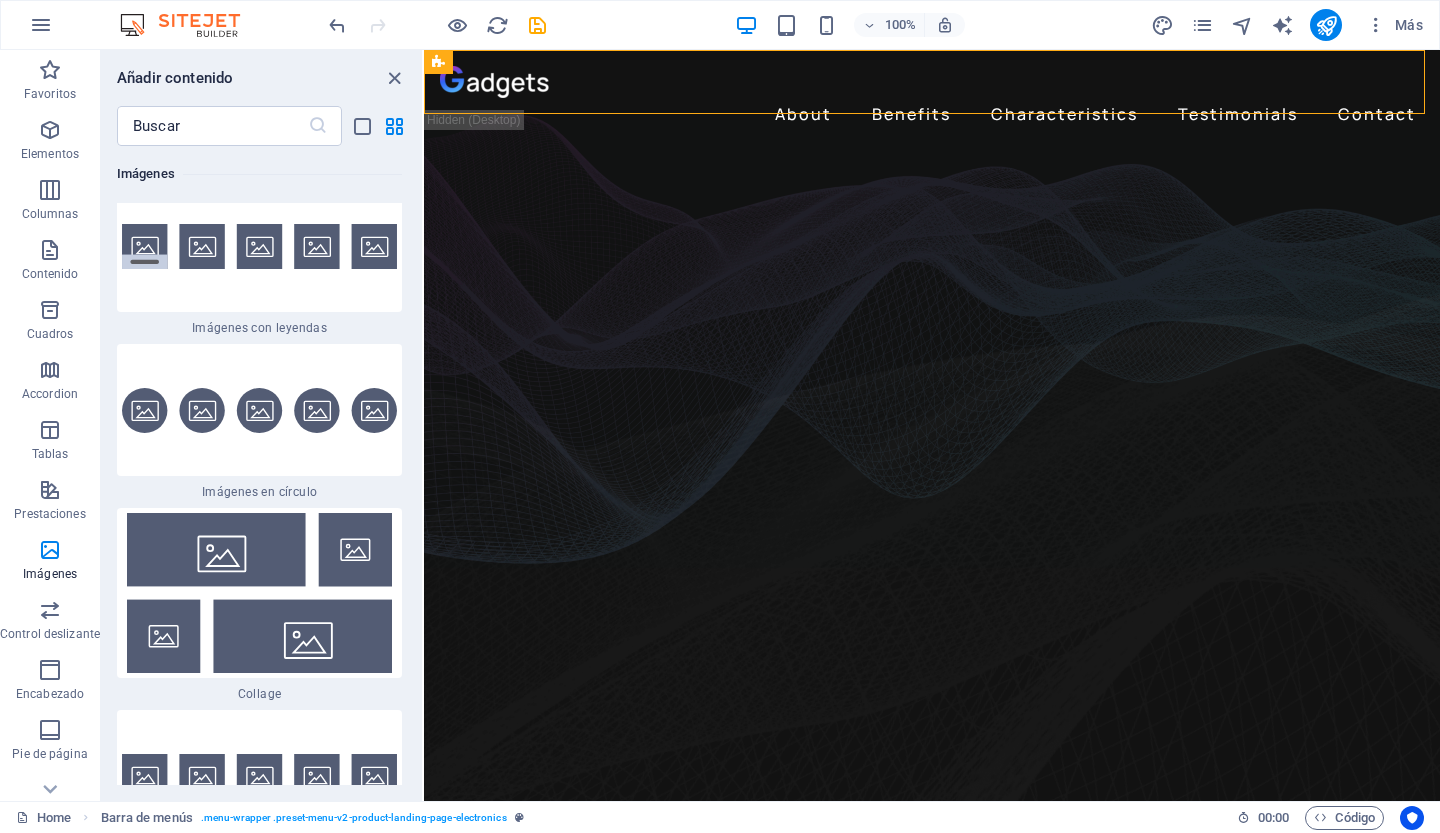 type 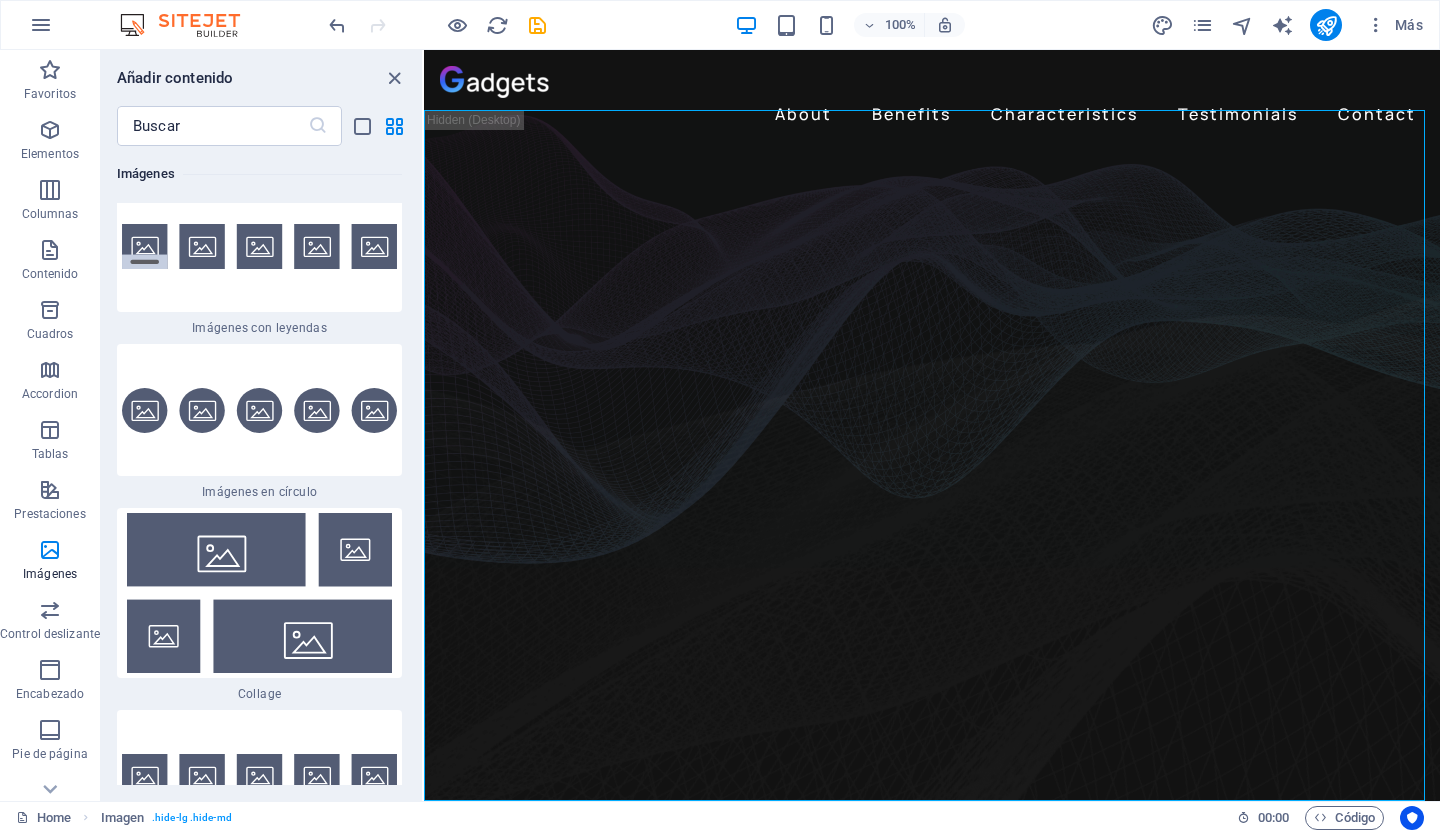 type 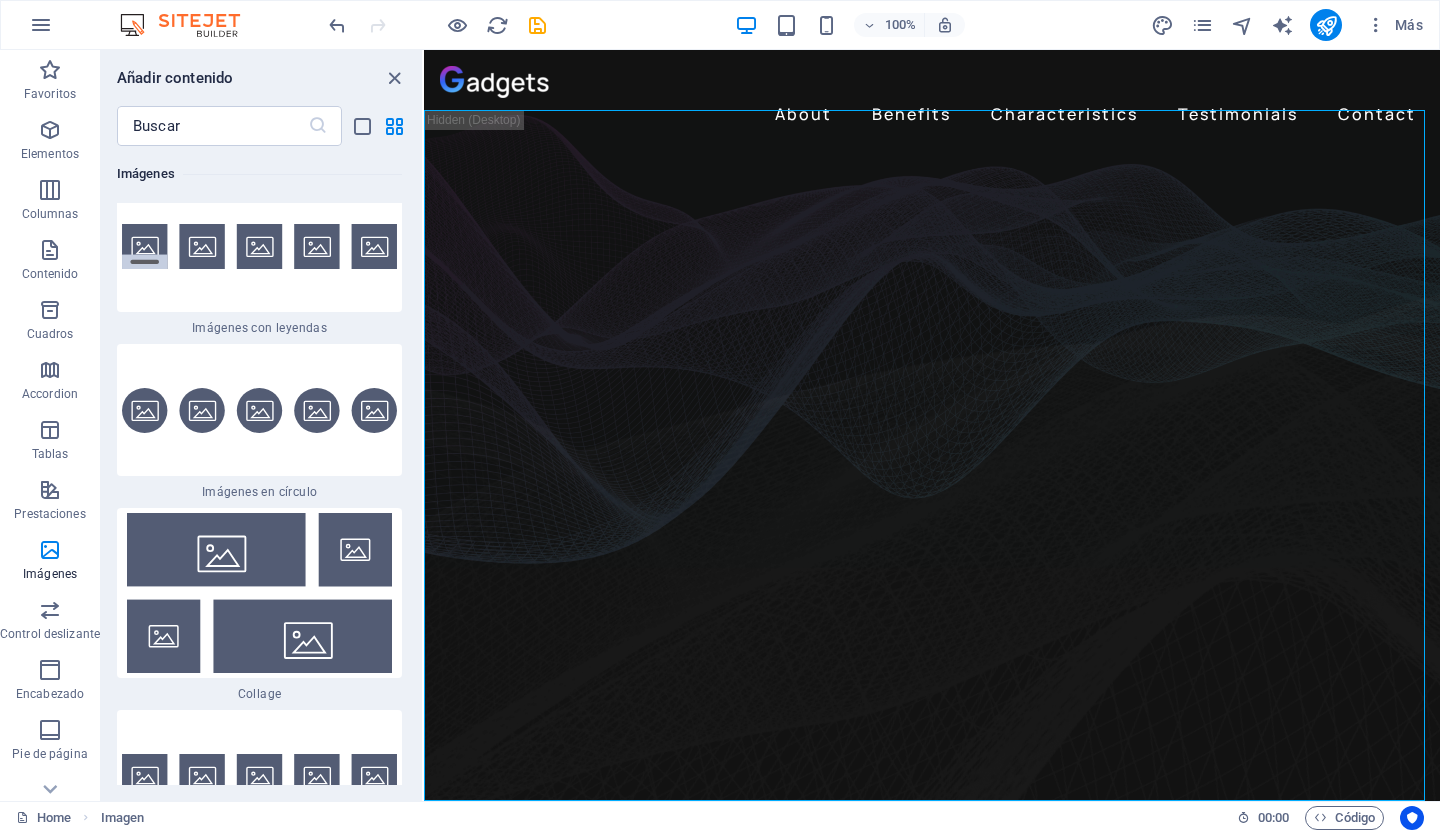 type 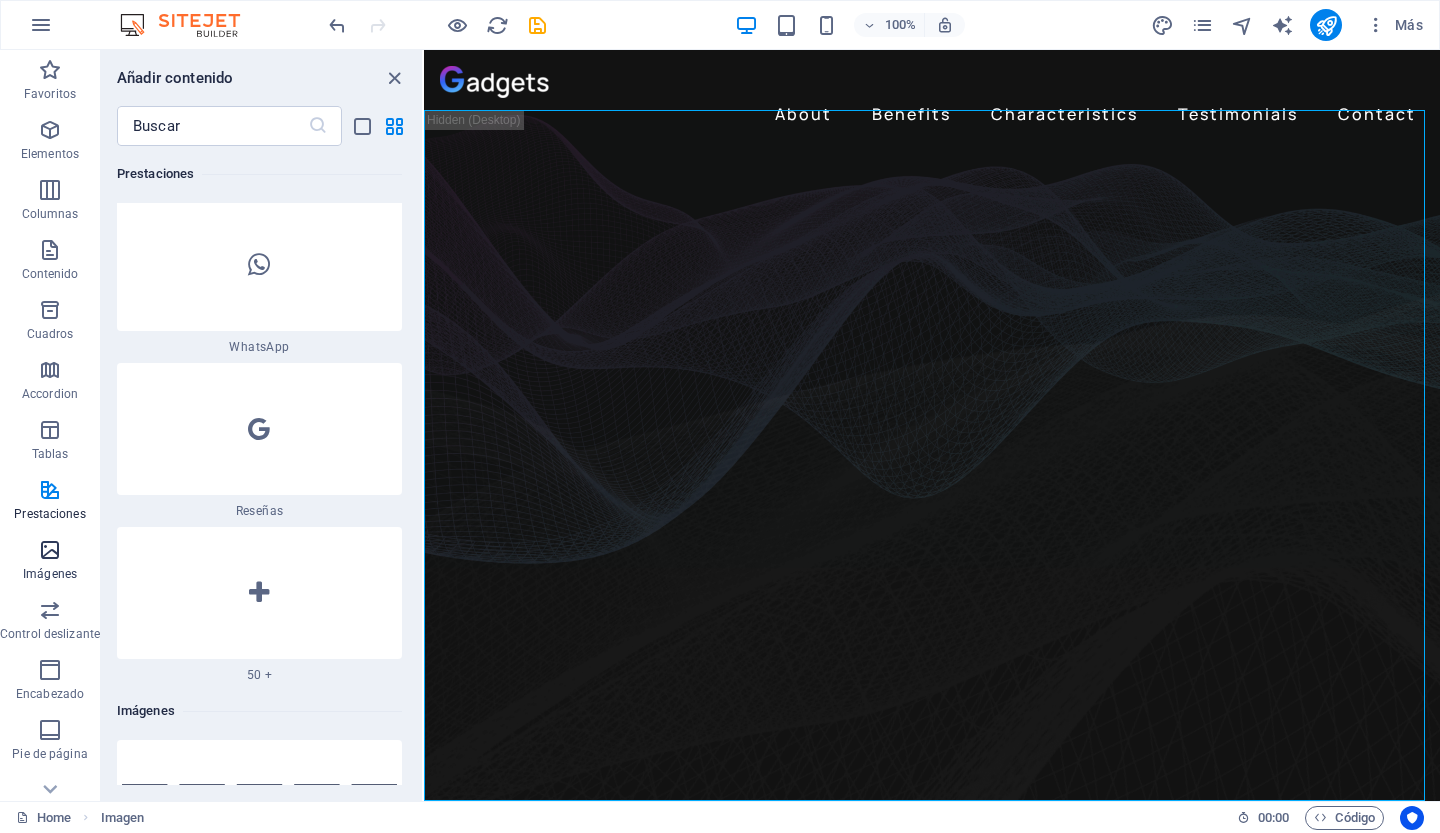 click on "Imágenes" at bounding box center [50, 574] 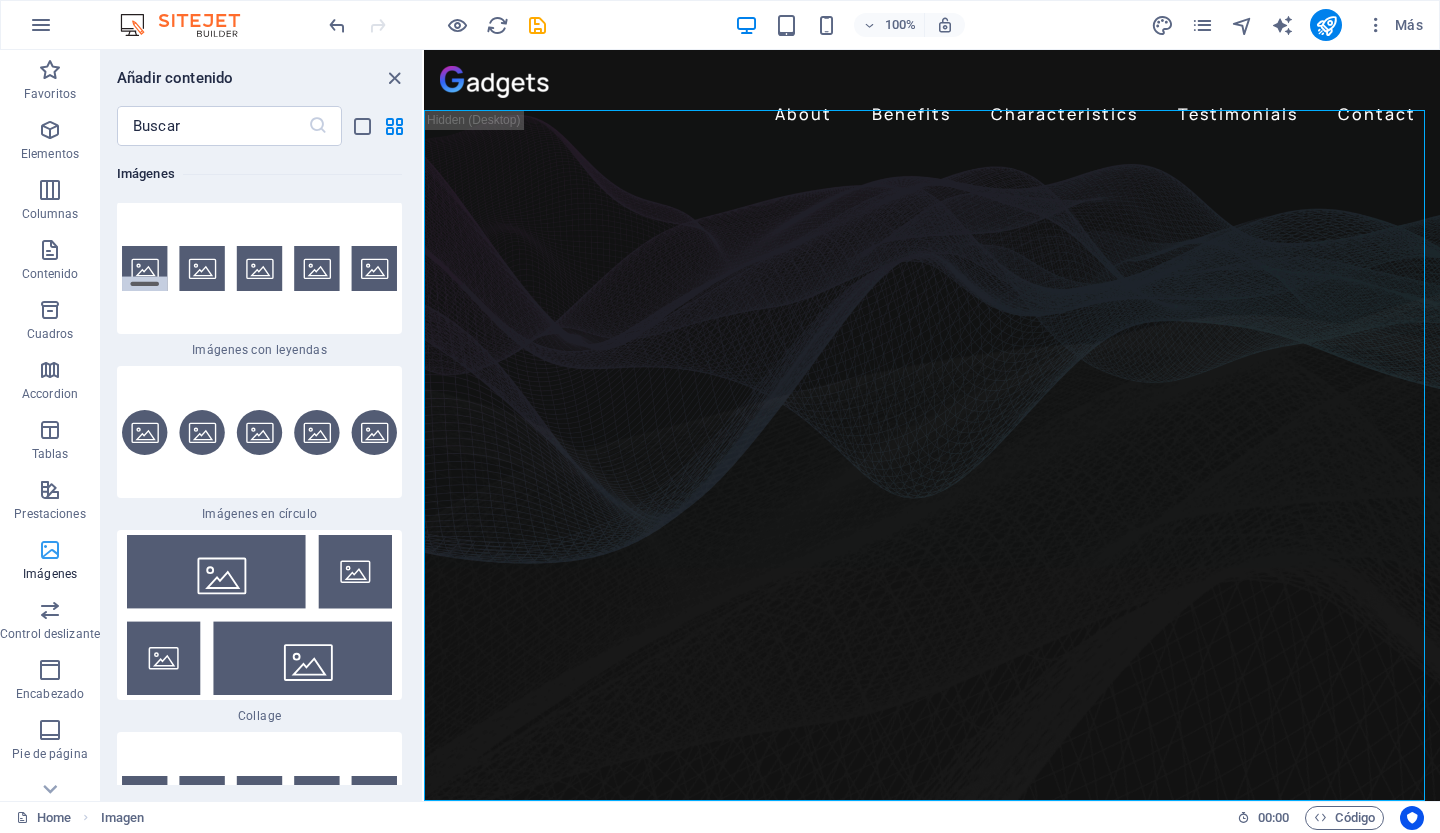 scroll, scrollTop: 20112, scrollLeft: 0, axis: vertical 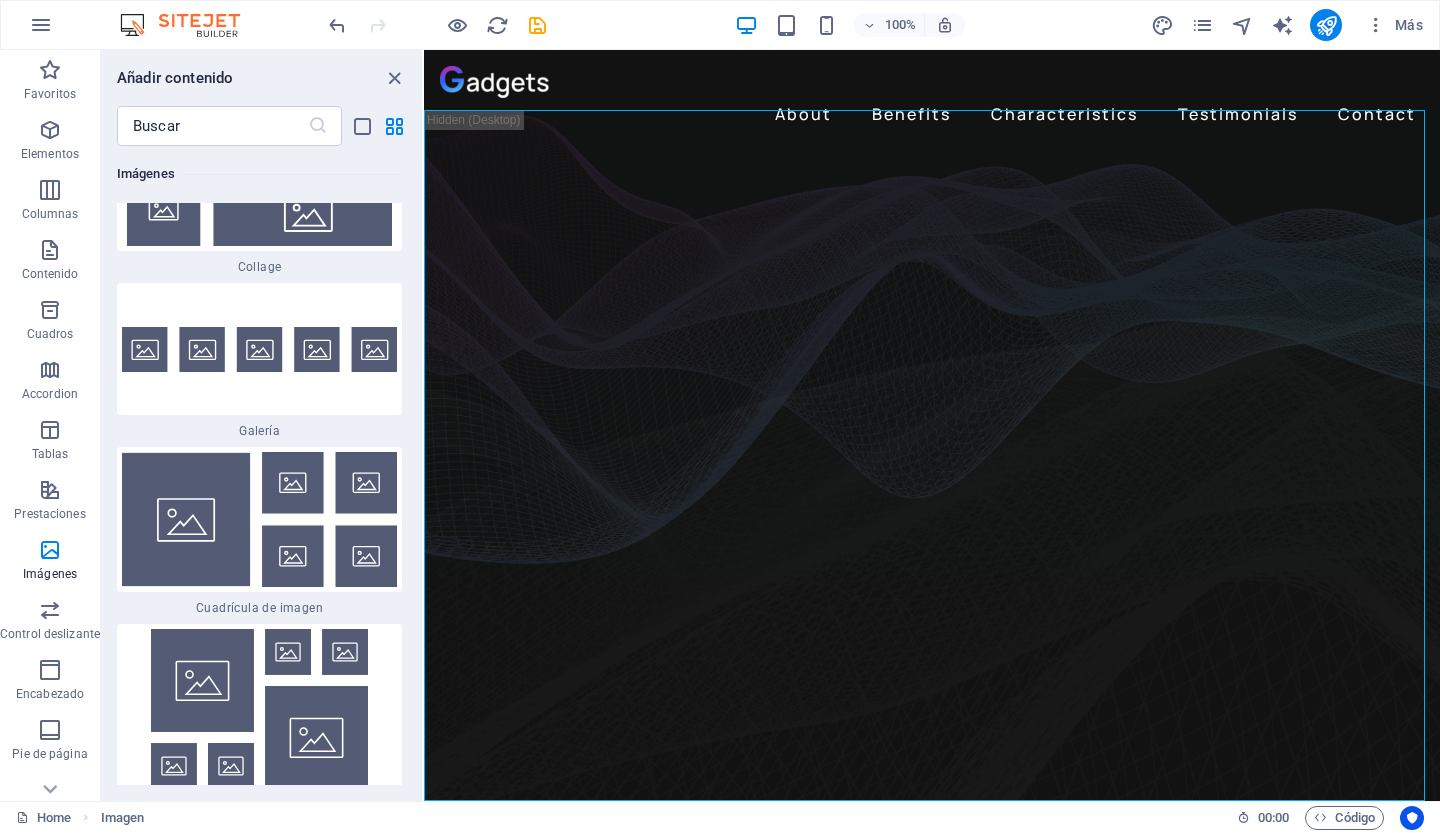 drag, startPoint x: 417, startPoint y: 487, endPoint x: 412, endPoint y: 539, distance: 52.23983 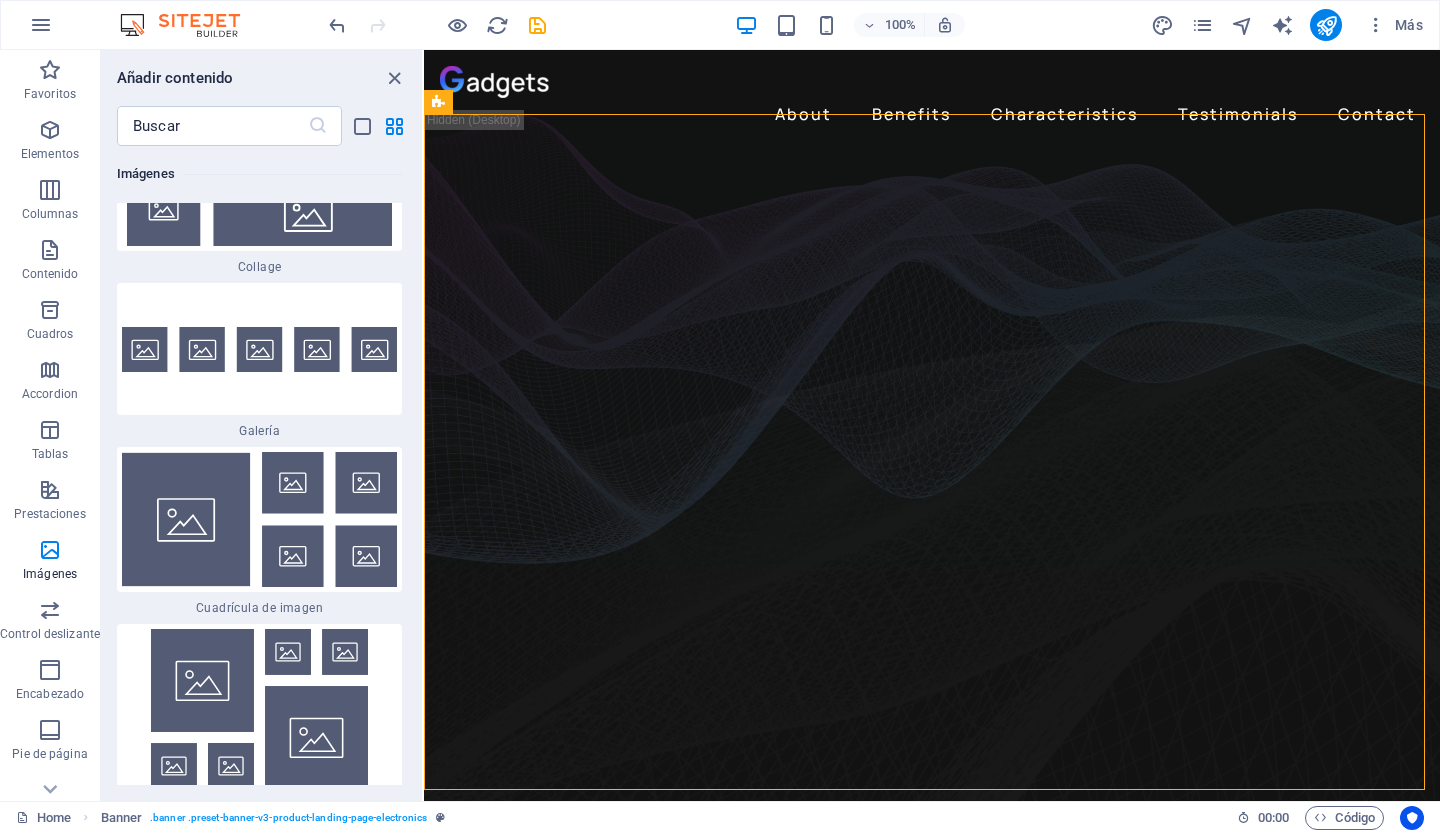 click on "Collage" at bounding box center [259, 267] 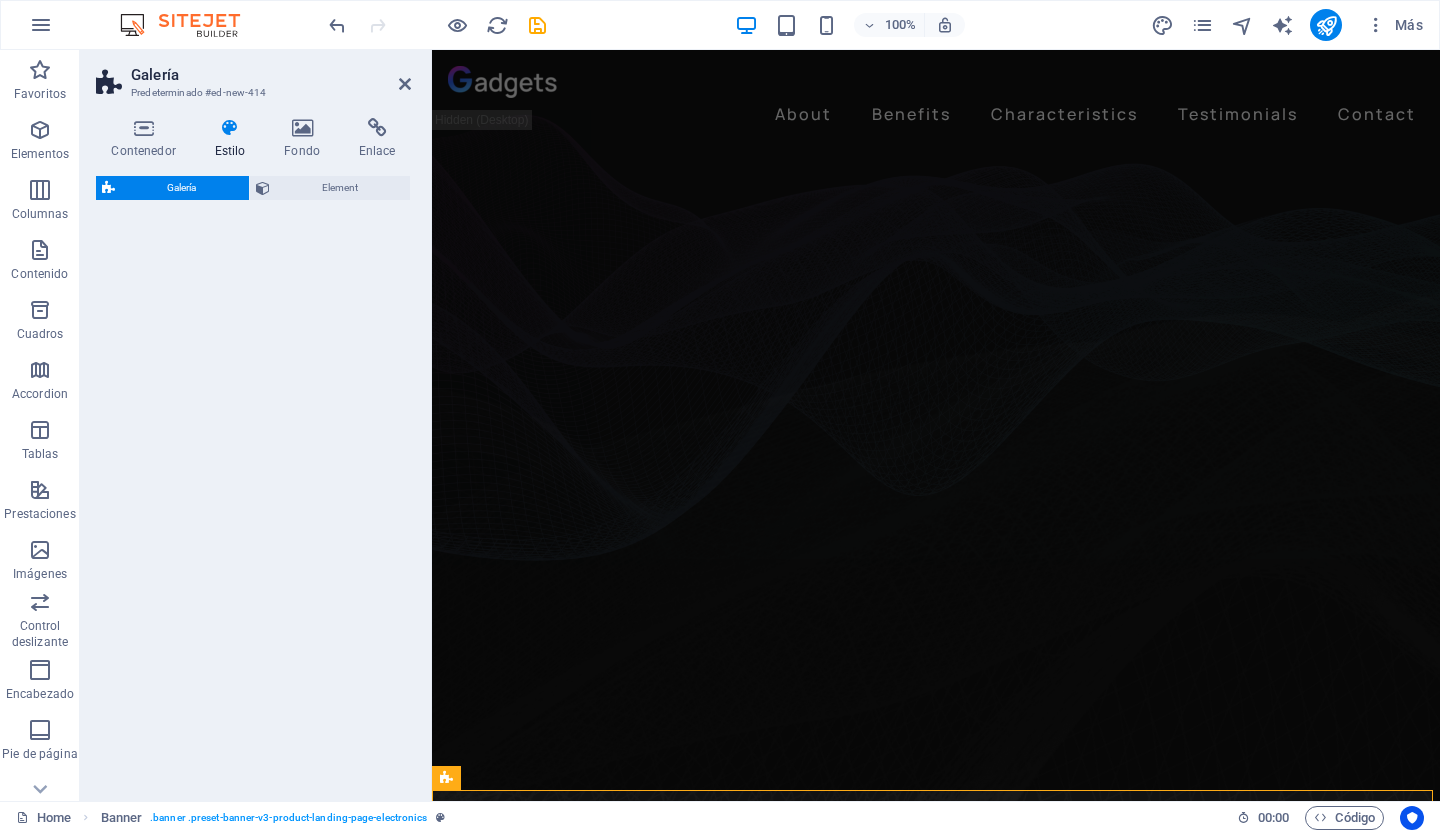 select on "rem" 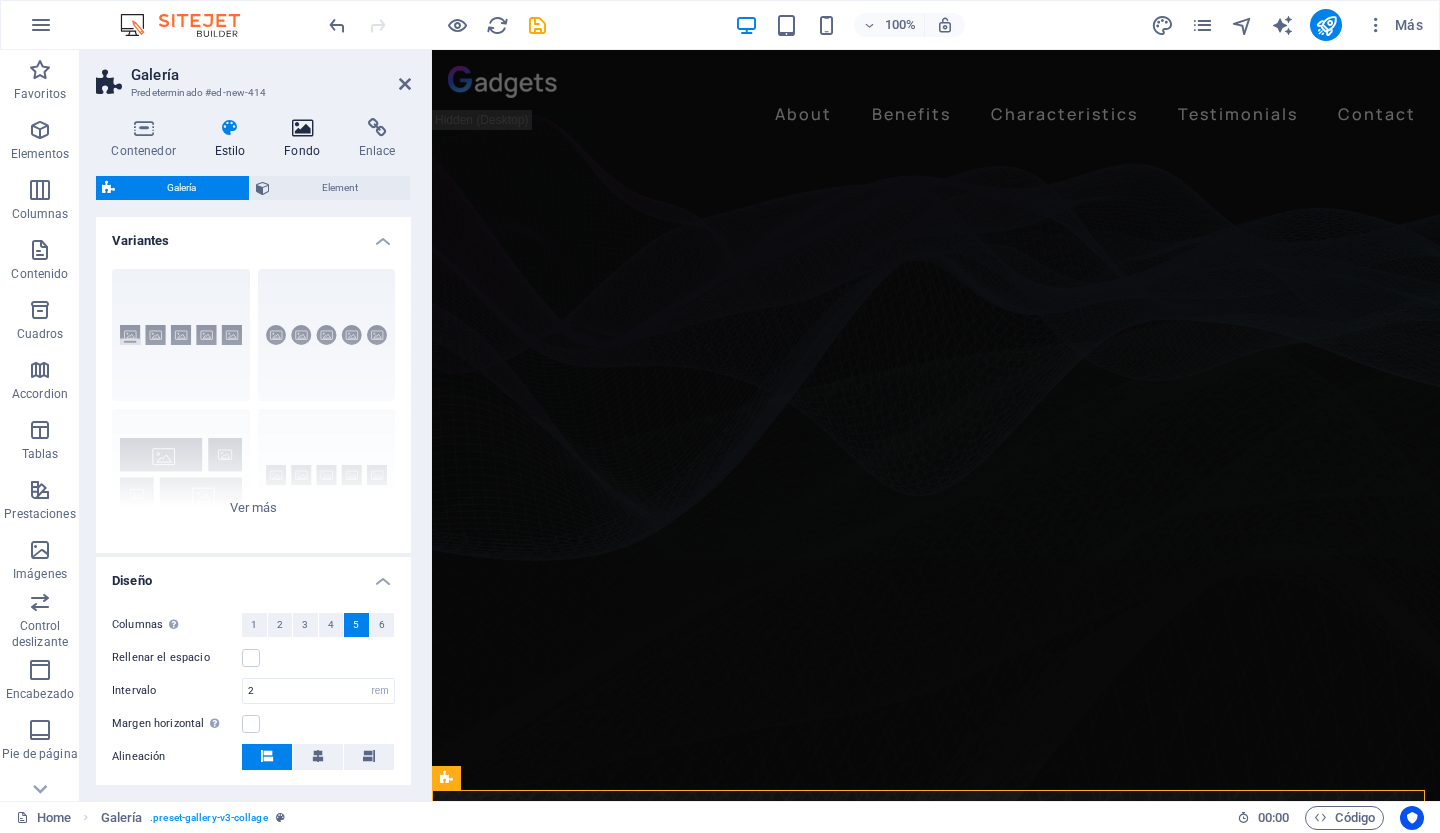 click at bounding box center [302, 128] 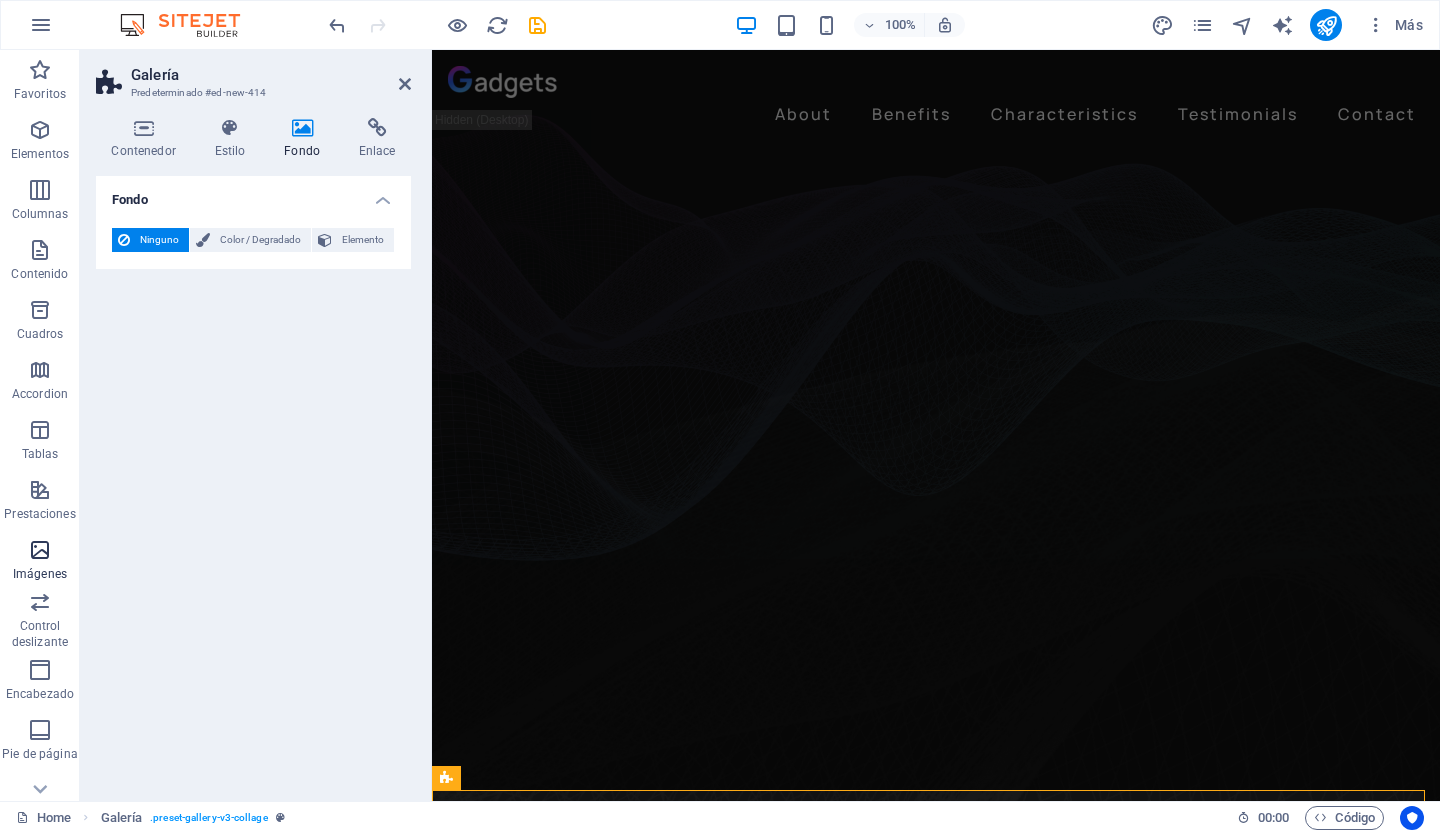 click at bounding box center [40, 550] 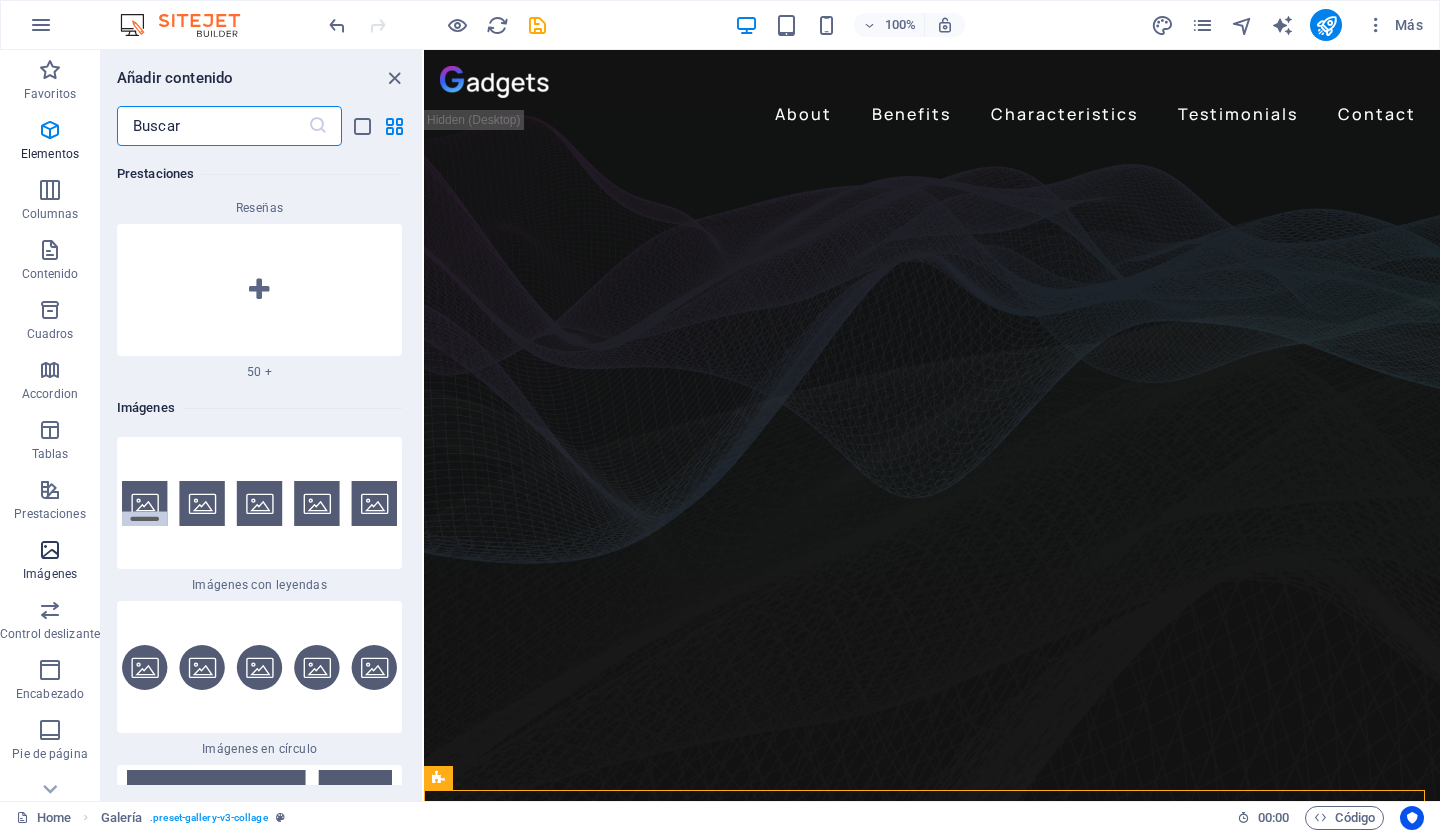 scroll, scrollTop: 20112, scrollLeft: 0, axis: vertical 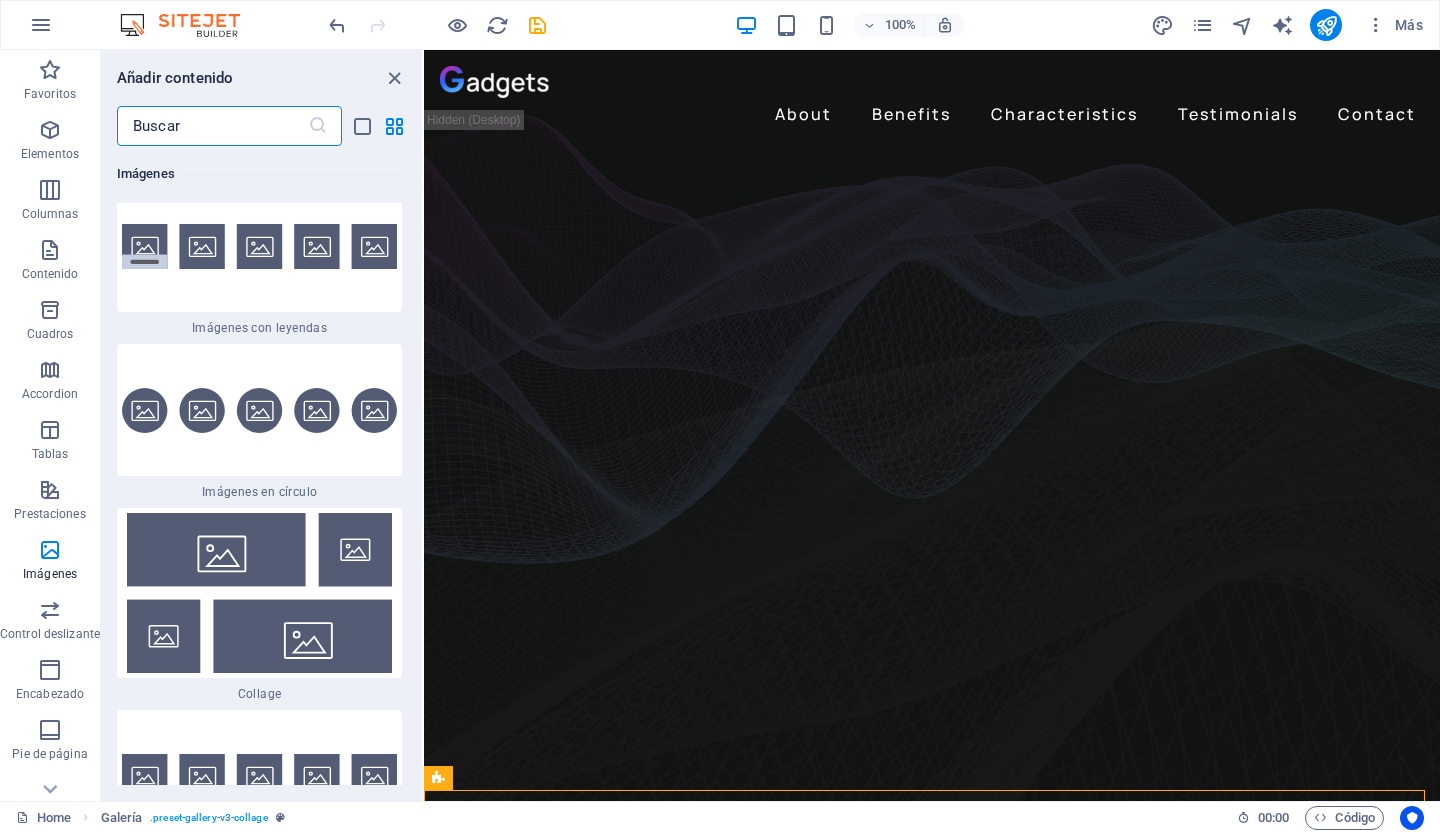 click on "Favoritos 1 Star Cabecera 1 Star Contenedor Elementos 1 Star Cabecera 1 Star Texto 1 Star Imagen 1 Star Contenedor 1 Star Separador 1 Star Separador 1 Star HTML 1 Star Icono 1 Star Botón 1 Star Logo 1 Star SVG 1 Star Control deslizante de imágenes 1 Star Control deslizante 1 Star Galería 1 Star Menú 1 Star Mapa 1 Star Facebook 1 Star Video 1 Star YouTube 1 Star Vimeo 1 Star Documento 1 Star Audio 1 Star Iframe 1 Star Privacidad 1 Star Idiomas Columnas 1 Star Contenedor 1 Star 2 columnas 1 Star 3 columnas 1 Star 4 columnas 1 Star 5 columnas 1 Star 6 columnas 1 Star 40-60 1 Star 20-80 1 Star 80-20 1 Star 30-70 1 Star 70-30 1 Star Columnas desiguales 1 Star 25-25-50 1 Star 25-50-25 1 Star 50-25-25 1 Star 20-60-20 1 Star 50-16-16-16 1 Star 16-16-16-50 1 Star Cuadrícula 2-1 1 Star Cuadrícula 1-2 1 Star Cuadrícula 3-1 1 Star Cuadrícula 1-3 1 Star Grid 4-1 1 Star Cuadrícula 1-4 1 Star Cuadrícula 1-2-1 1 Star Cuadrícula 1-1-2 1 Star Cuadrícula 2h-2v 1 Star Cuadrícula 2v-2h 1 Star Cuadrícula 2-1-2 1 Star" at bounding box center (261, 465) 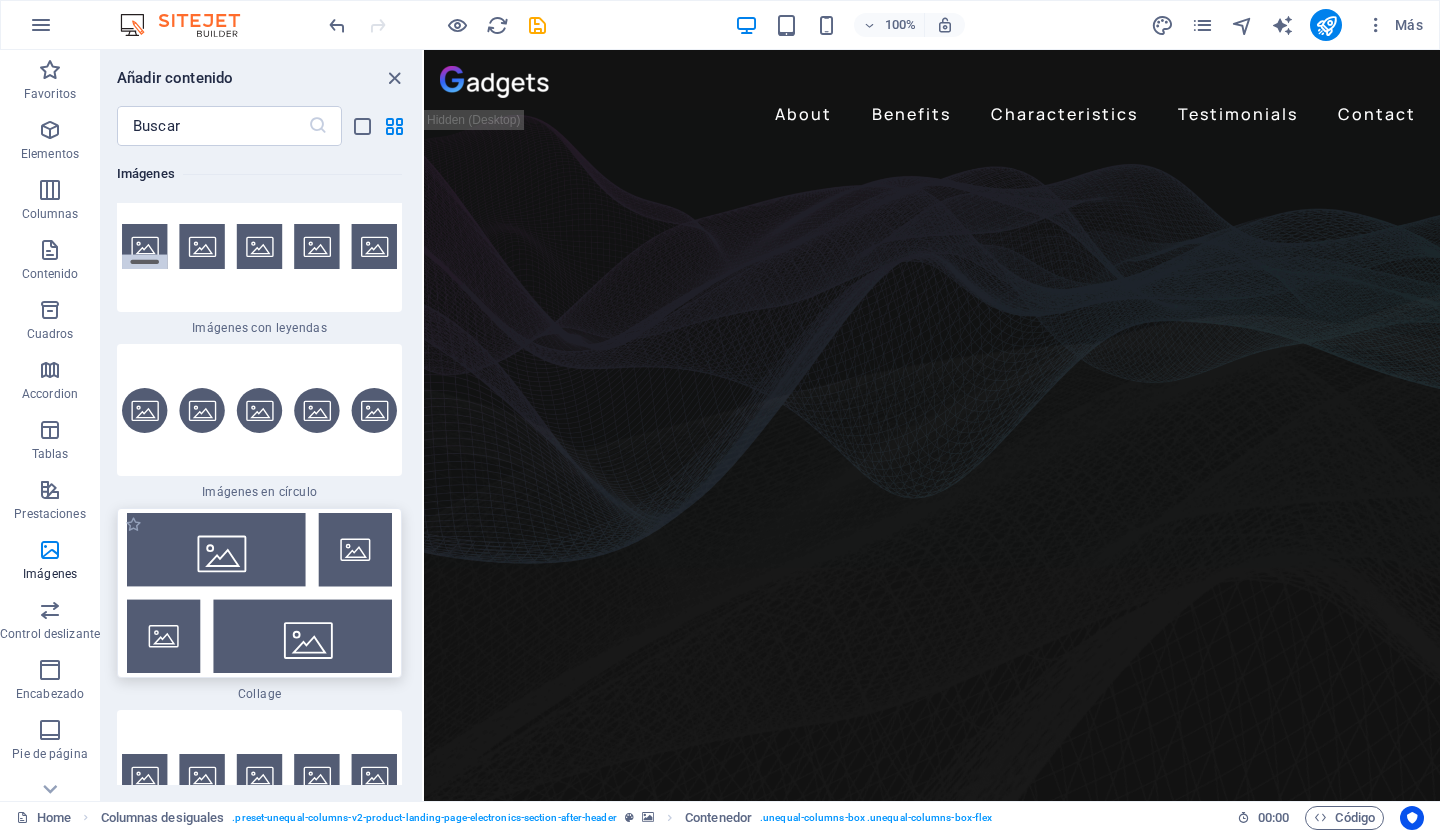 click at bounding box center (259, 593) 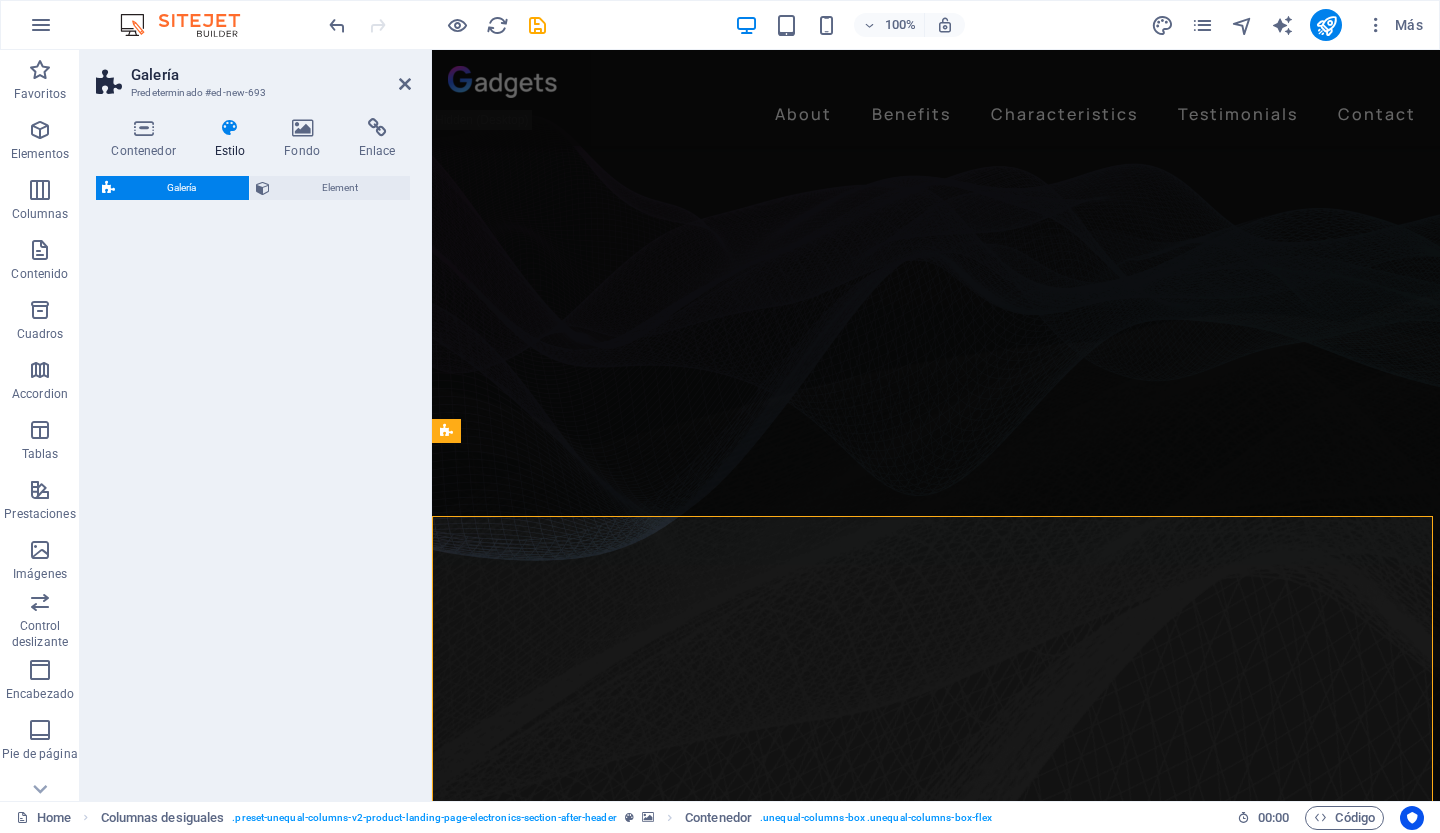 scroll, scrollTop: 1614, scrollLeft: 0, axis: vertical 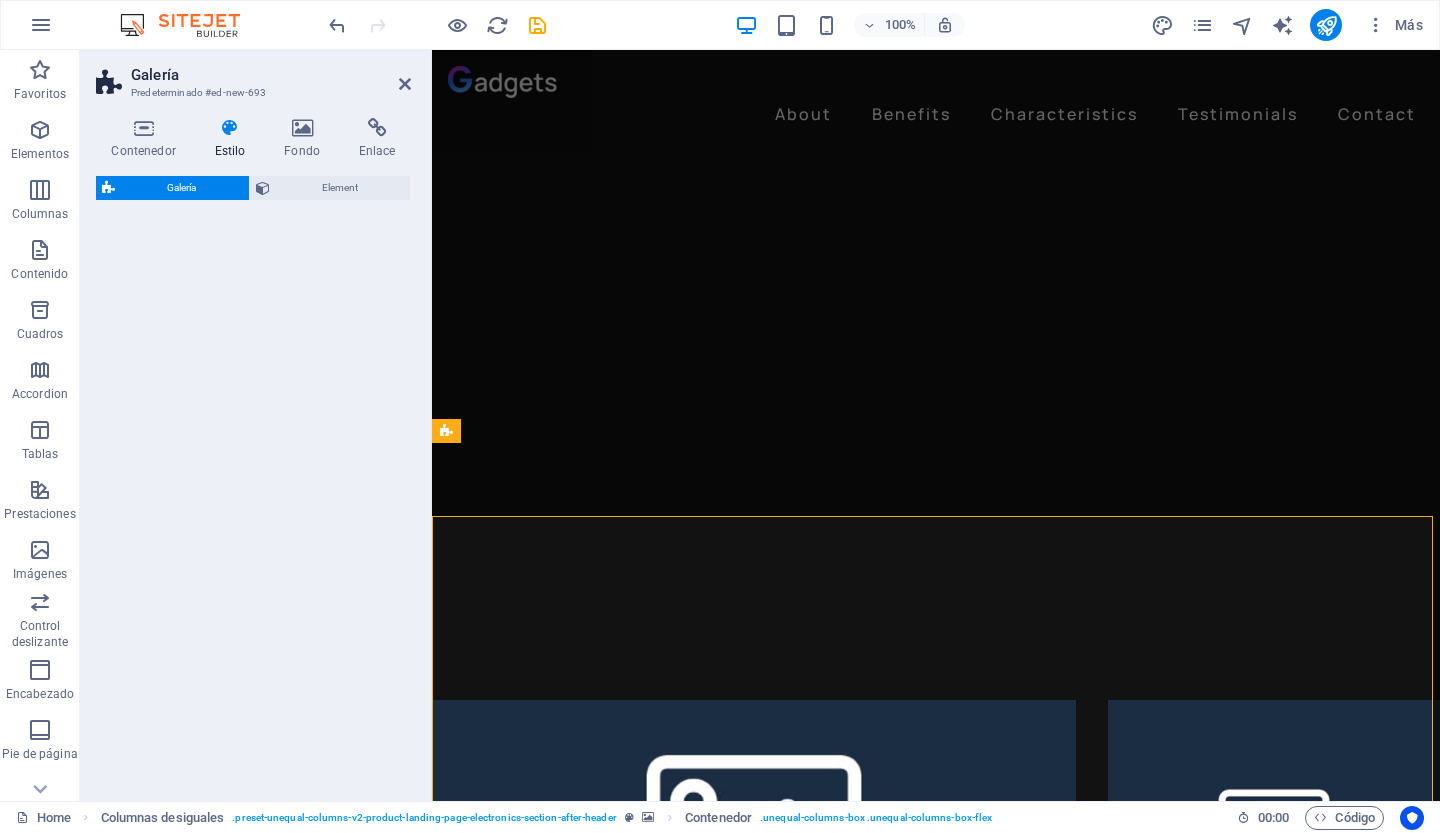 select on "rem" 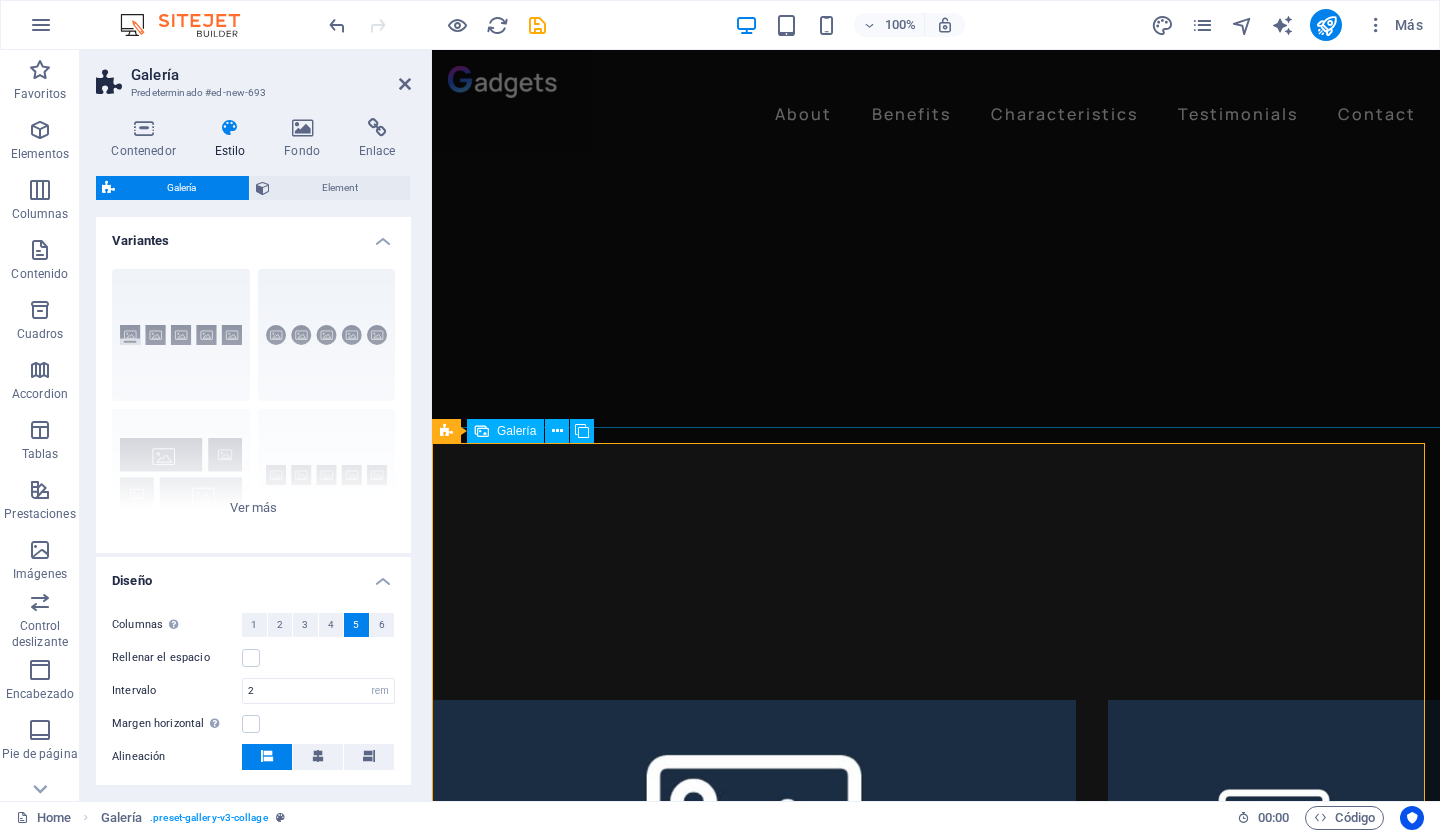 drag, startPoint x: 670, startPoint y: 539, endPoint x: 736, endPoint y: 595, distance: 86.55634 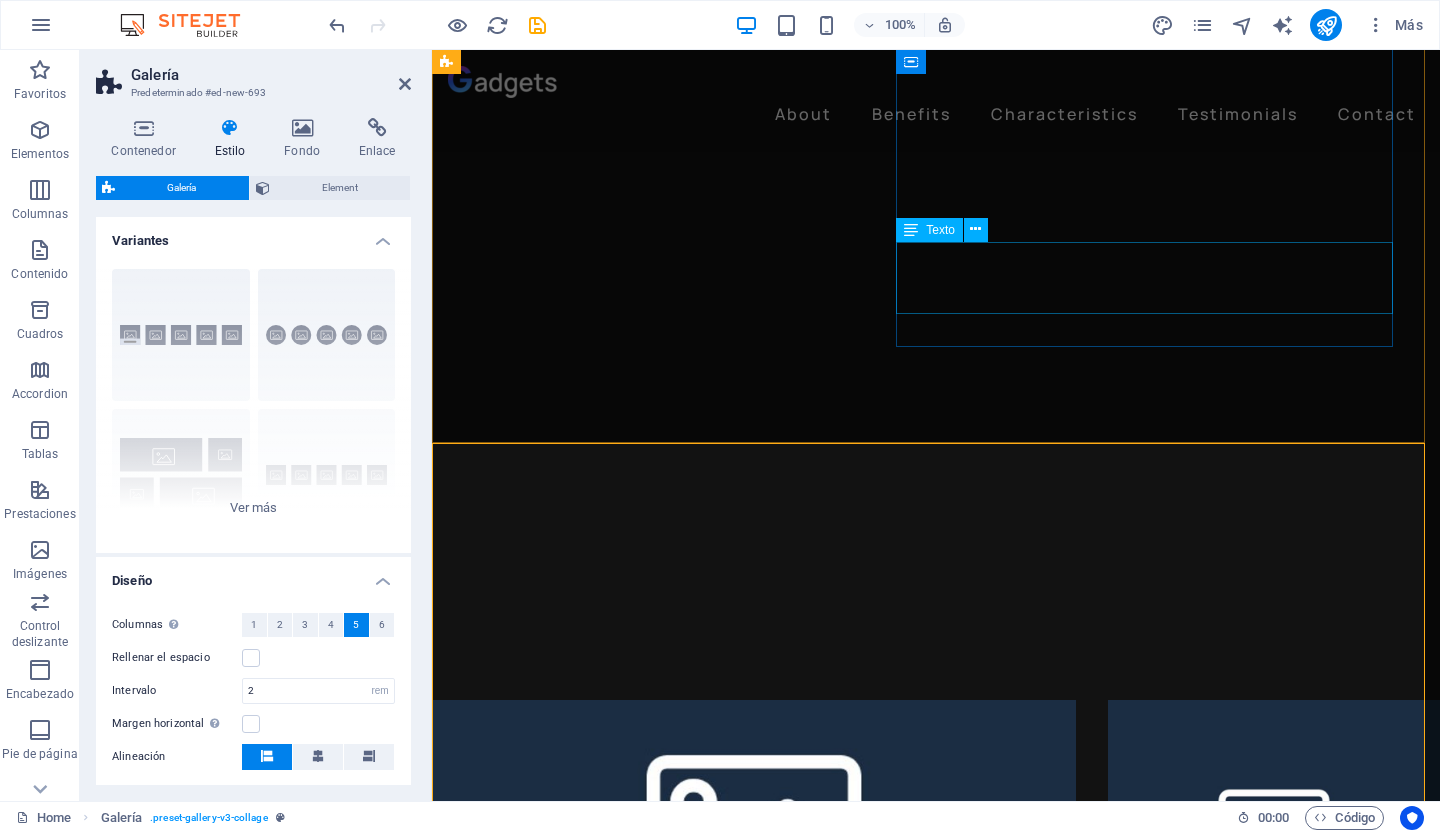 click on "Lorem ipsum dolor sit amet, consectetur adipiscing elit. Id quam et, turpis a neque fringilla. Quam eleifend non, augue lectus malesuada quisque lorem neque quam. Morbi ac, non mauris integer ac neque." at bounding box center [936, 3103] 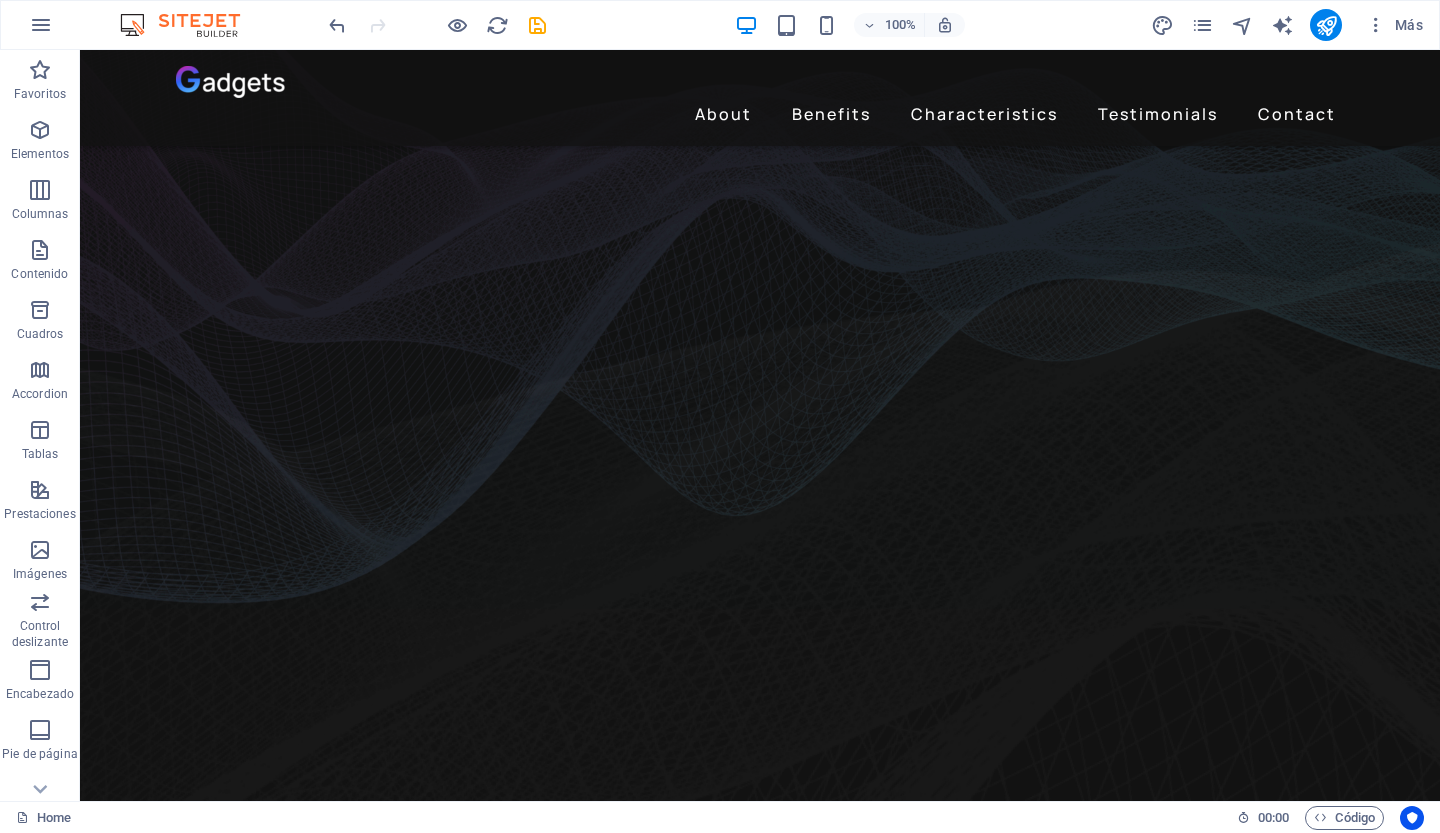 scroll, scrollTop: 0, scrollLeft: 0, axis: both 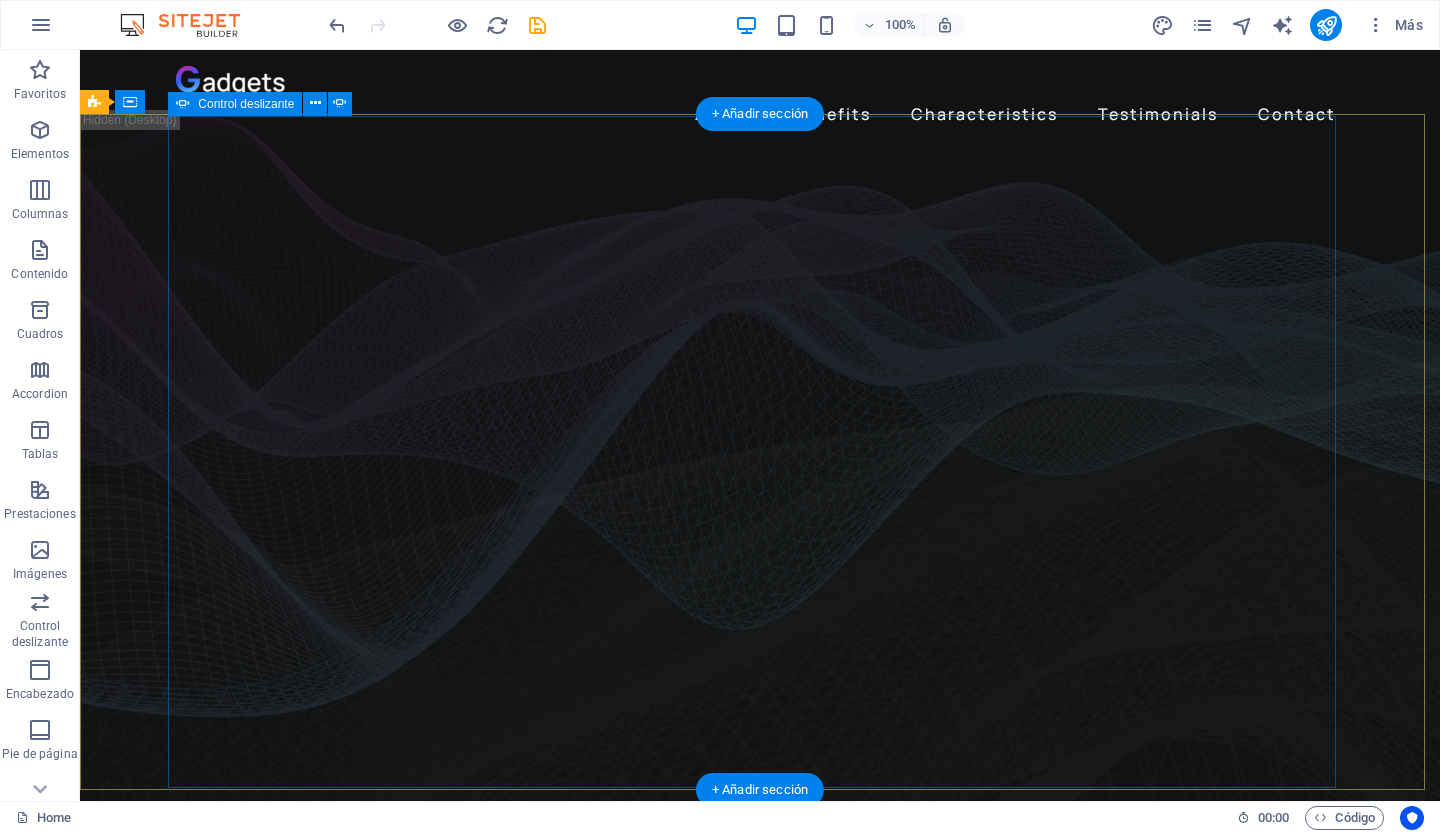 click on "Change the way you listen to music Lorem ipsum dolor sit amet, consectetur adipiscing elit. Adipiscing ultricies risus, ornare mus id vulputate. Learn more Get lost in the studio sound Lorem ipsum dolor sit amet, consectetur adipiscing elit. Adipiscing ultricies risus, ornare mus id vulputate. Learn more" at bounding box center (760, 1335) 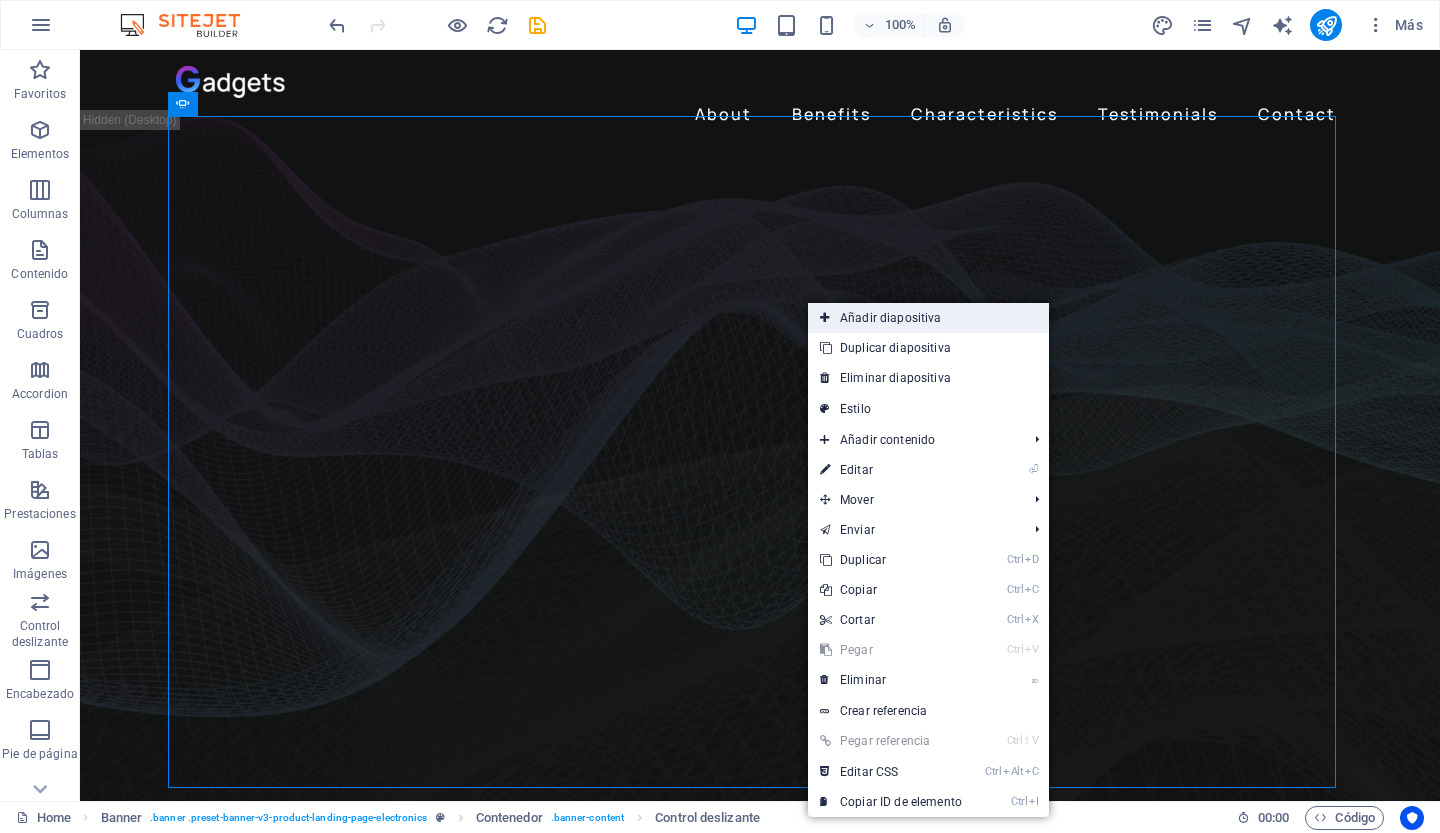 click on "Añadir diapositiva" at bounding box center [928, 318] 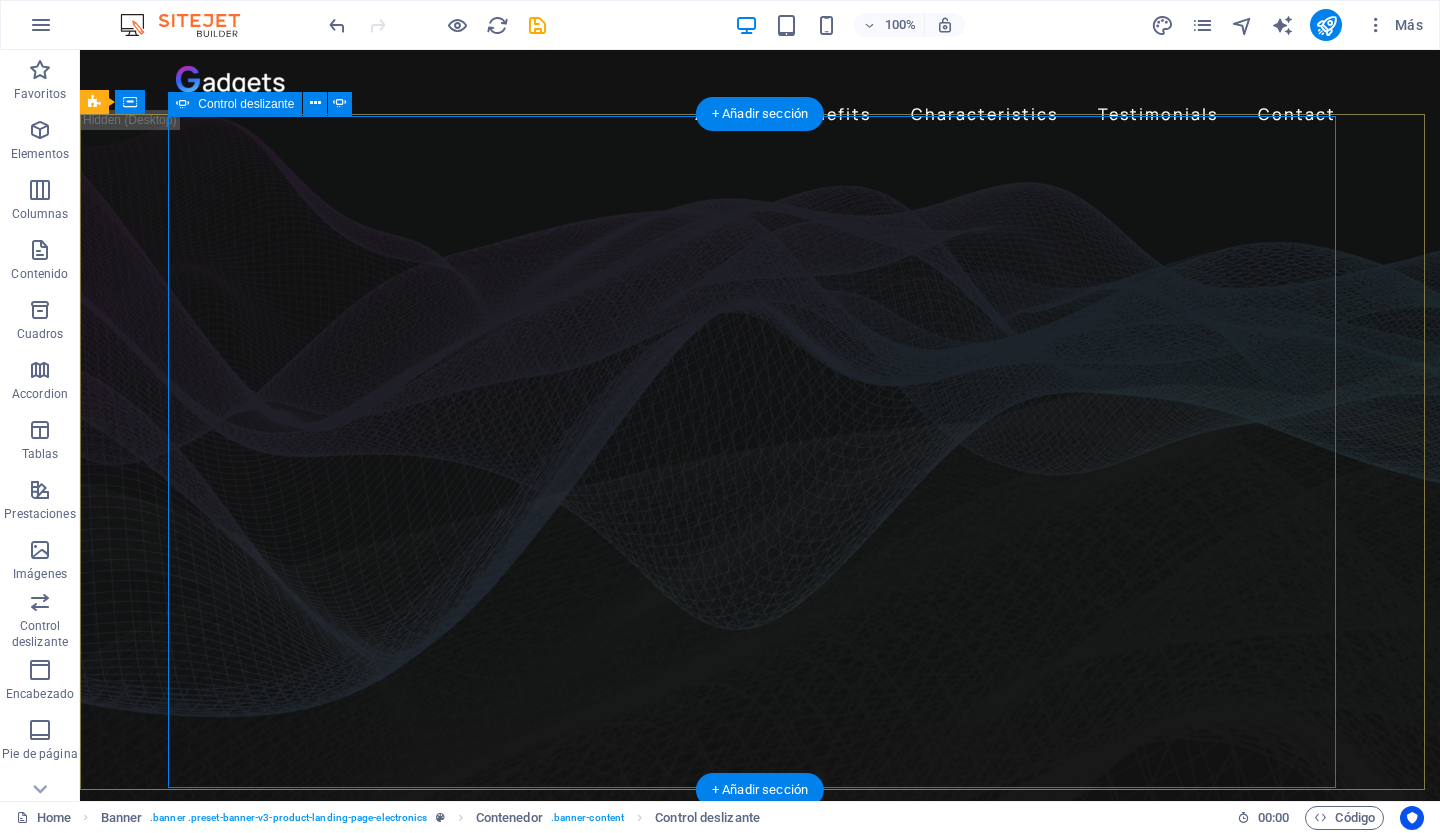 click on "Añadir elementos" at bounding box center [-2815, 2625] 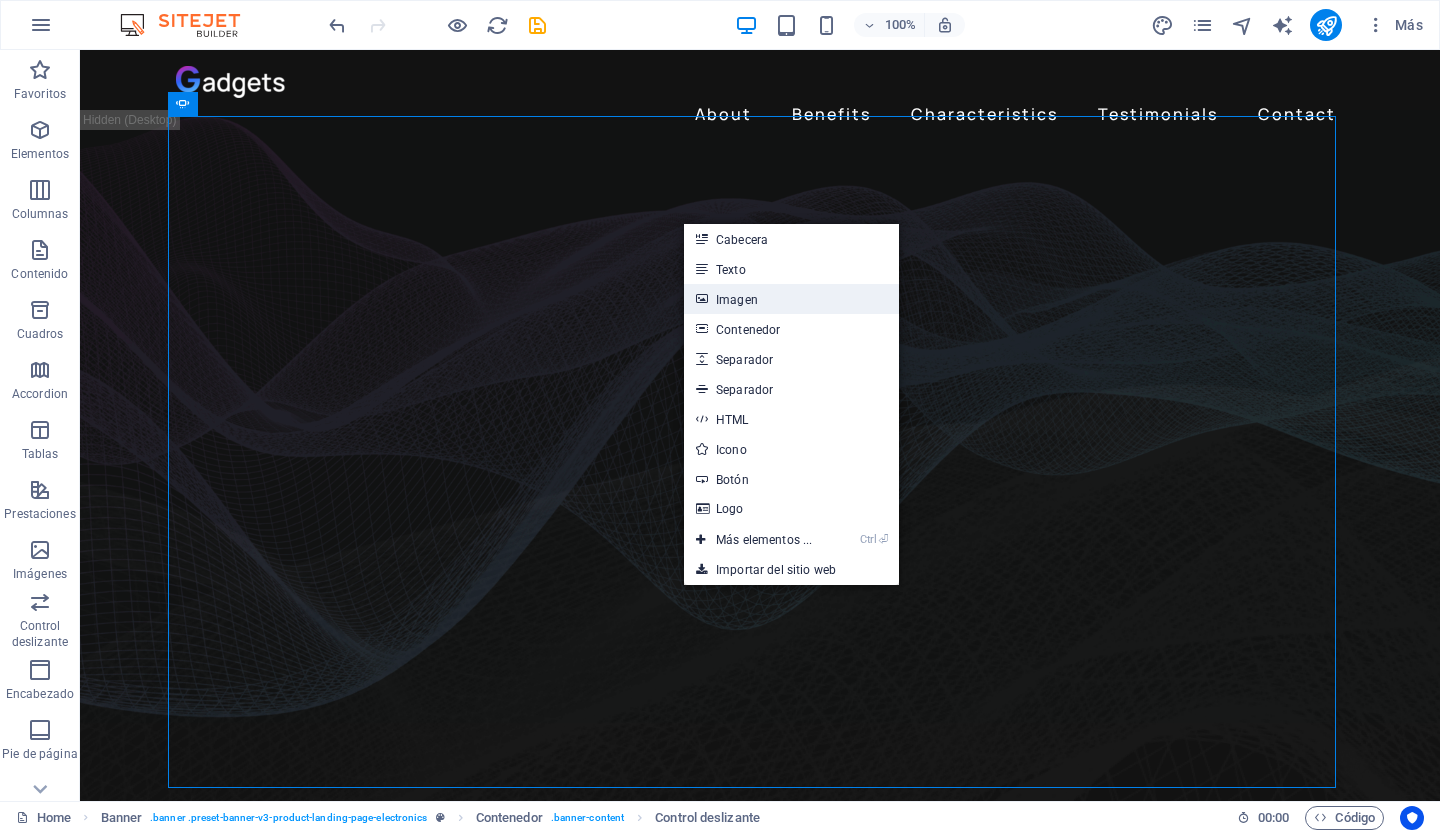 click on "Imagen" at bounding box center (791, 299) 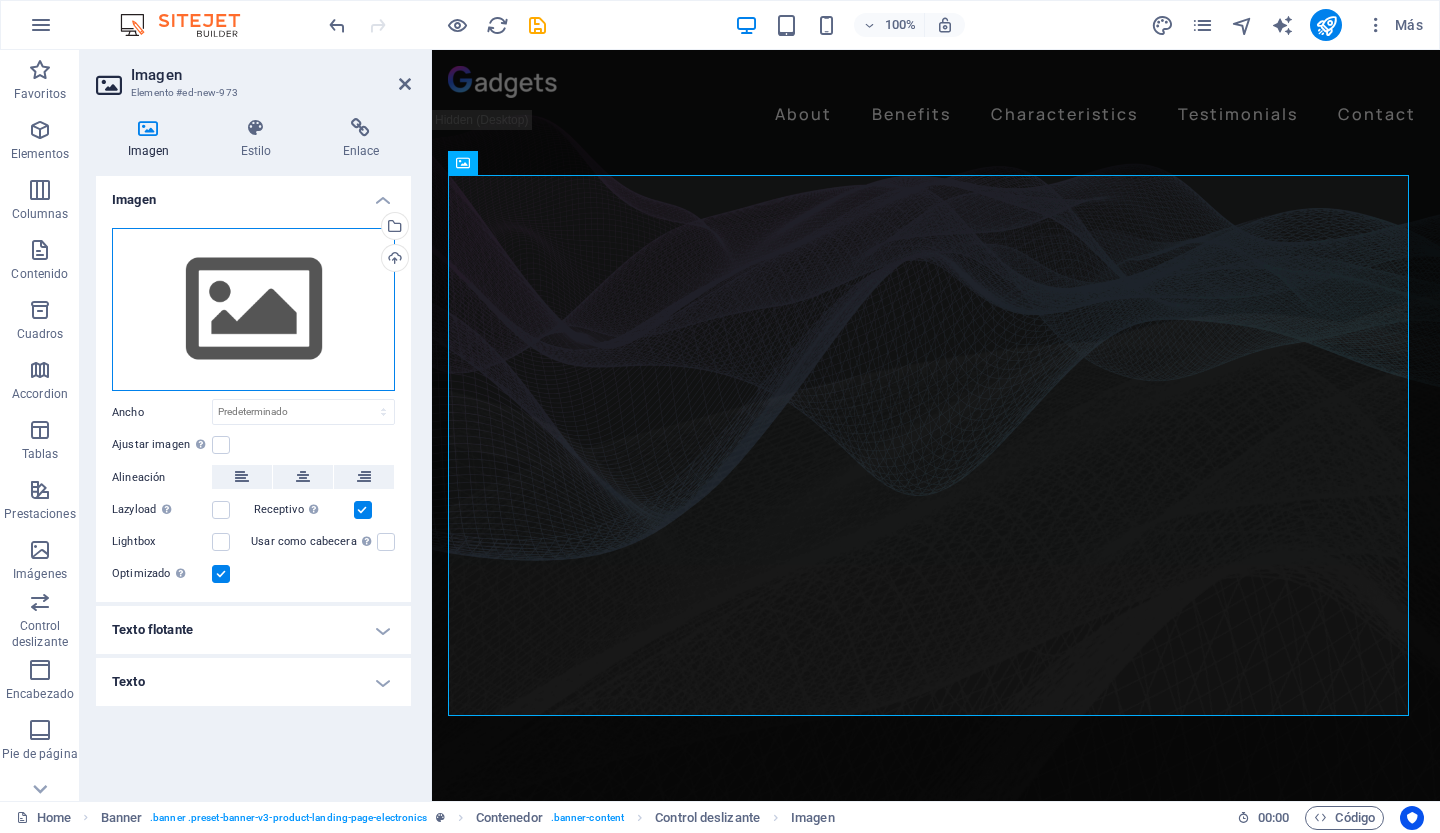 click on "Arrastra archivos aquí, haz clic para escoger archivos o  selecciona archivos de Archivos o de nuestra galería gratuita de fotos y vídeos" at bounding box center (253, 310) 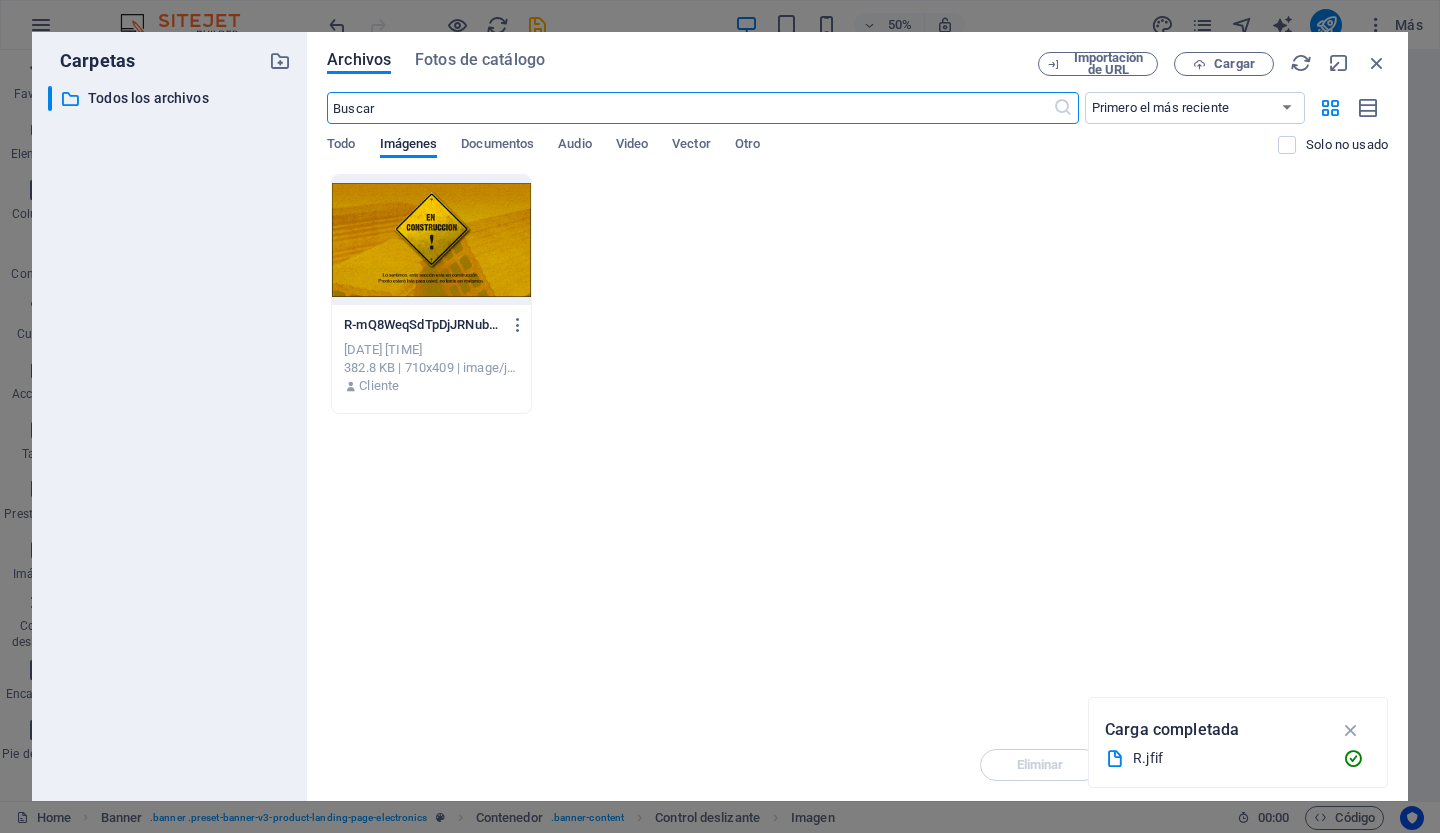 click at bounding box center [431, 240] 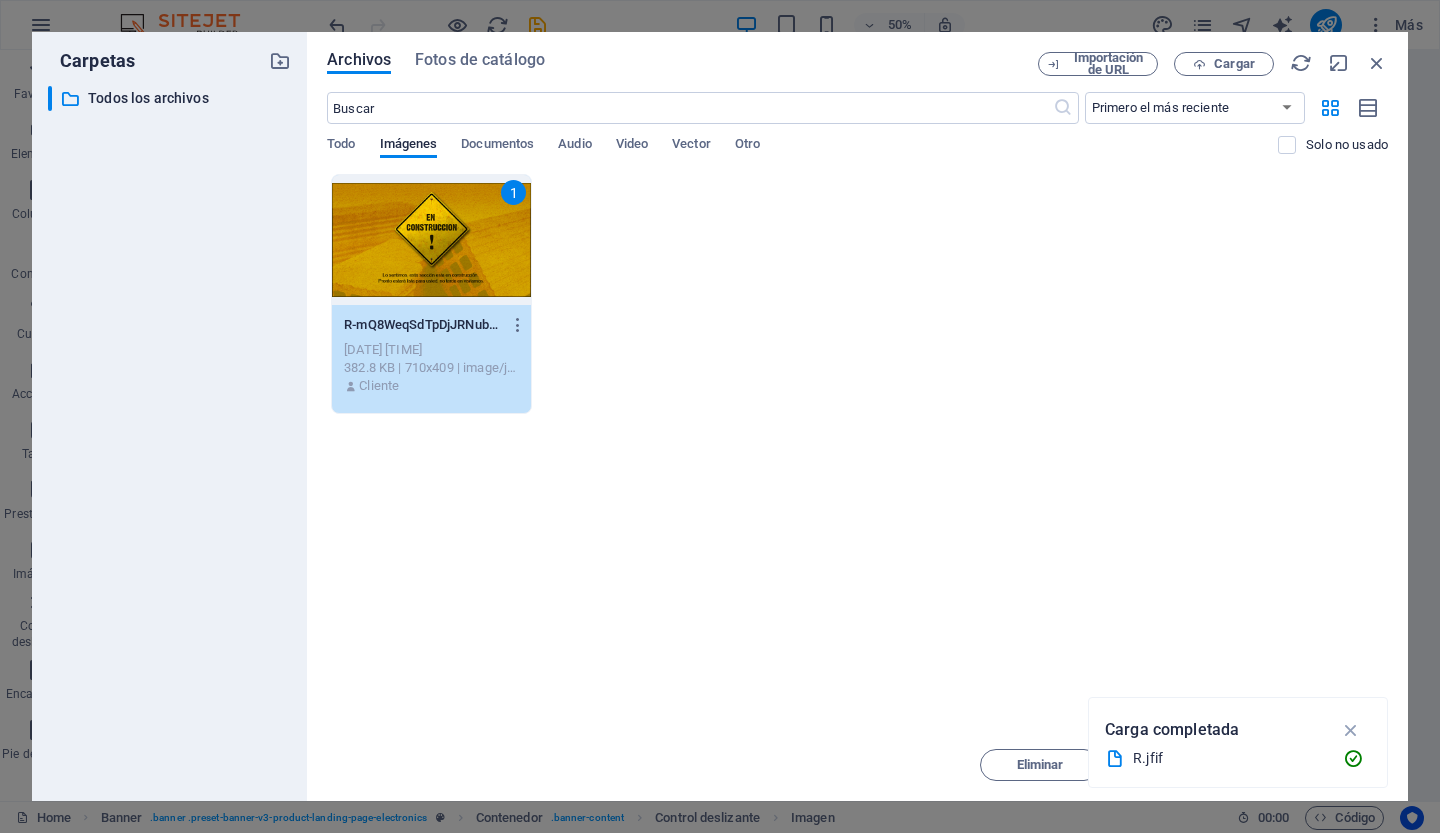 click on "1" at bounding box center (431, 240) 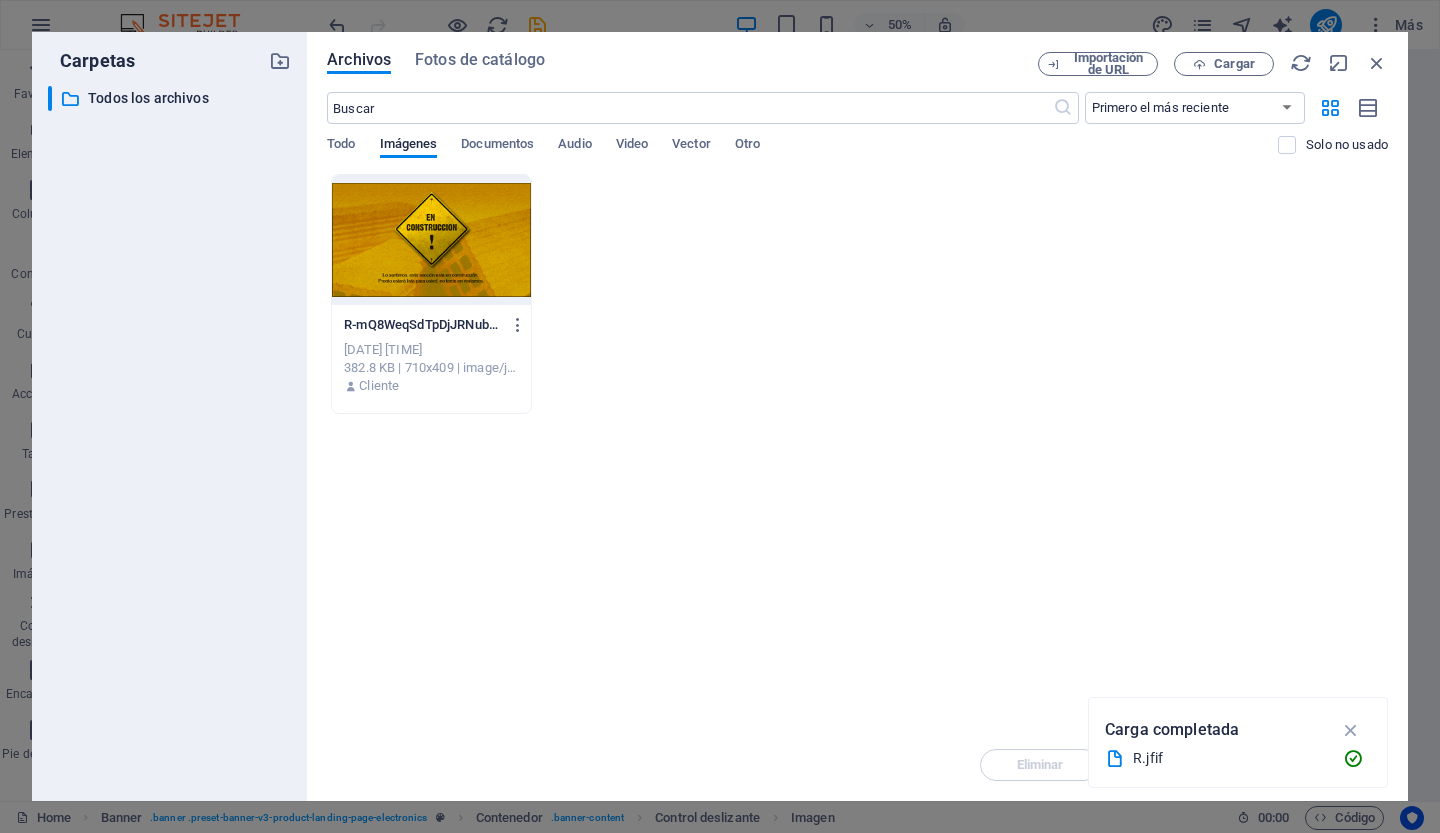 click at bounding box center [431, 240] 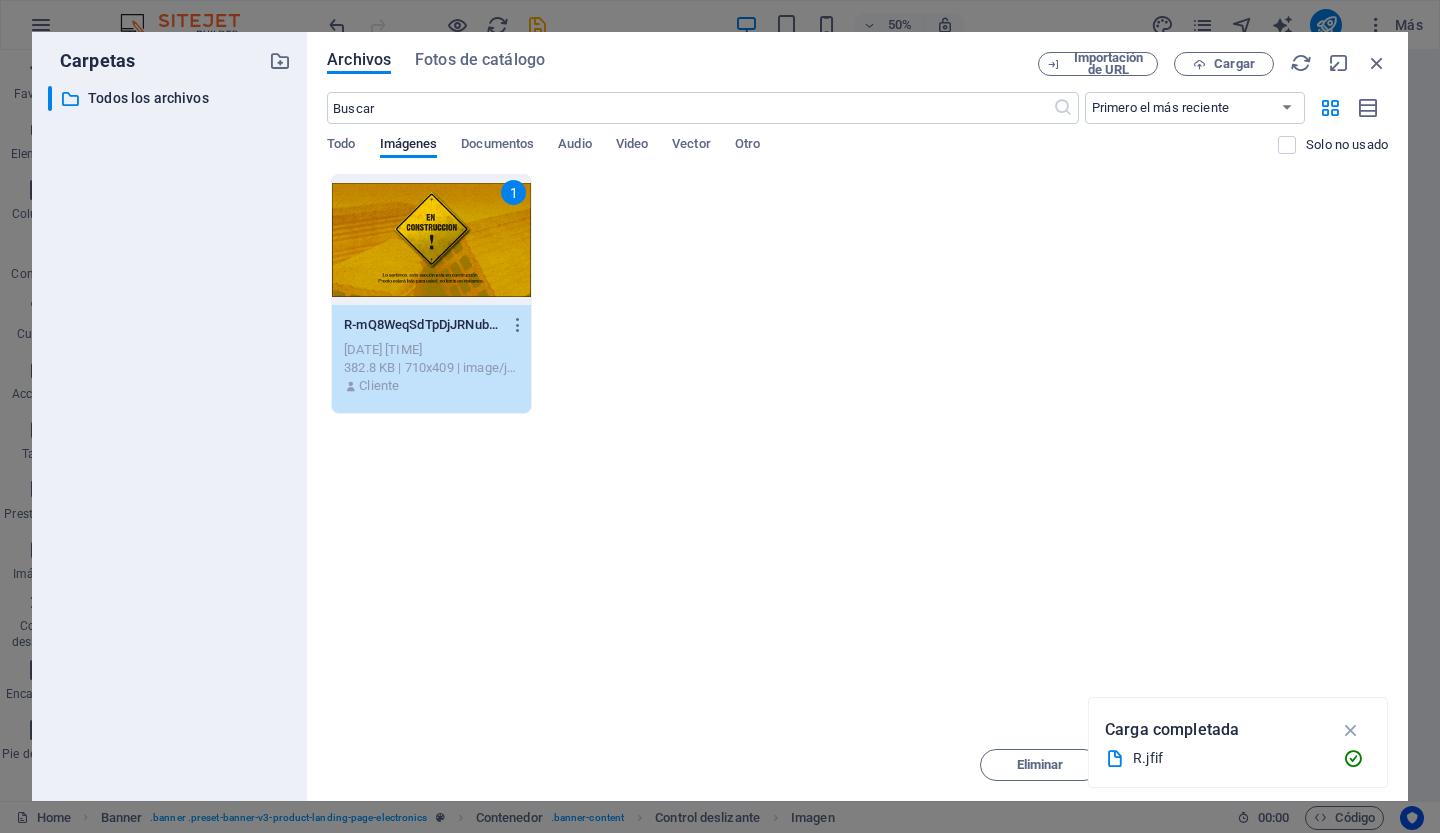click on "1" at bounding box center [431, 240] 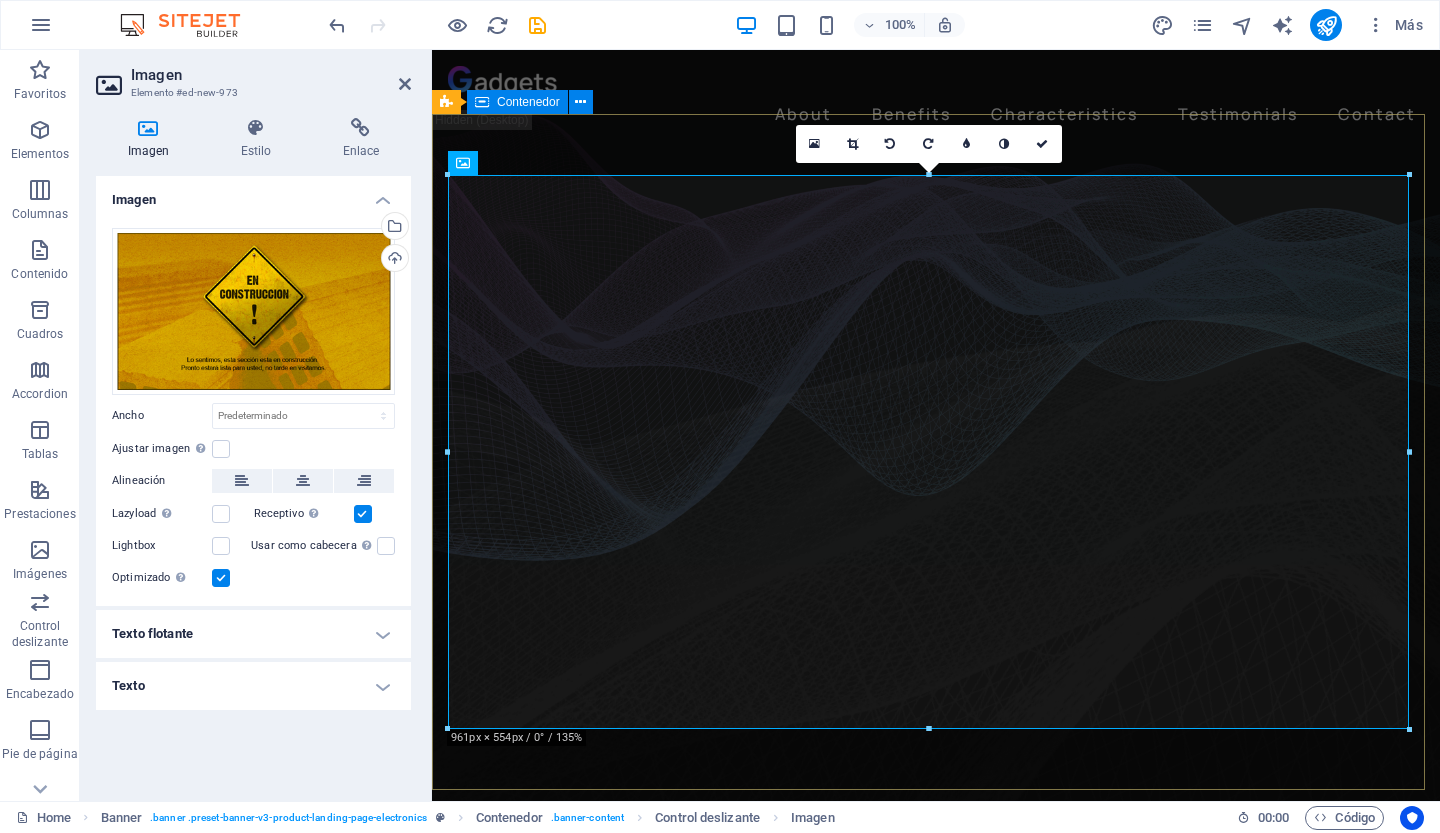 click on "Change the way you listen to music Lorem ipsum dolor sit amet, consectetur adipiscing elit. Adipiscing ultricies risus, ornare mus id vulputate. Learn more Get lost in the studio sound Lorem ipsum dolor sit amet, consectetur adipiscing elit. Adipiscing ultricies risus, ornare mus id vulputate. Learn more" at bounding box center [936, 1536] 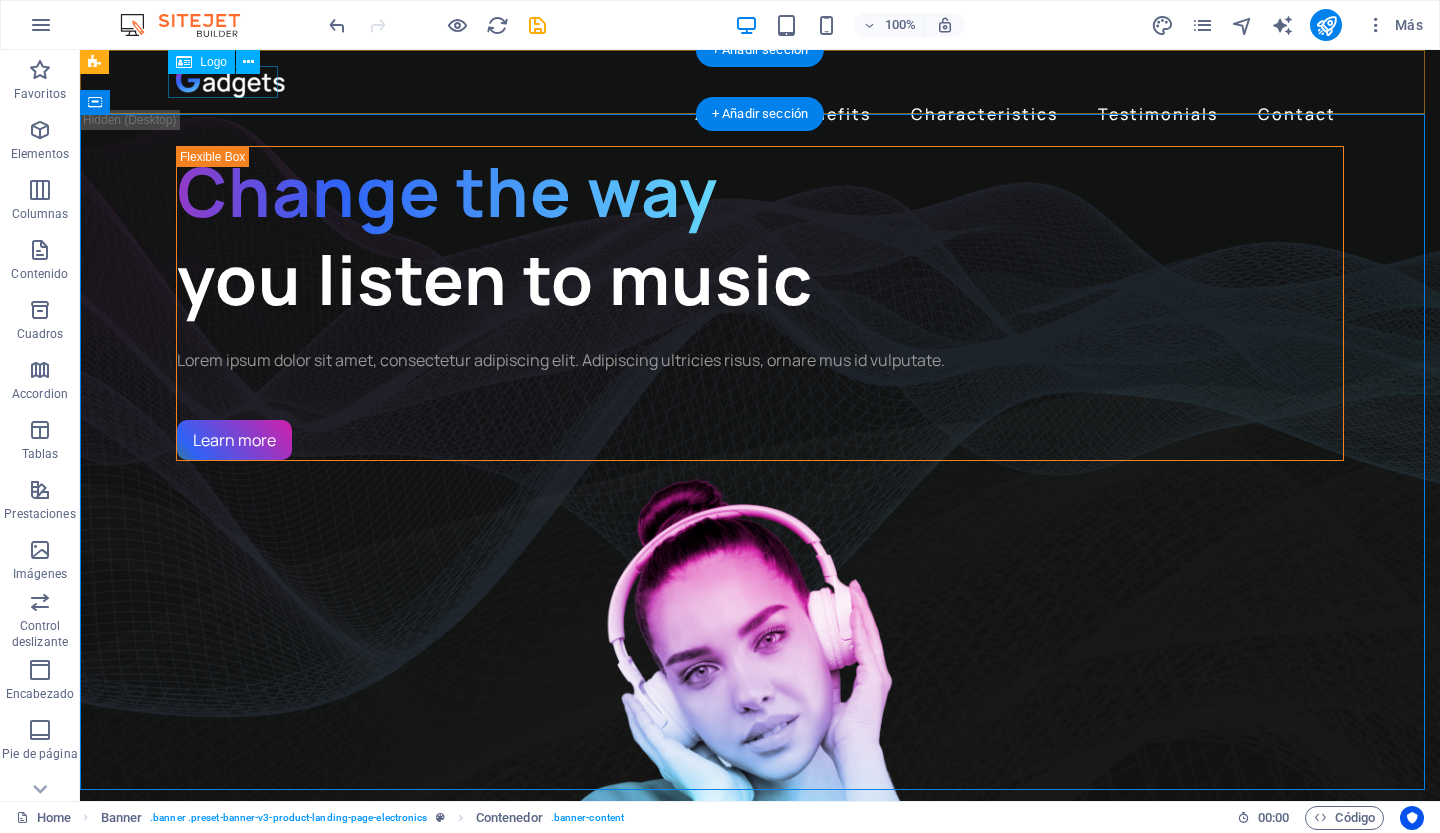 click at bounding box center [760, 82] 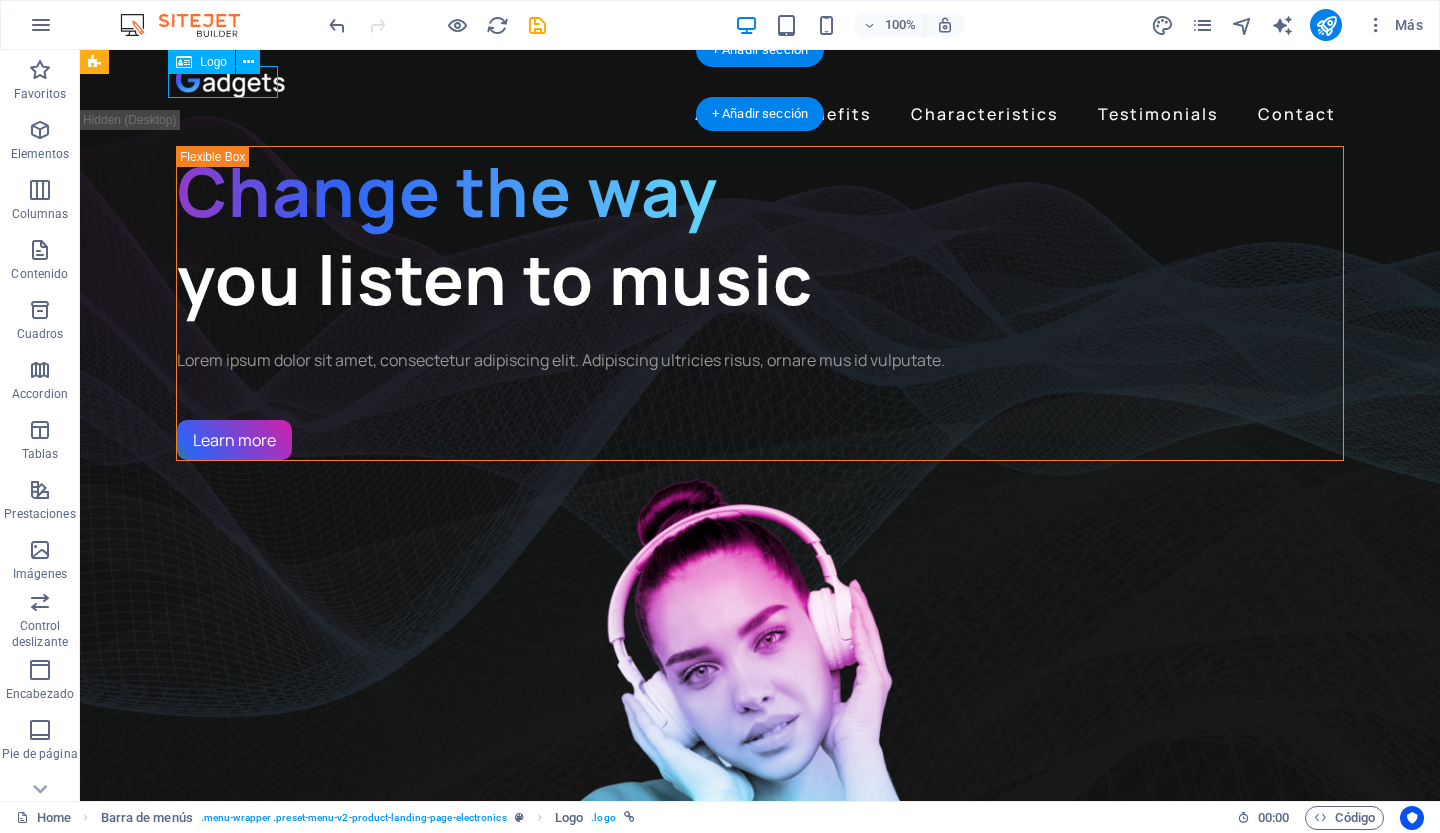 click at bounding box center (760, 82) 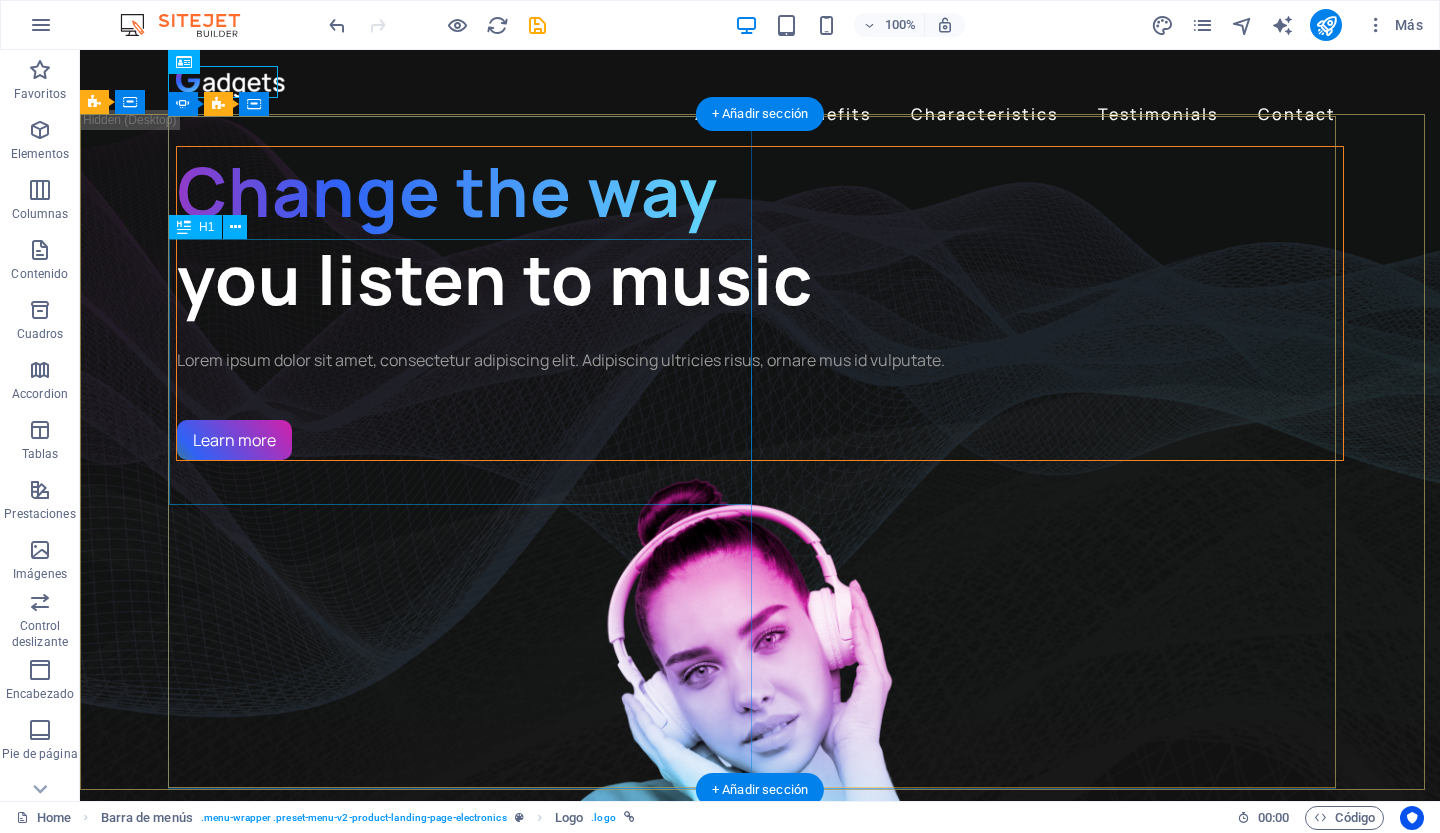 click on "Change the way you listen to music" at bounding box center (760, 235) 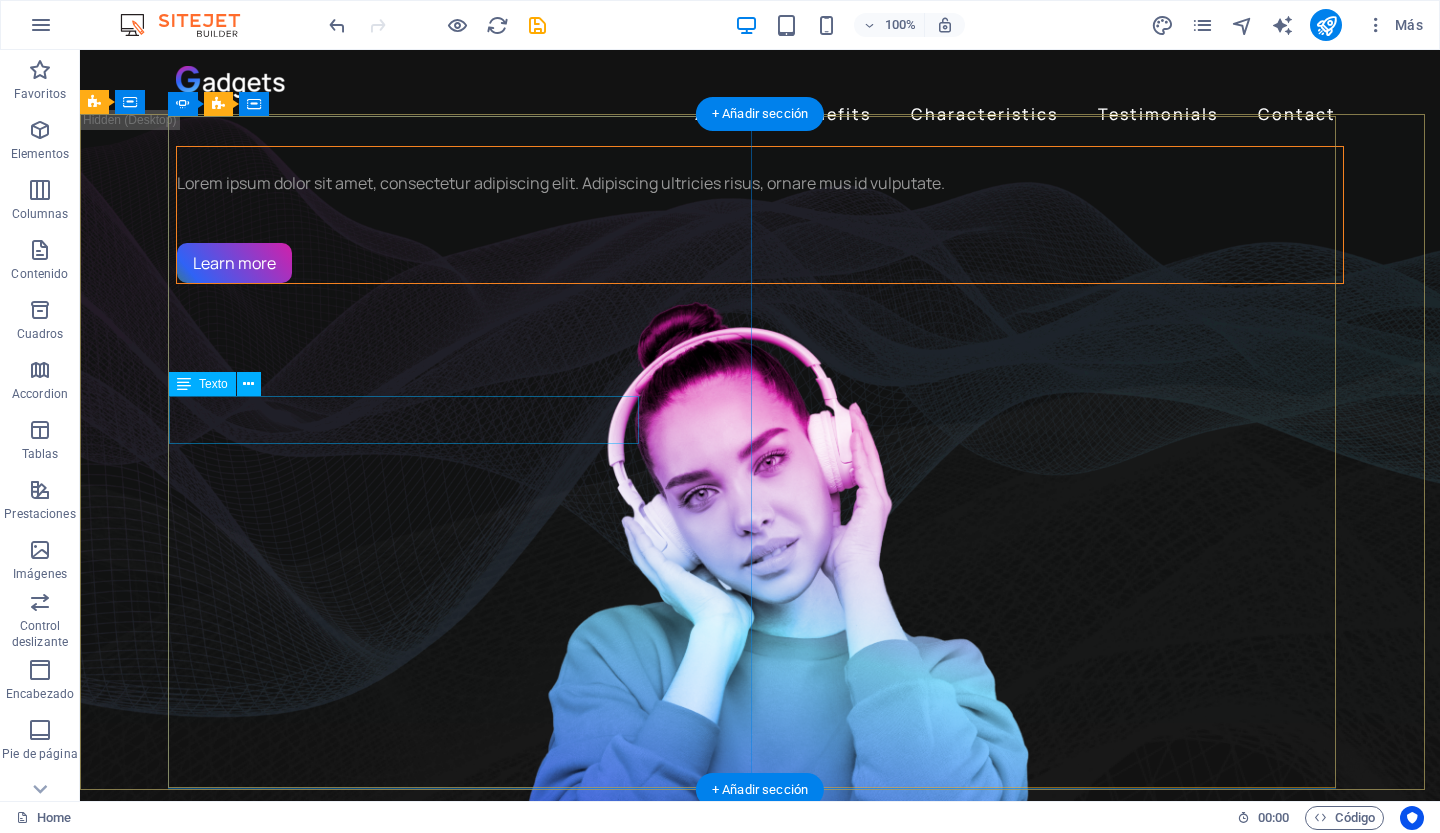 click on "Lorem ipsum dolor sit amet, consectetur adipiscing elit. Adipiscing ultricies risus, ornare mus id vulputate." at bounding box center [760, 183] 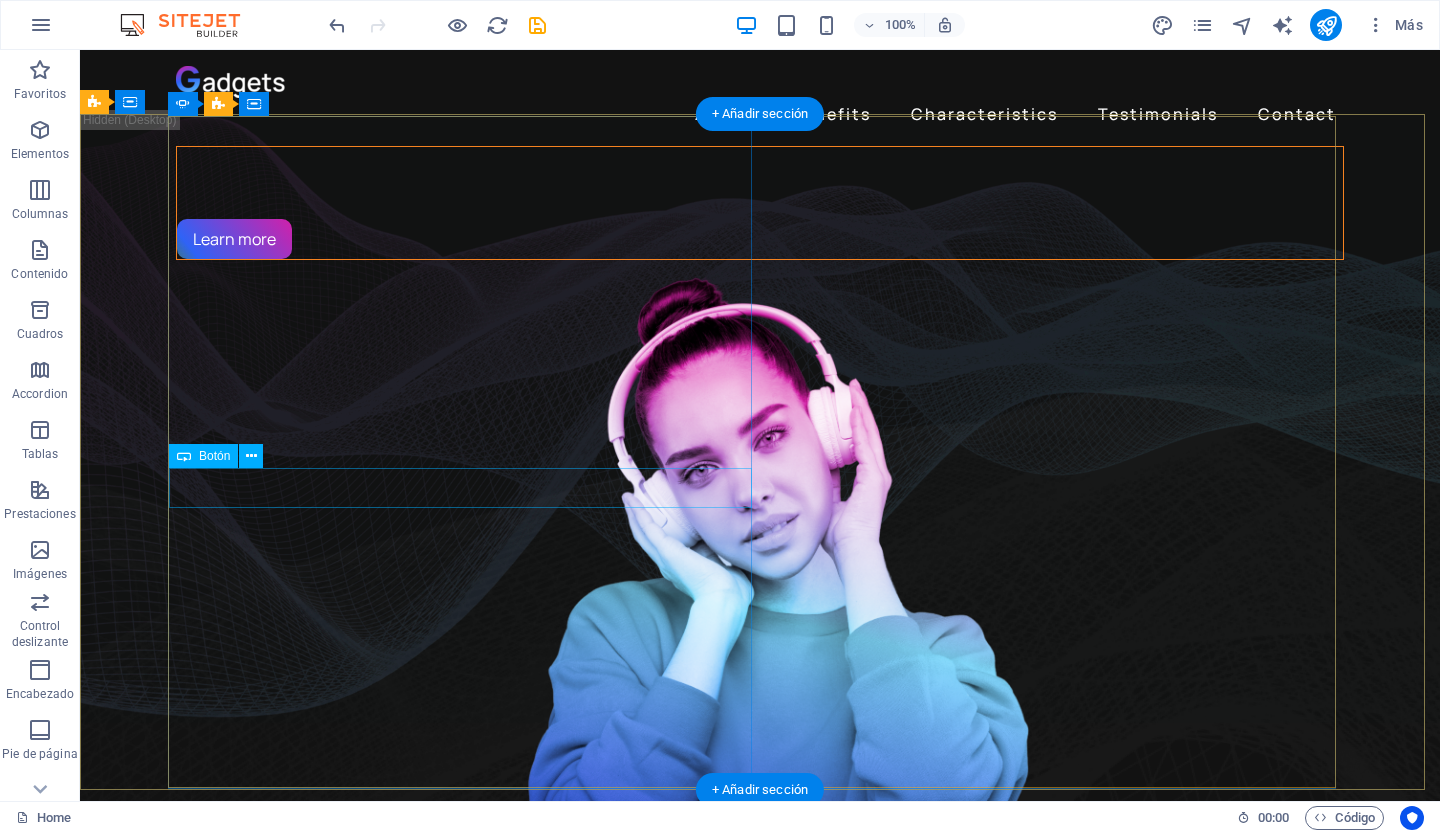 click on "Learn more" at bounding box center (760, 239) 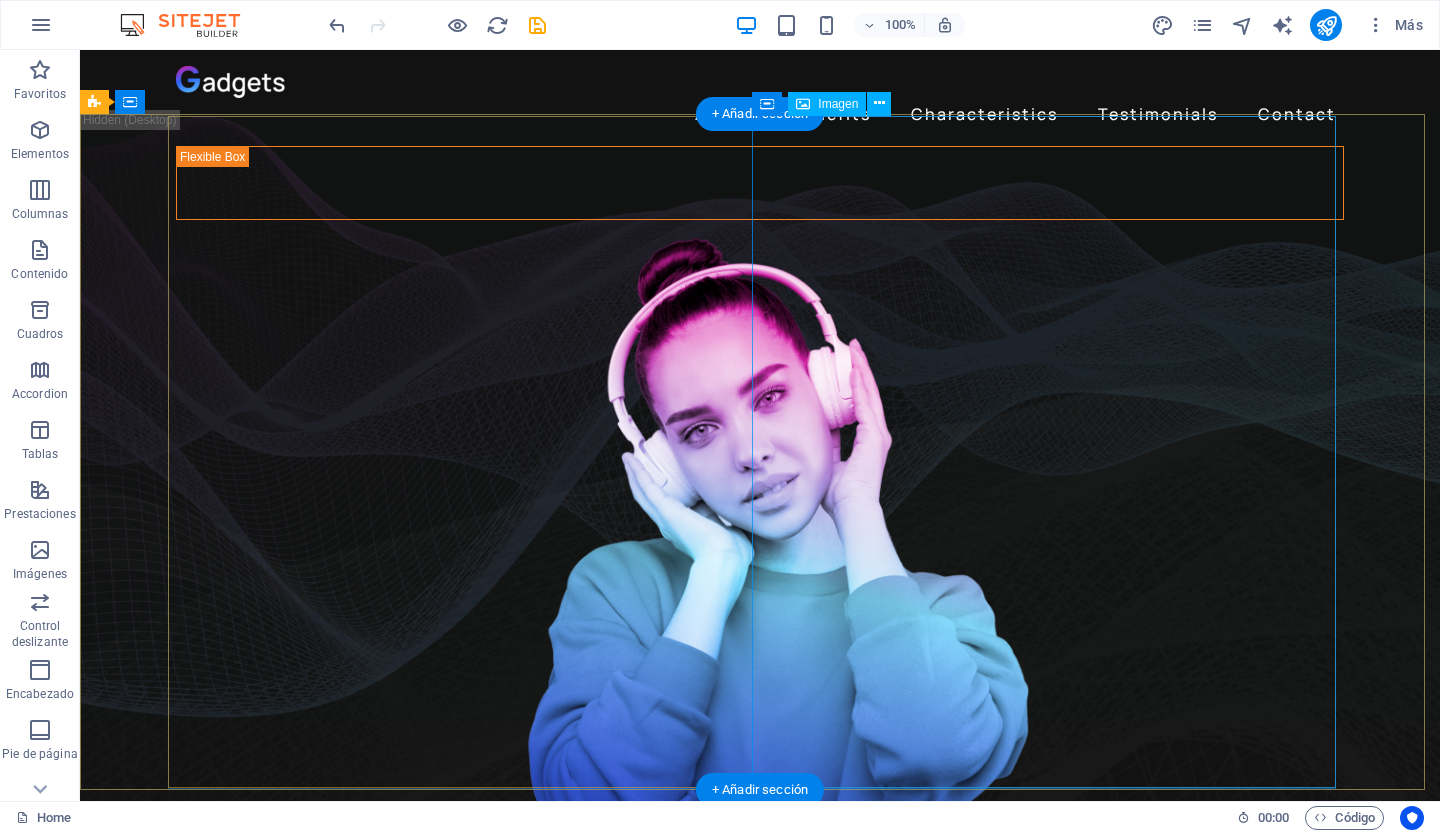 click at bounding box center (760, 556) 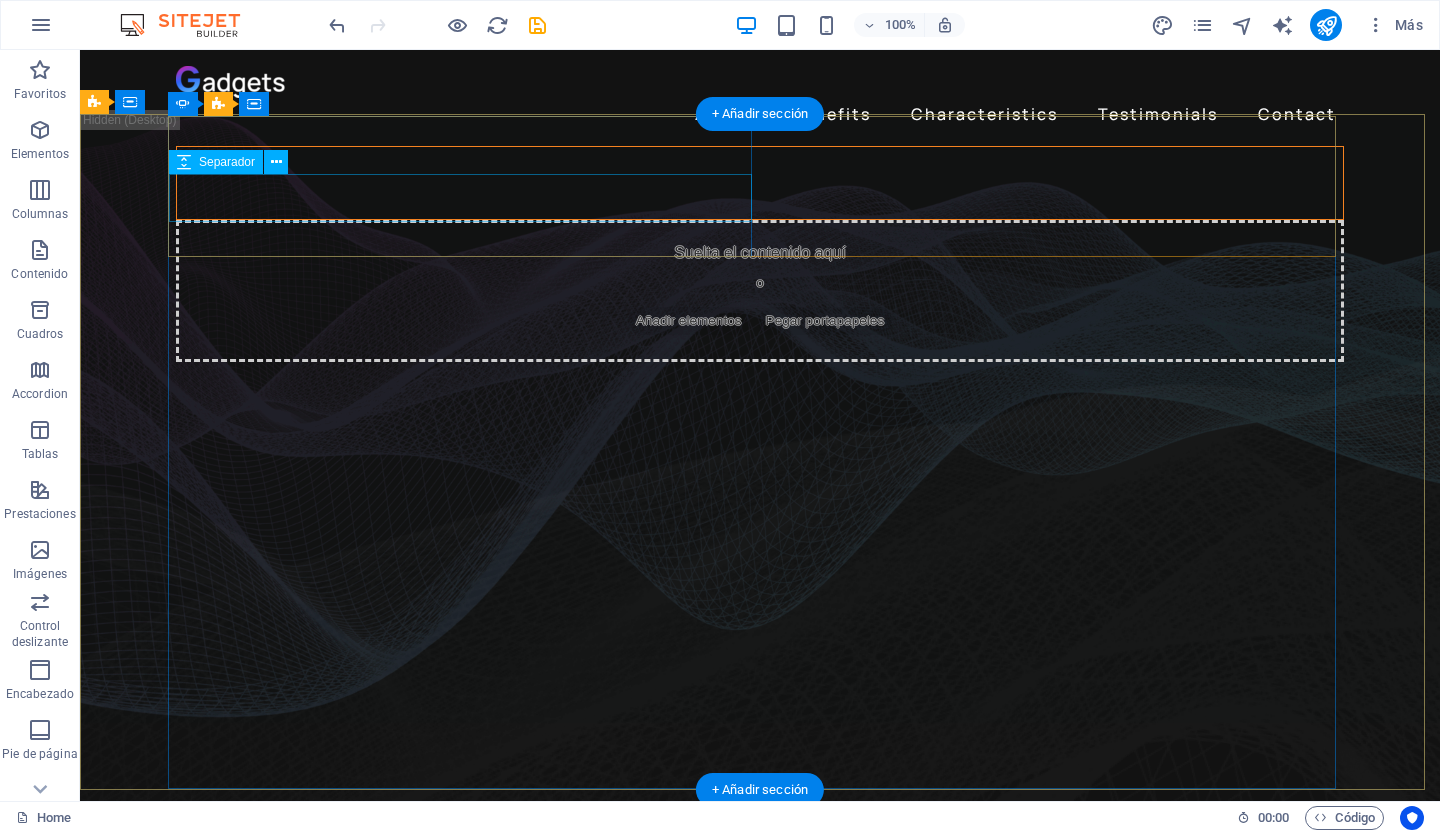 click at bounding box center [760, 195] 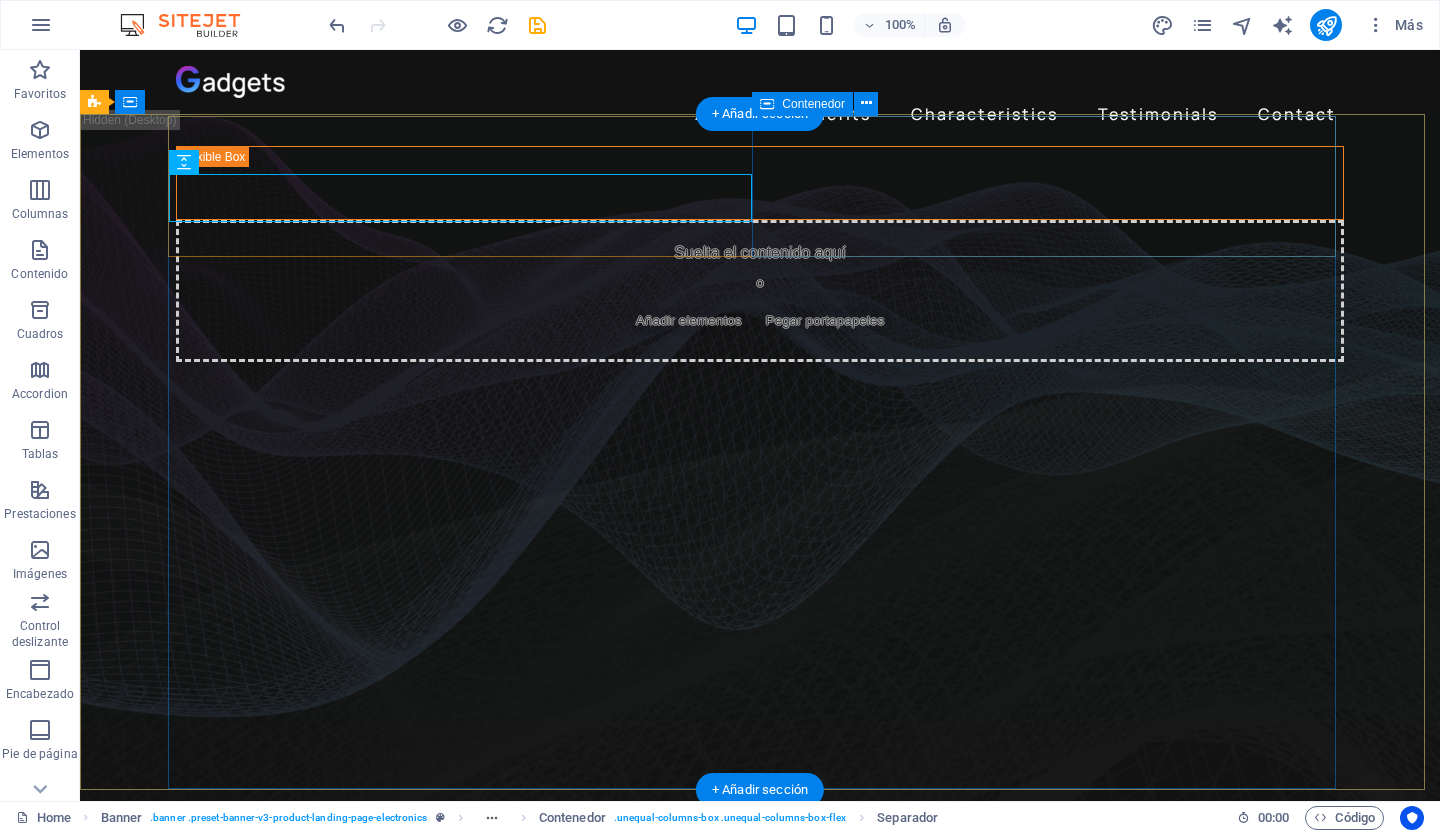click on "Suelta el contenido aquí o  Añadir elementos  Pegar portapapeles" at bounding box center [760, 291] 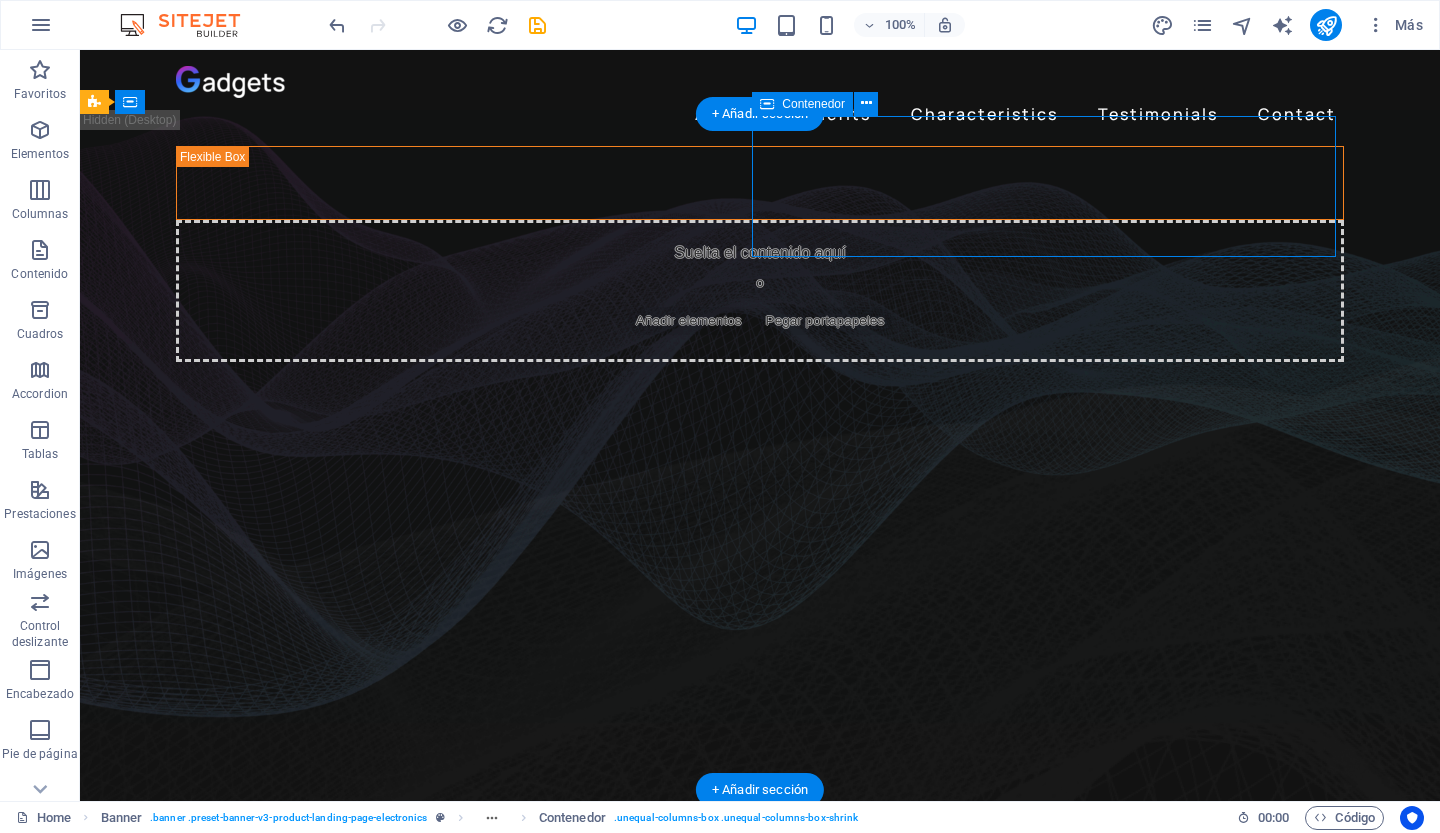 click on "Suelta el contenido aquí o  Añadir elementos  Pegar portapapeles" at bounding box center (760, 291) 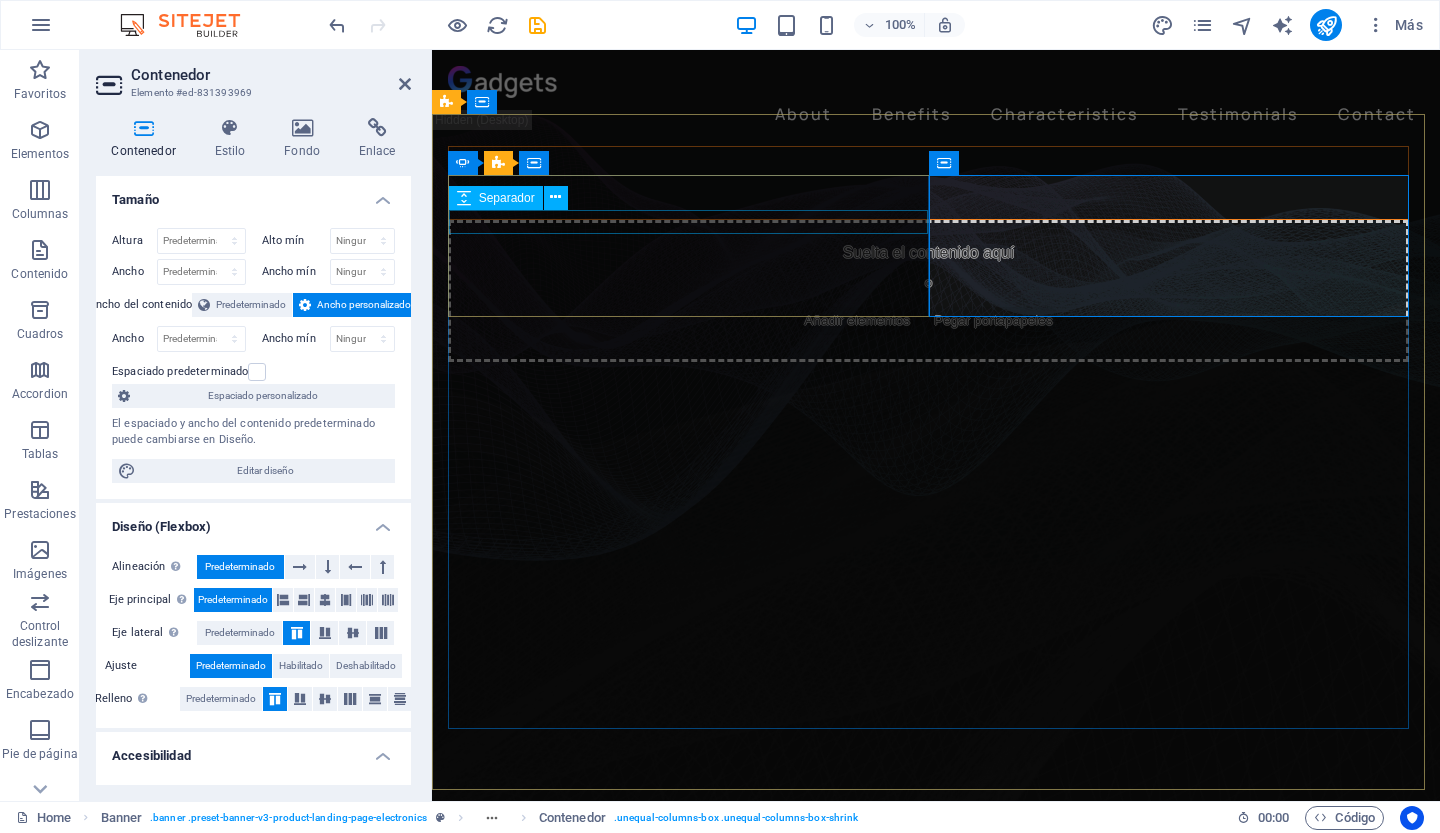 click at bounding box center (928, 159) 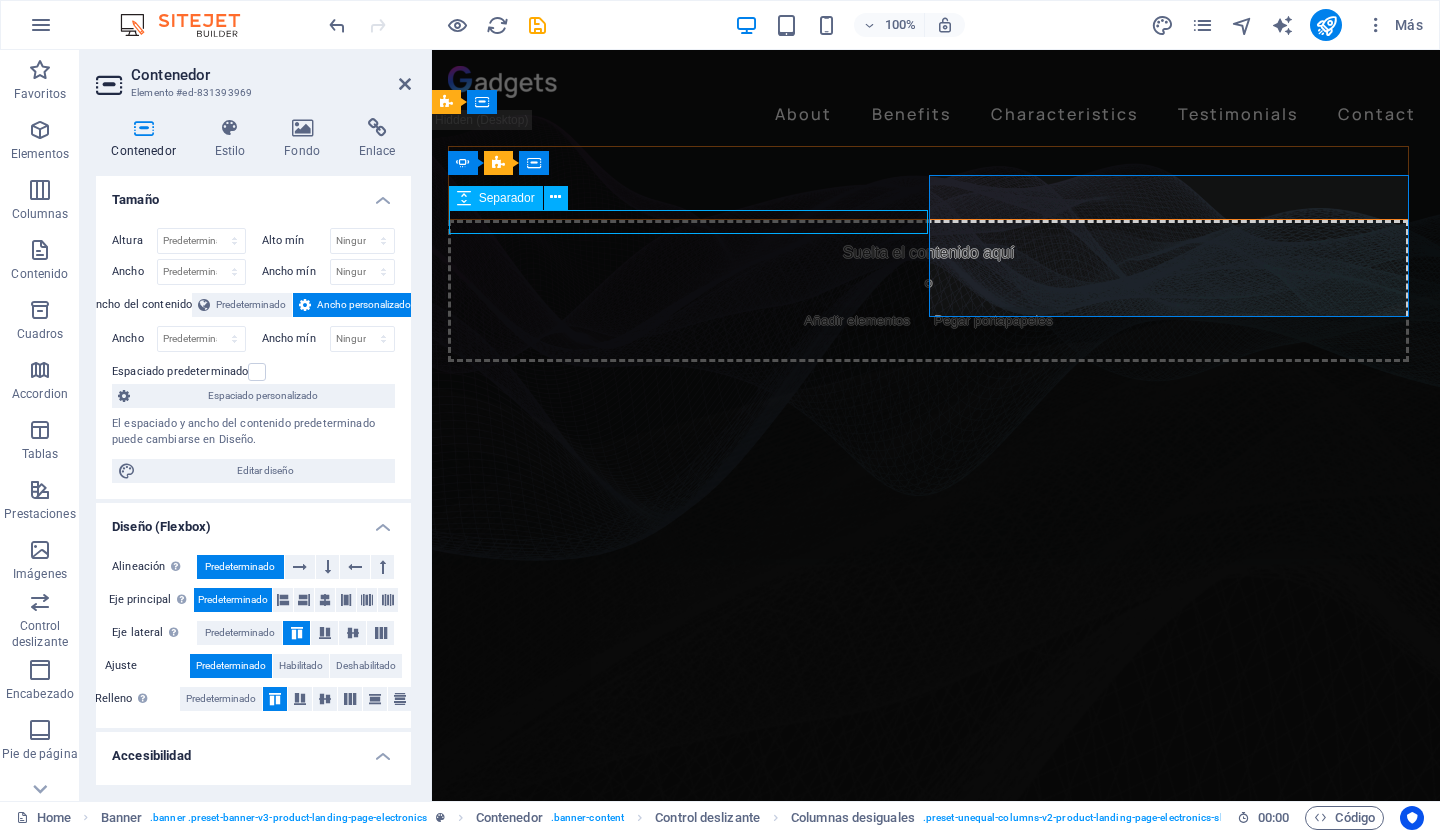 click at bounding box center (928, 159) 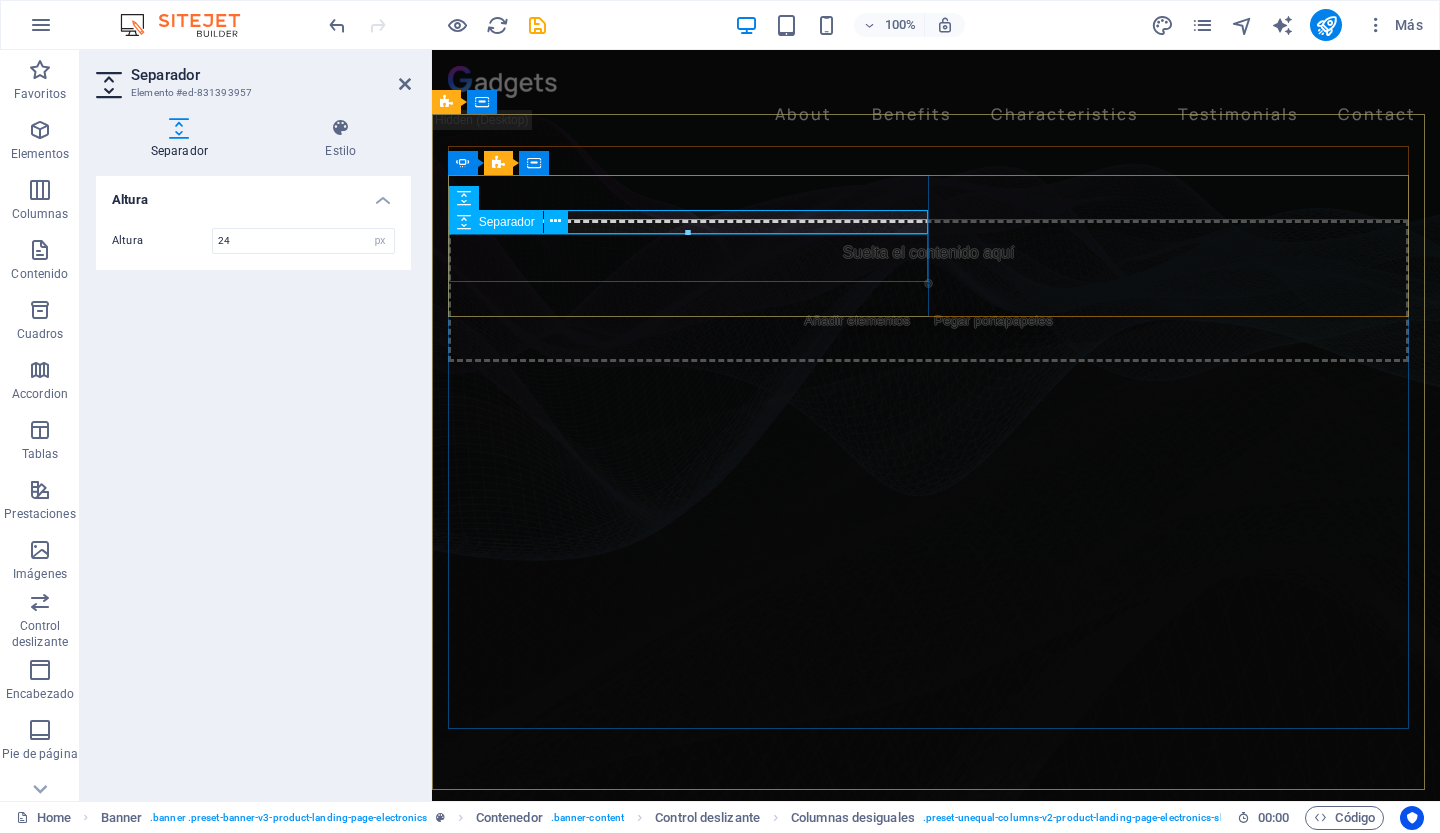 click at bounding box center [928, 195] 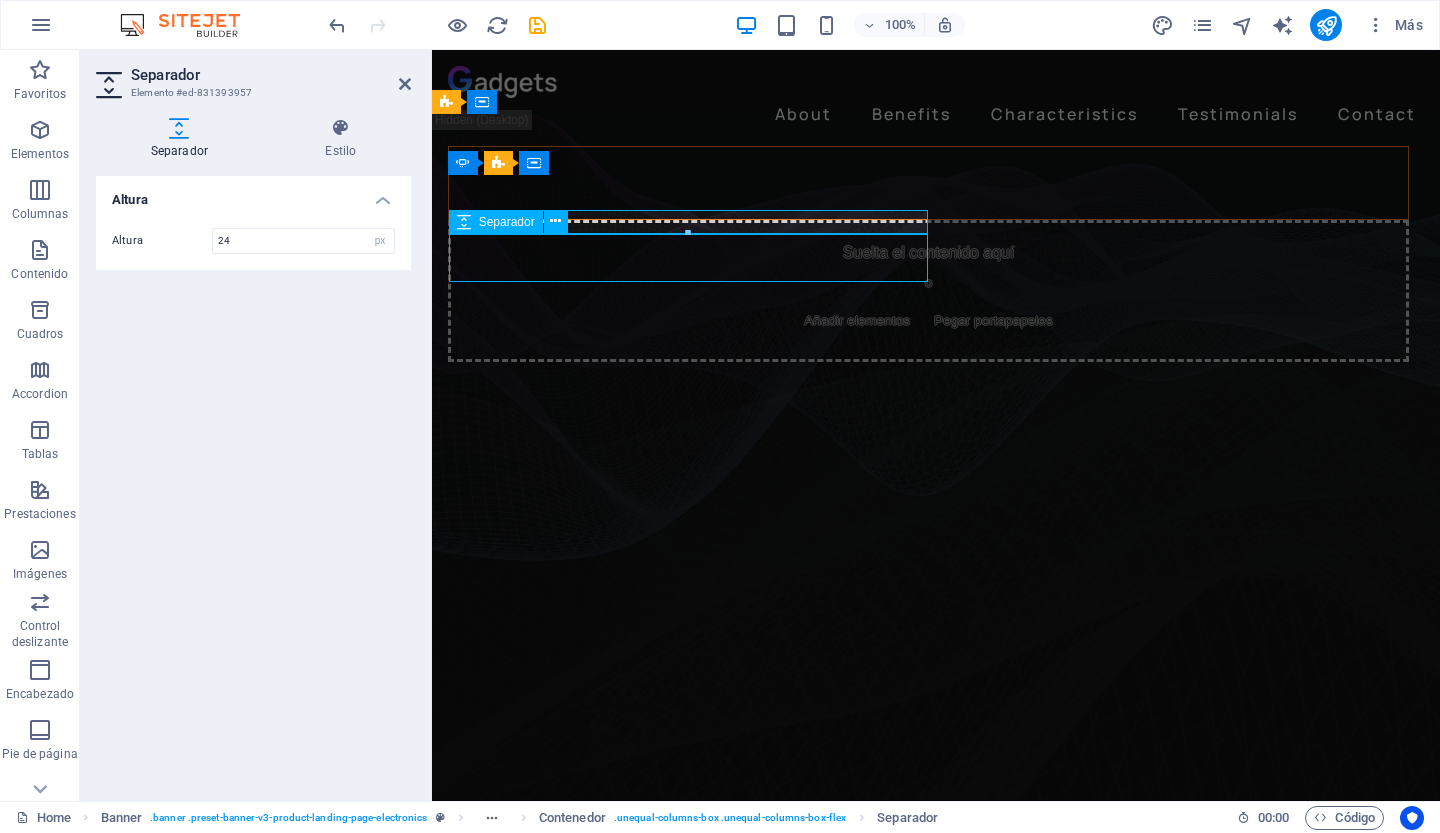 click at bounding box center [928, 195] 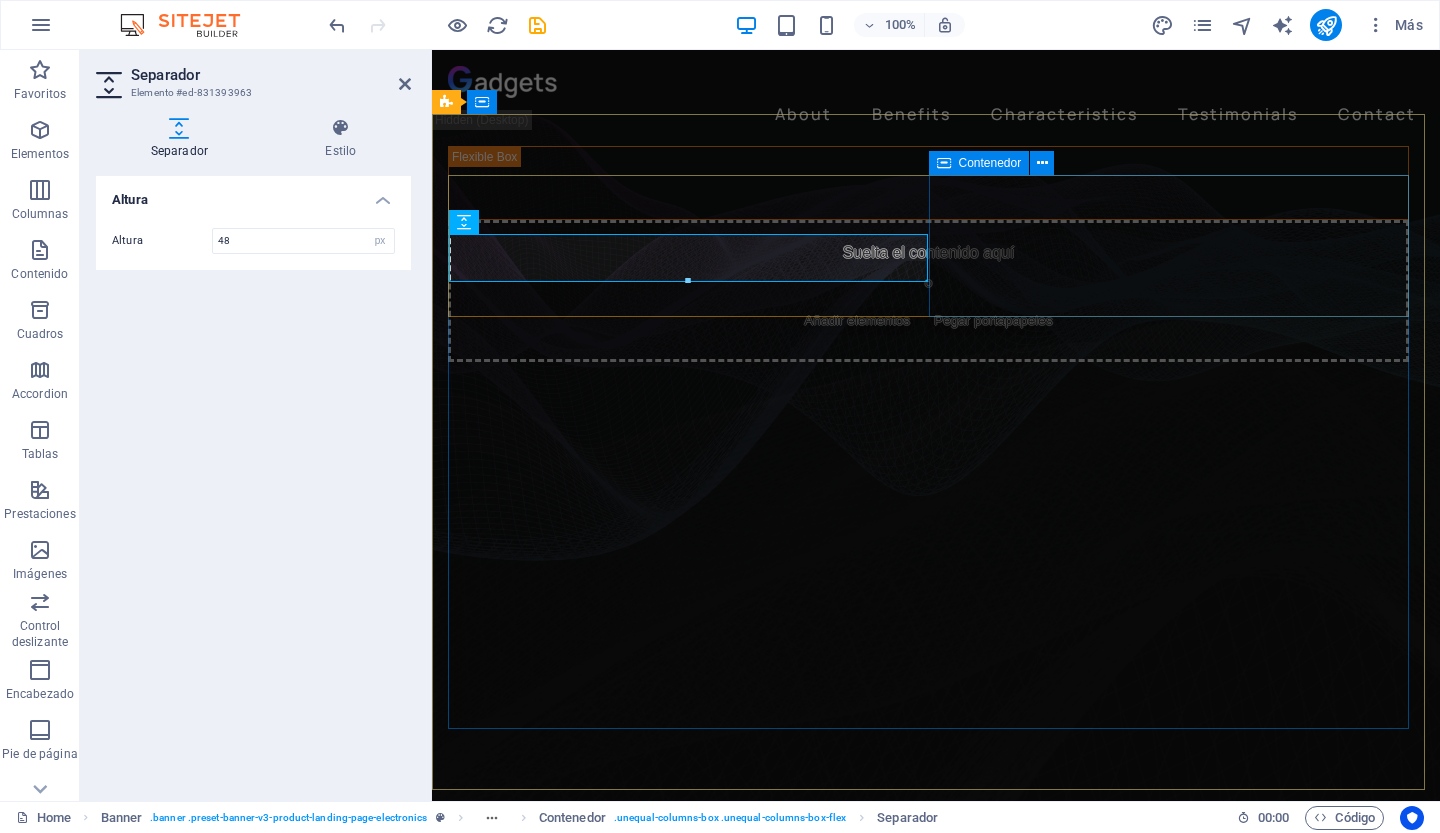 click on "Suelta el contenido aquí o  Añadir elementos  Pegar portapapeles" at bounding box center (928, 291) 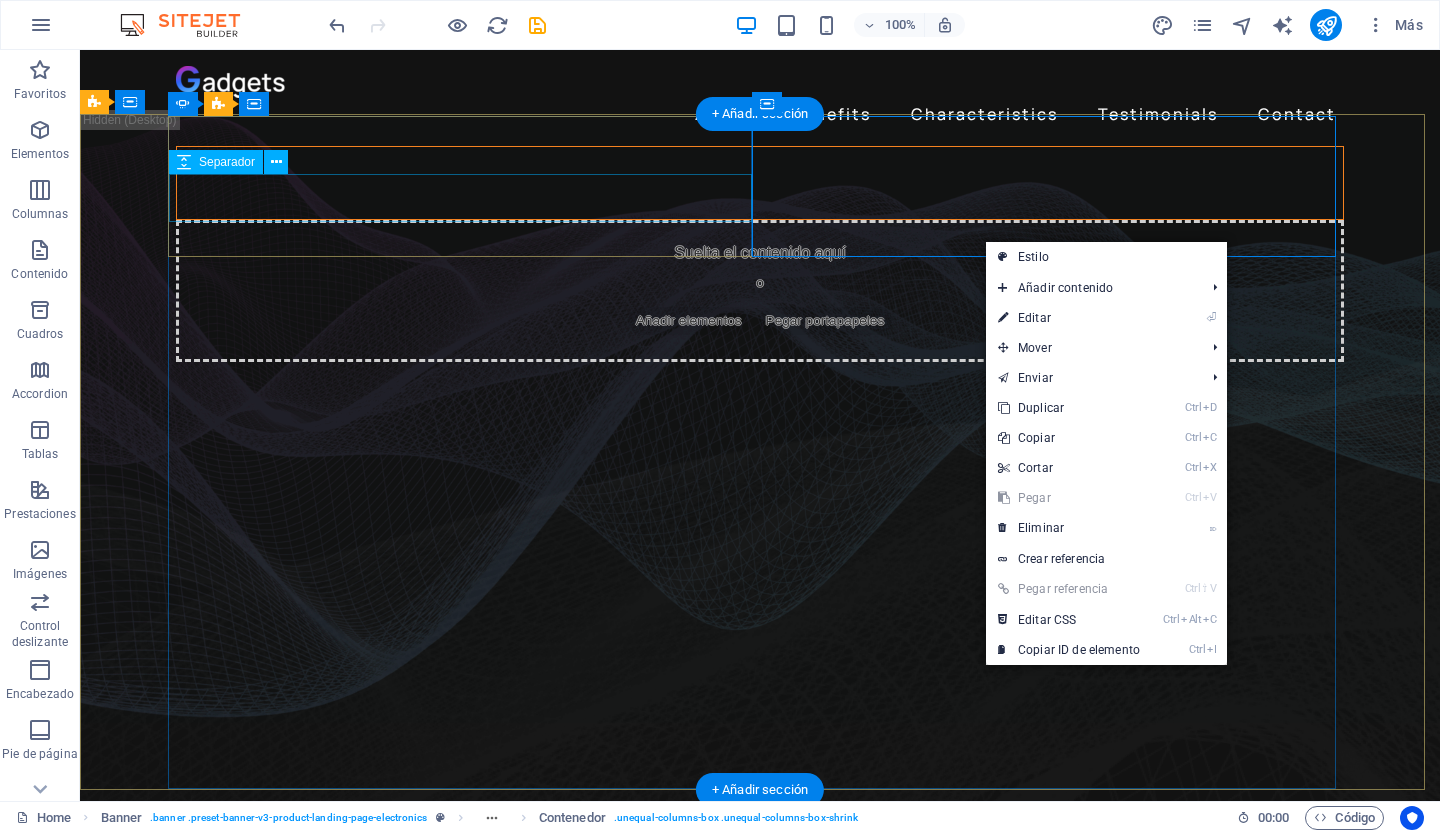 click at bounding box center [760, 195] 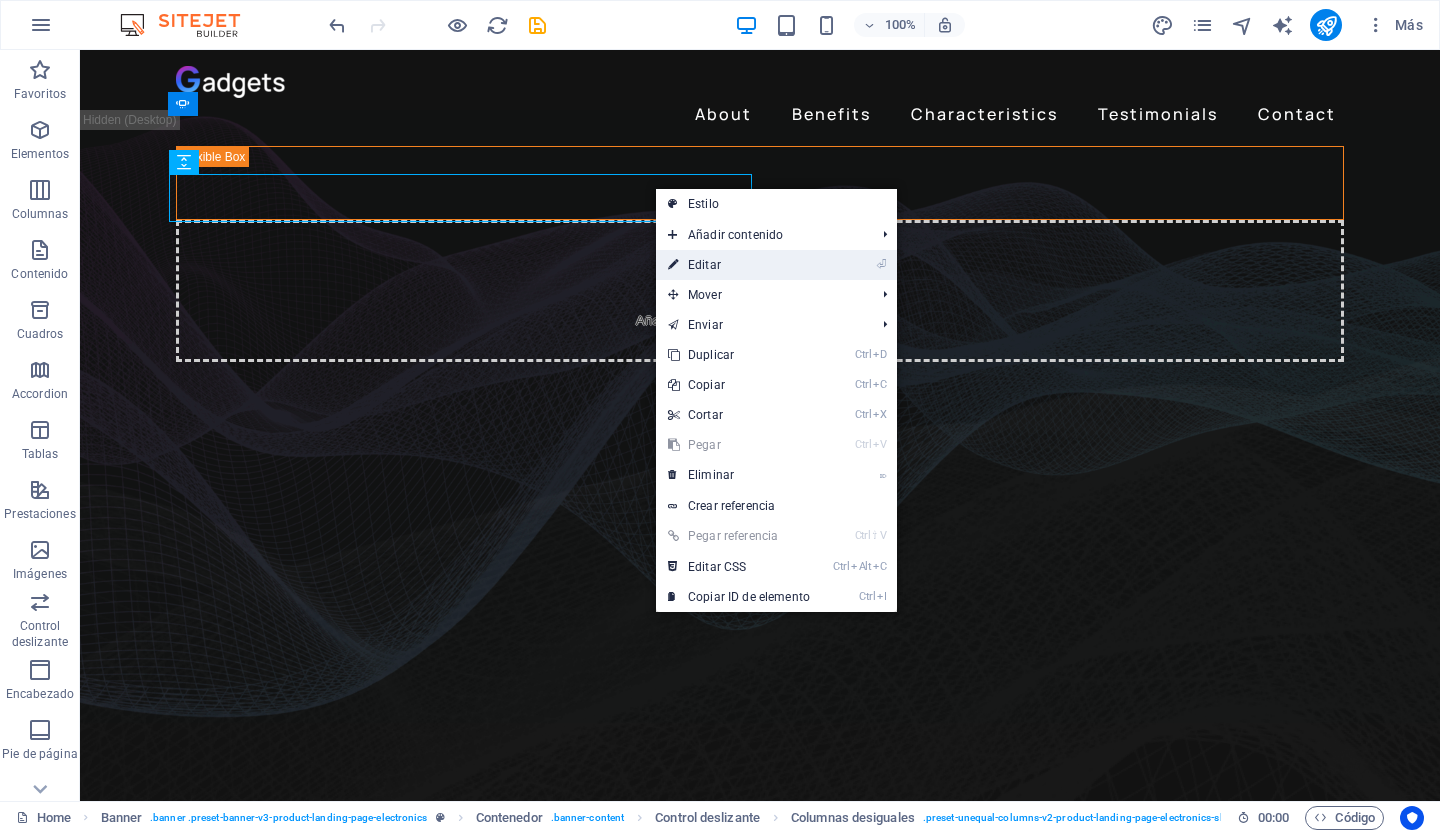 click on "⏎  Editar" at bounding box center (739, 265) 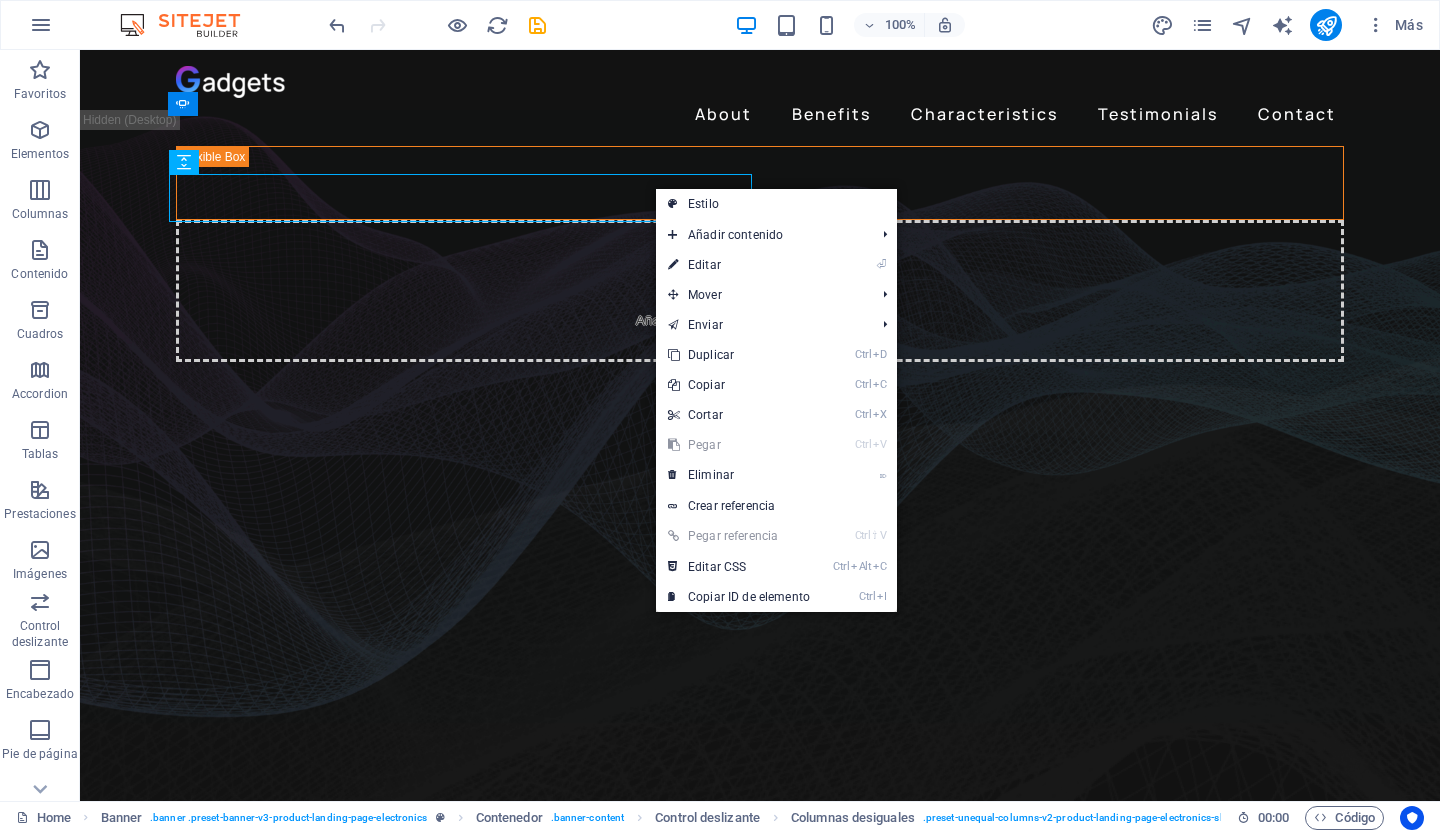 select on "px" 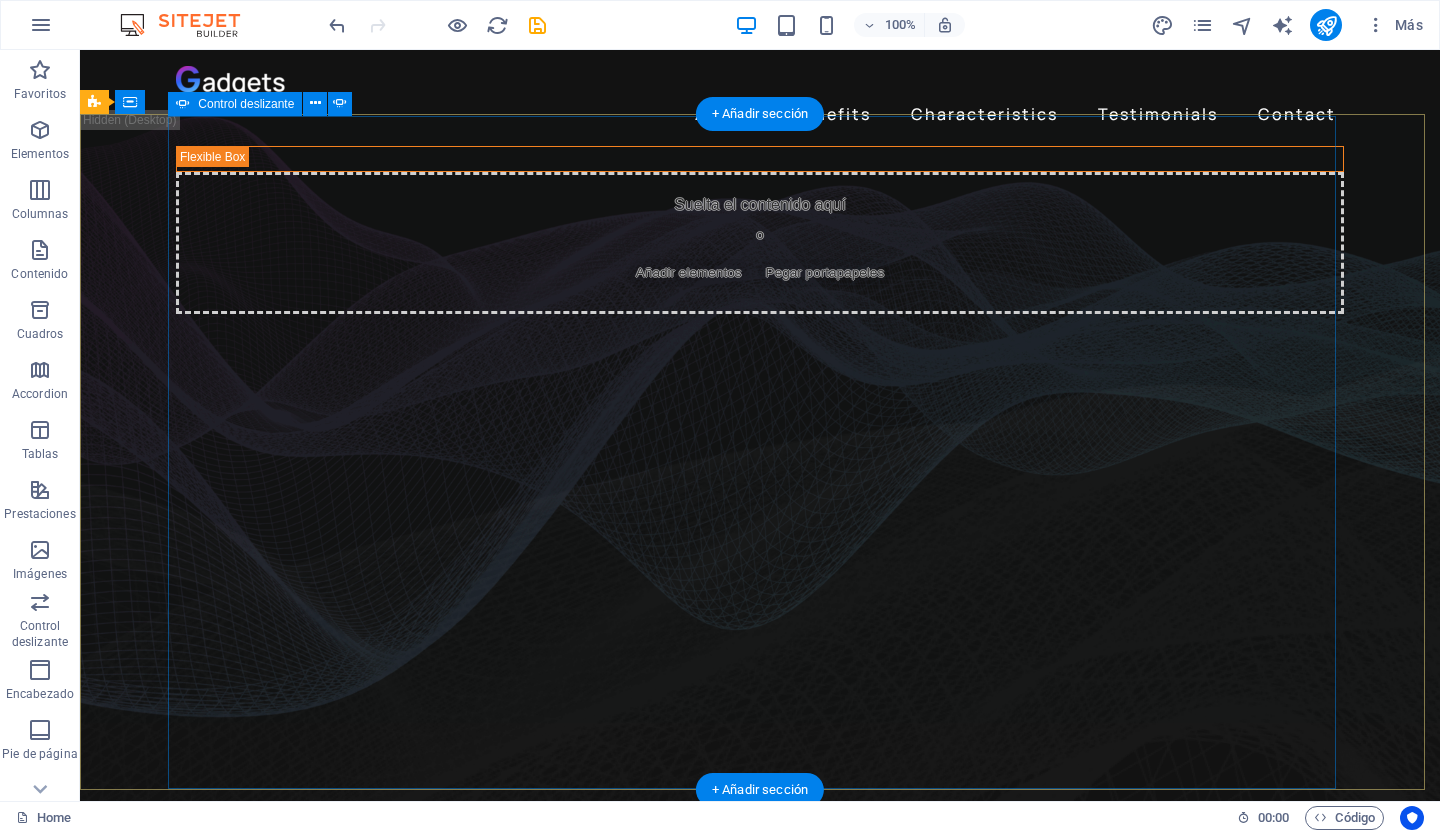 click on "Suelta el contenido aquí o  Añadir elementos  Pegar portapapeles Get lost in the studio sound Lorem ipsum dolor sit amet, consectetur adipiscing elit. Adipiscing ultricies risus, ornare mus id vulputate. Learn more" at bounding box center [760, 1317] 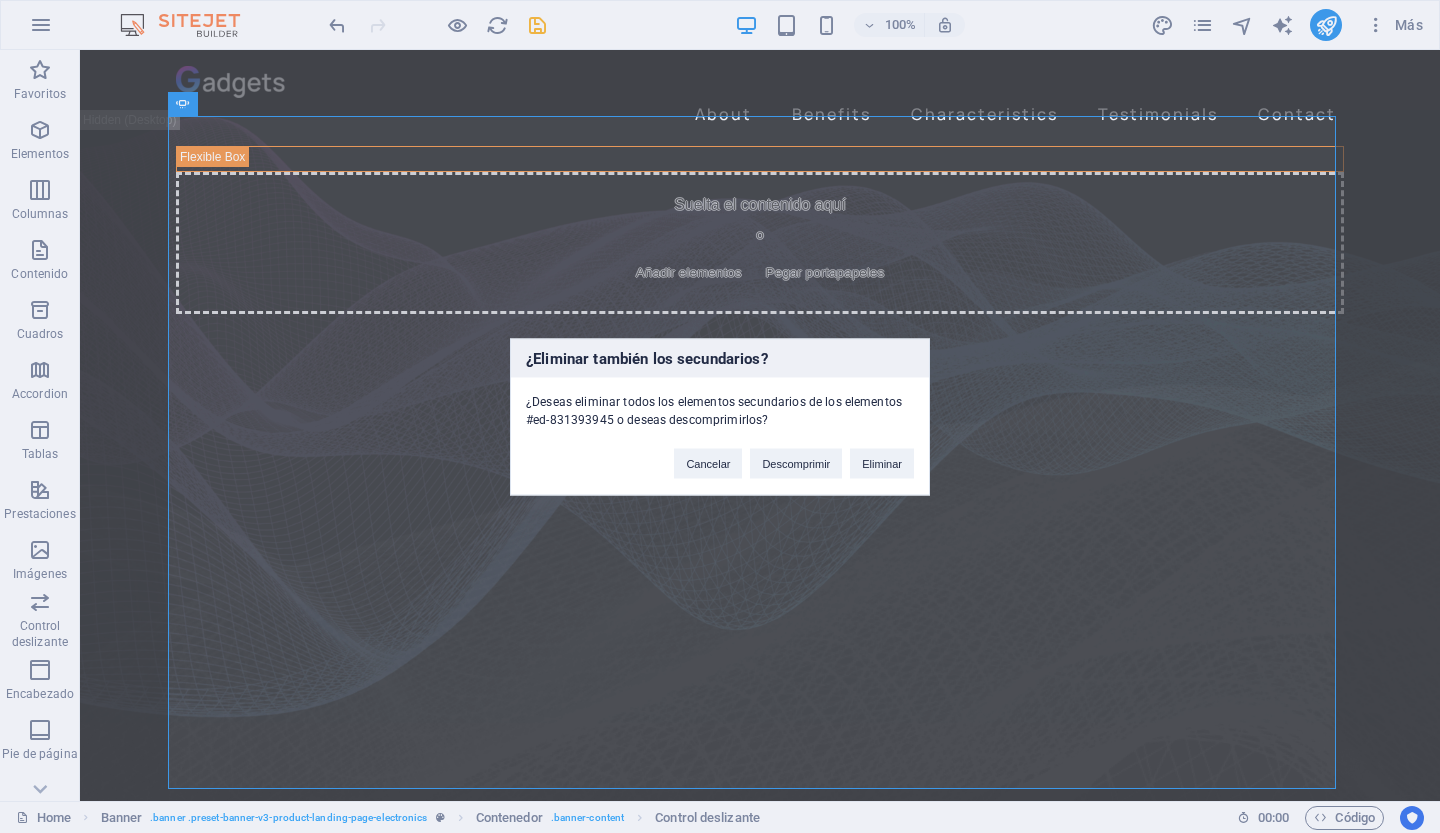 type 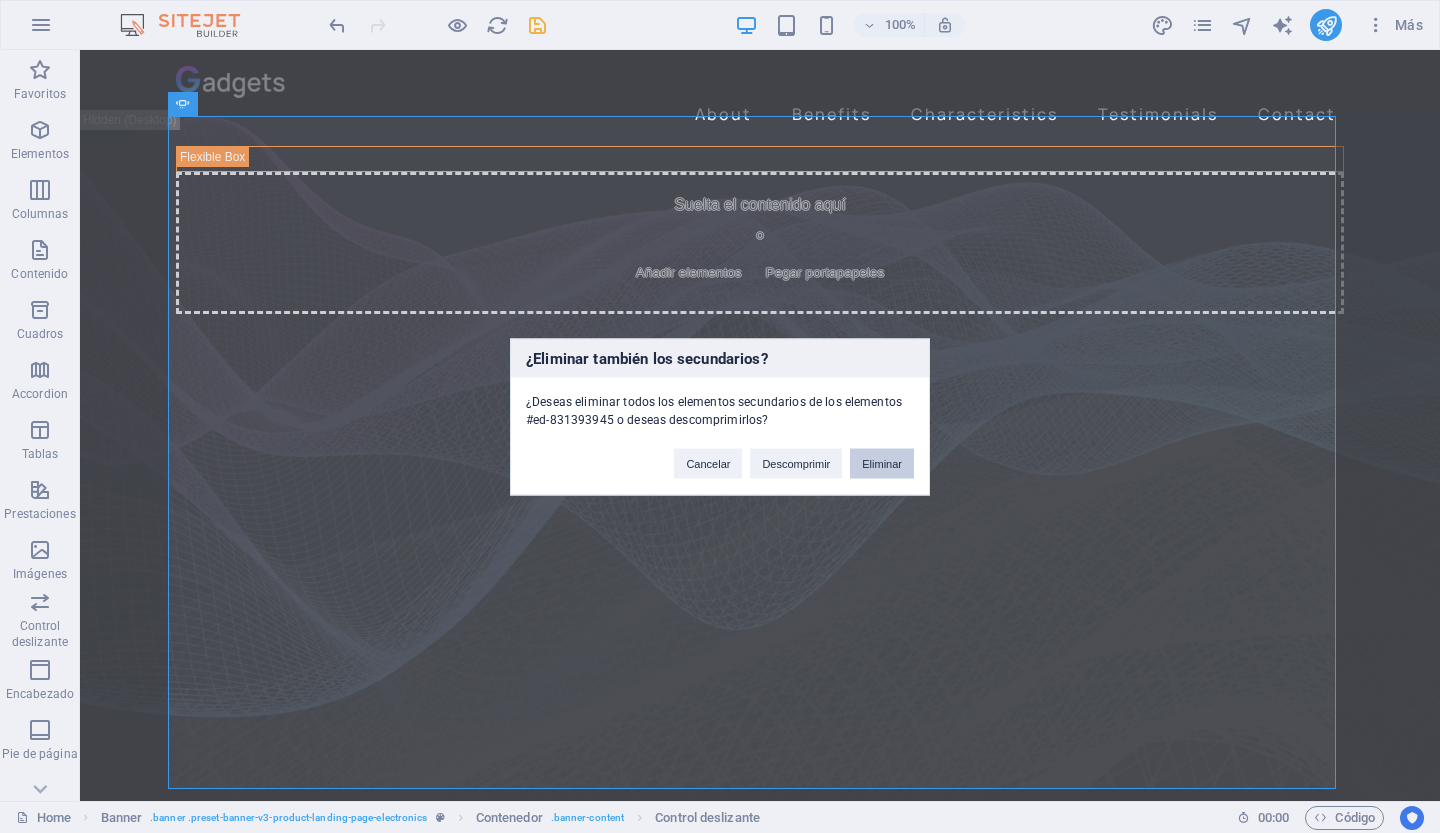 click on "Eliminar" at bounding box center (882, 463) 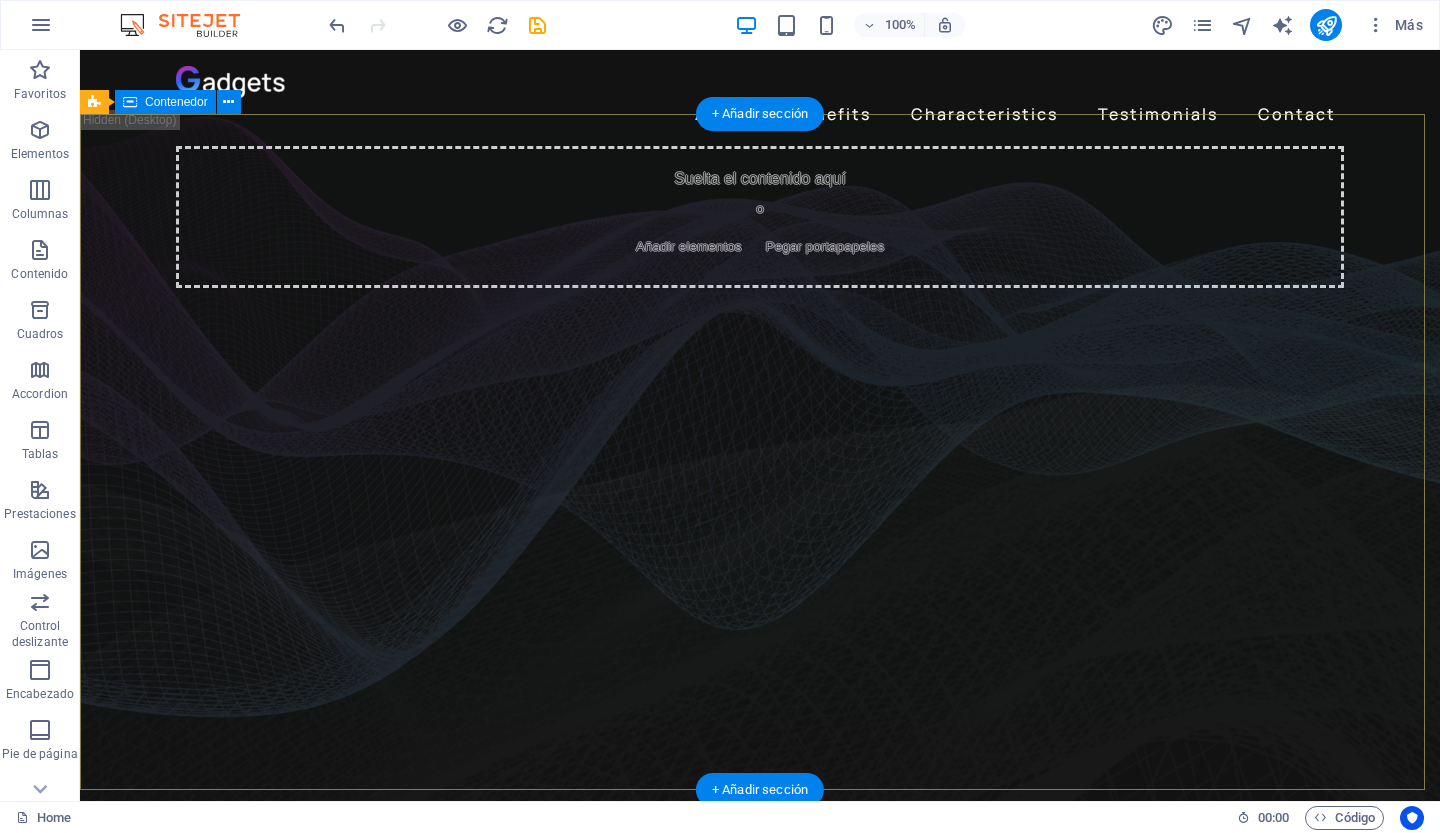 click on "Suelta el contenido aquí o  Añadir elementos  Pegar portapapeles" at bounding box center [760, 217] 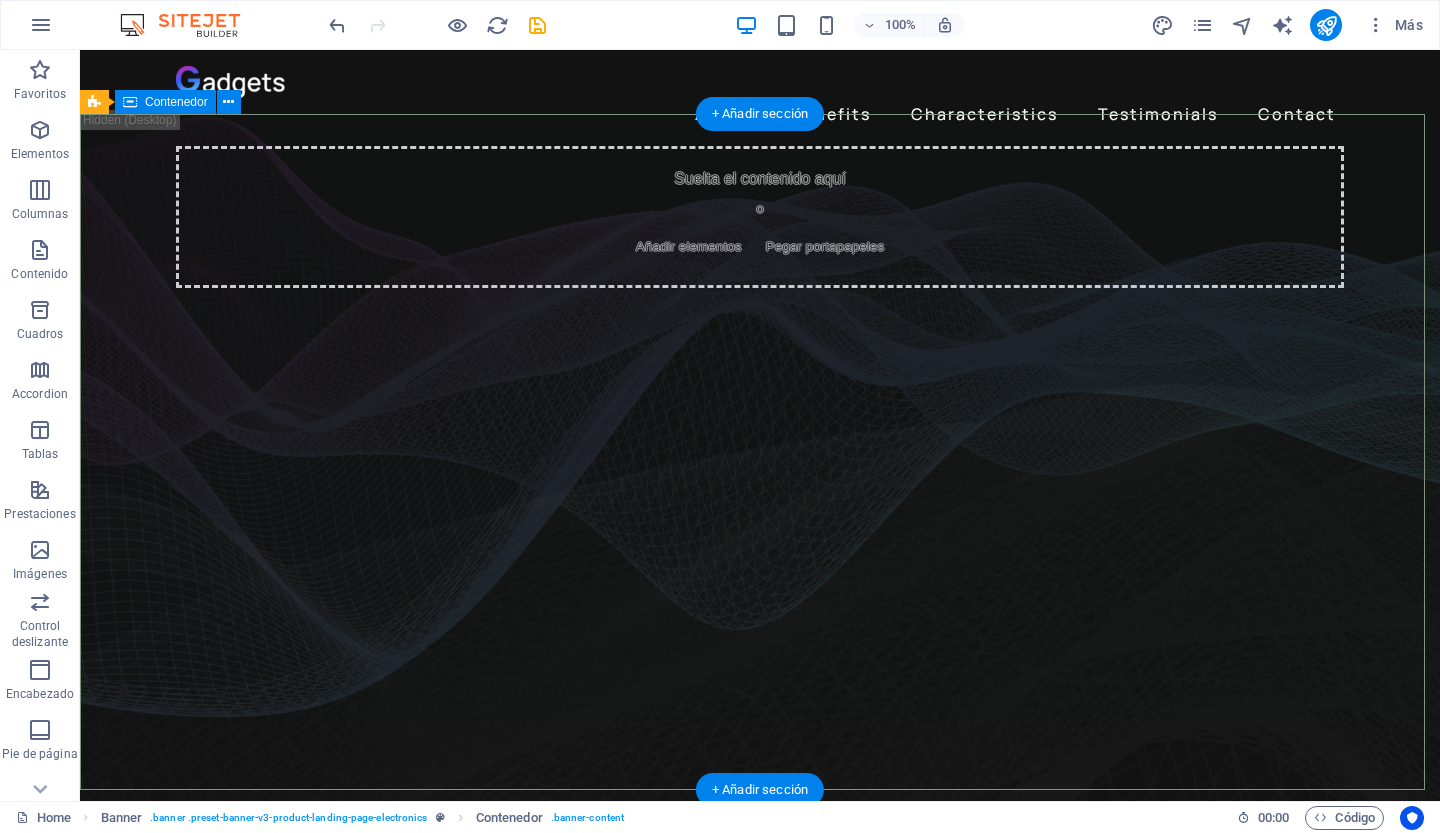 click on "Añadir elementos" at bounding box center (689, 247) 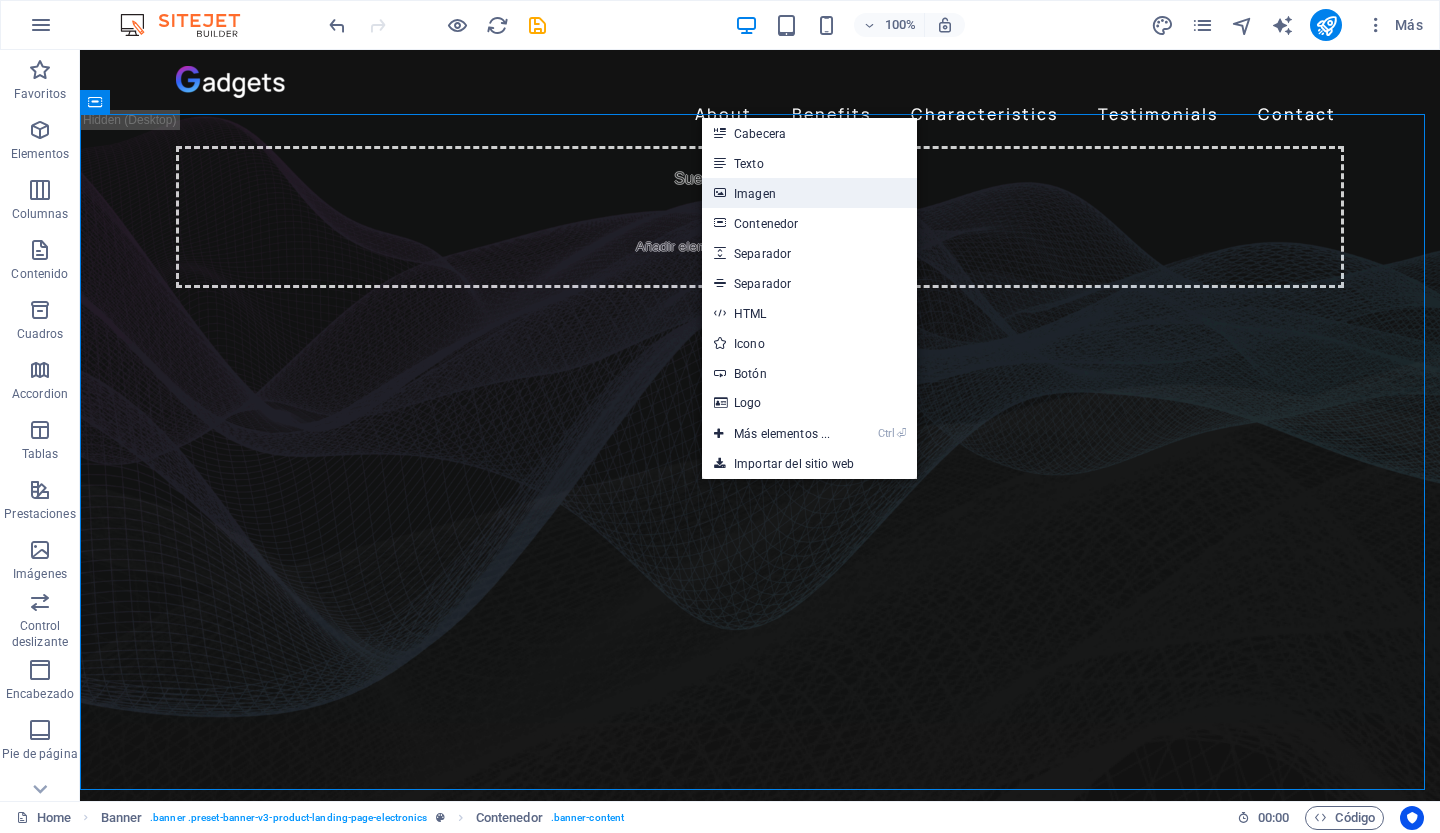 click on "Imagen" at bounding box center (809, 193) 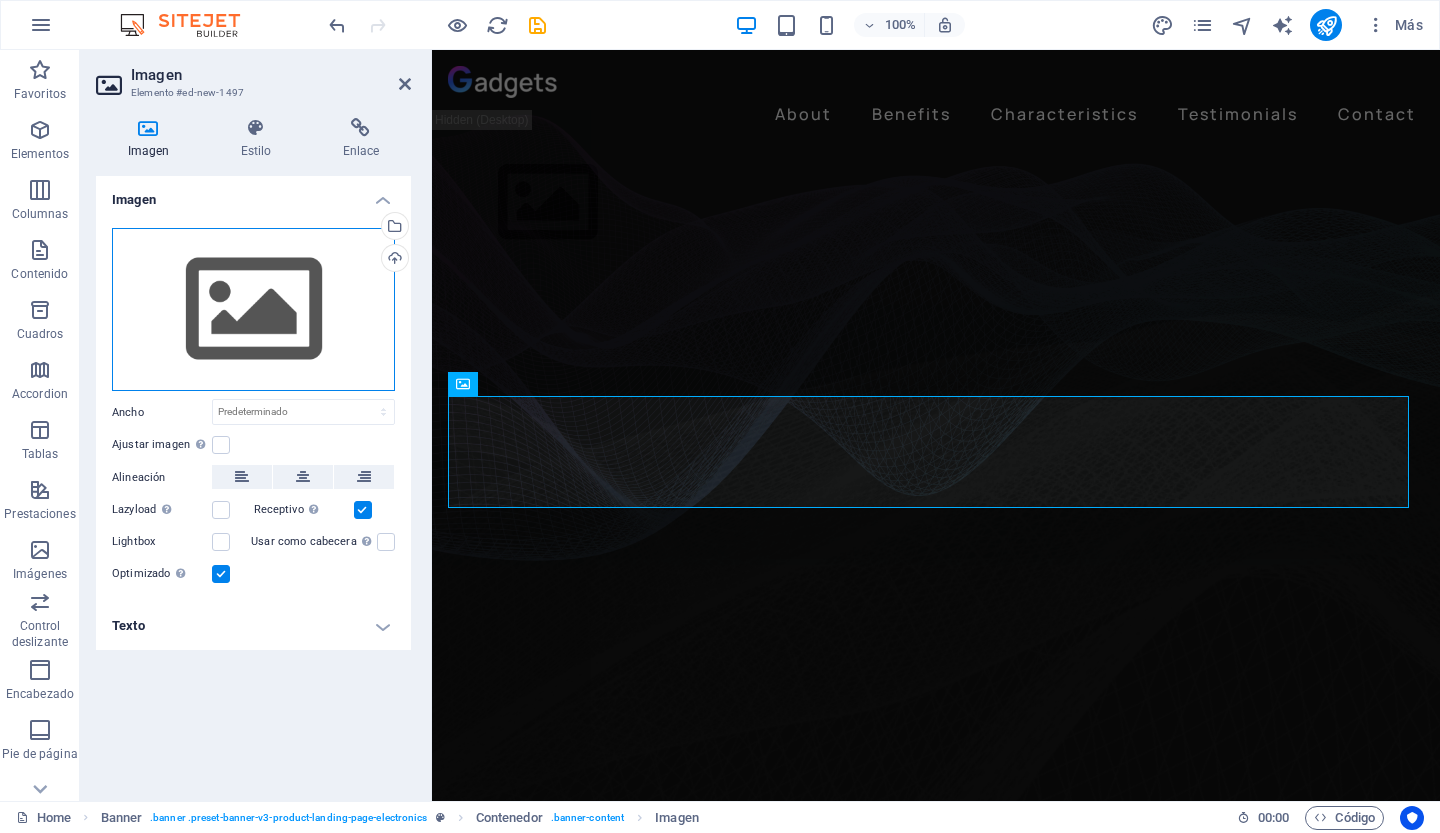 click on "Arrastra archivos aquí, haz clic para escoger archivos o  selecciona archivos de Archivos o de nuestra galería gratuita de fotos y vídeos" at bounding box center [253, 310] 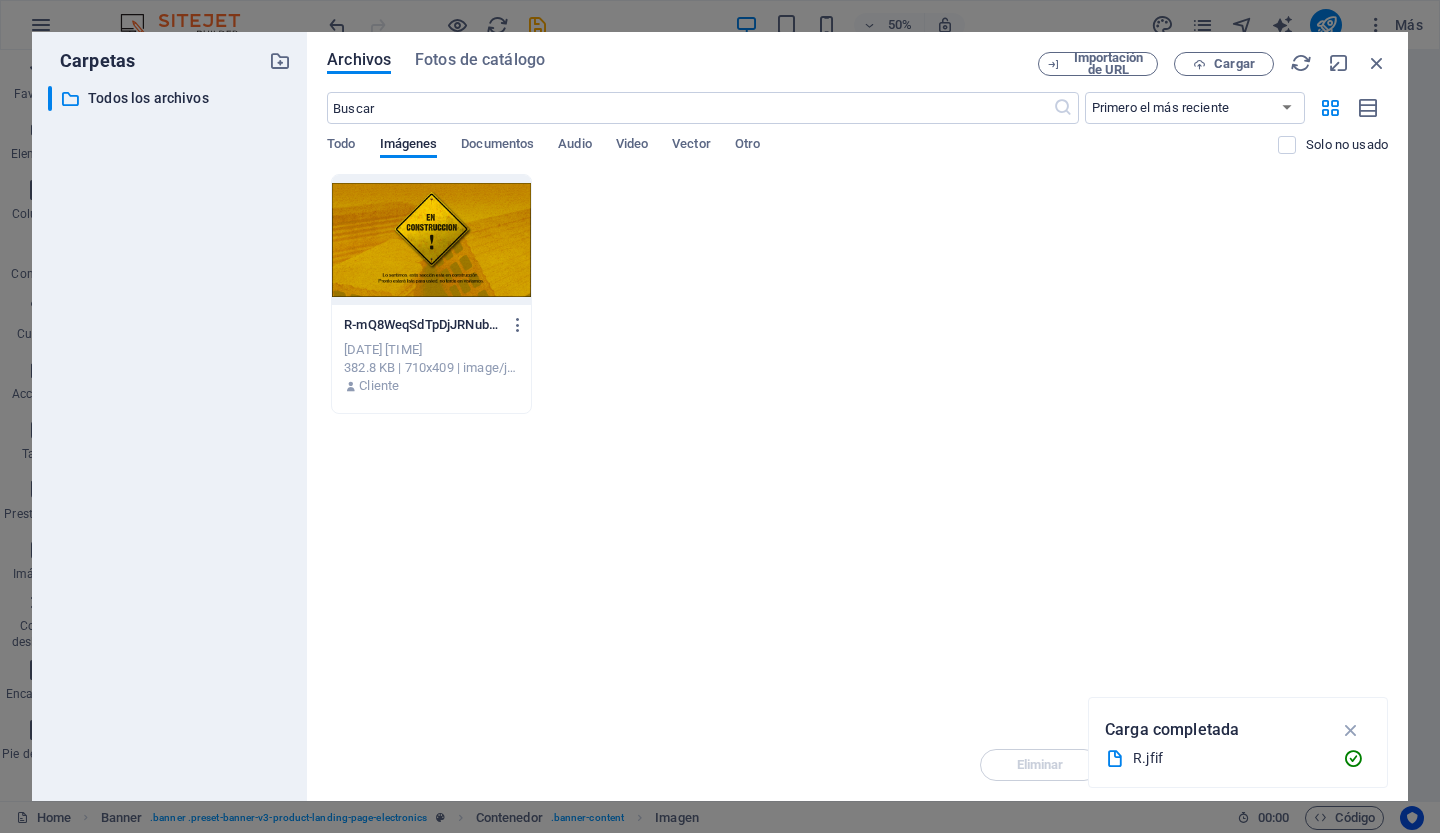 click at bounding box center [431, 240] 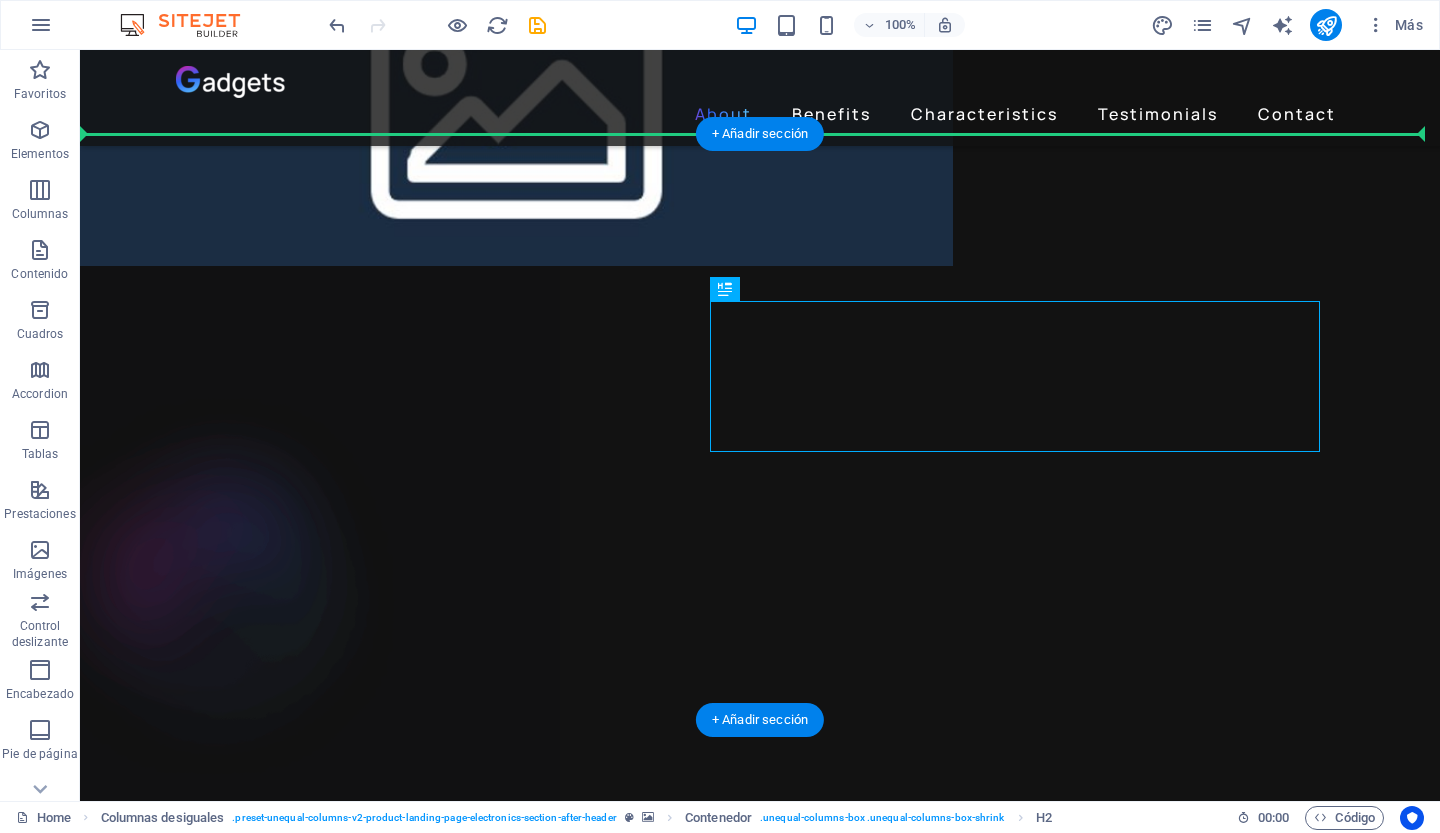 scroll, scrollTop: 1708, scrollLeft: 0, axis: vertical 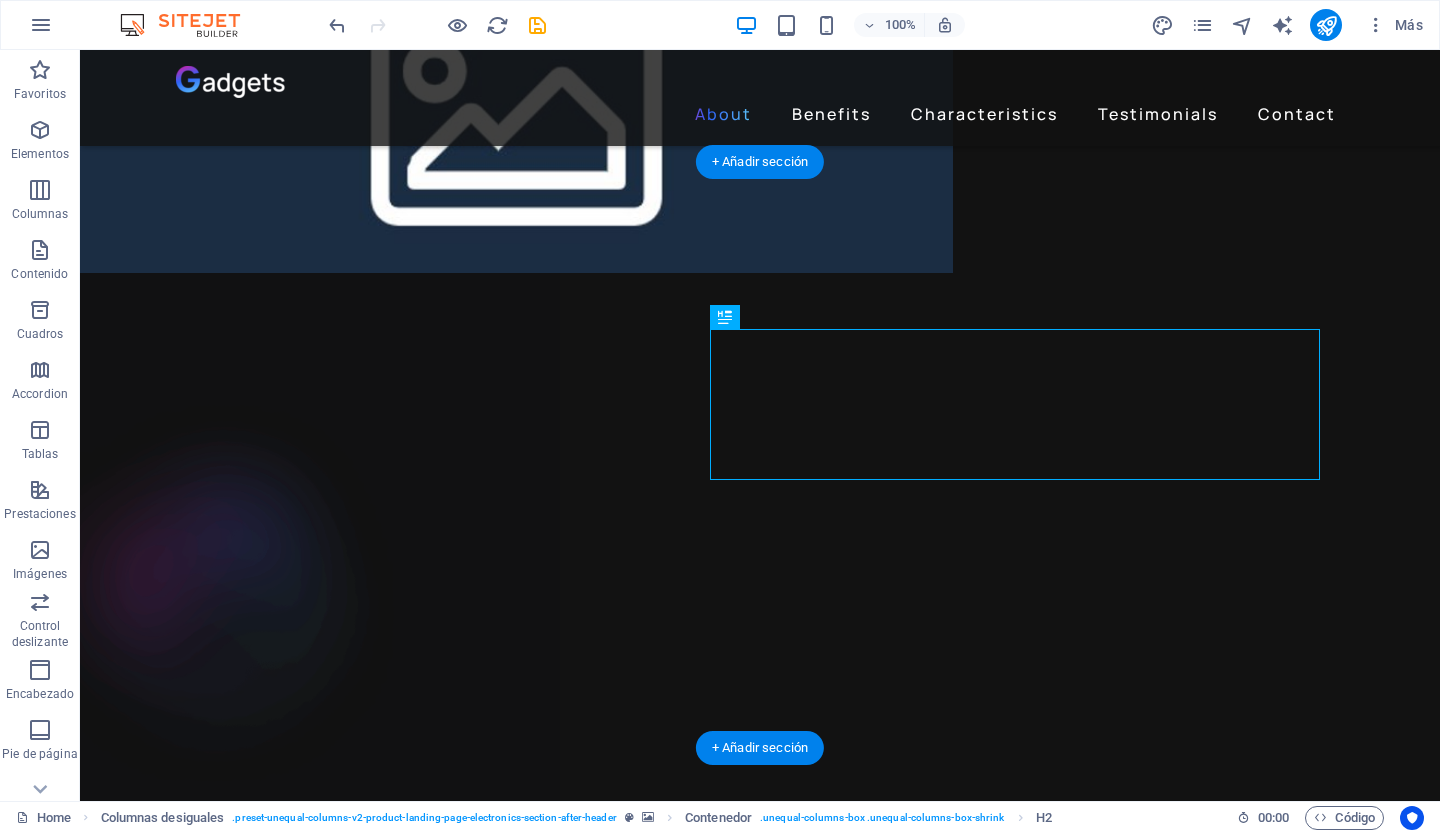 drag, startPoint x: 942, startPoint y: 416, endPoint x: 1070, endPoint y: 290, distance: 179.61069 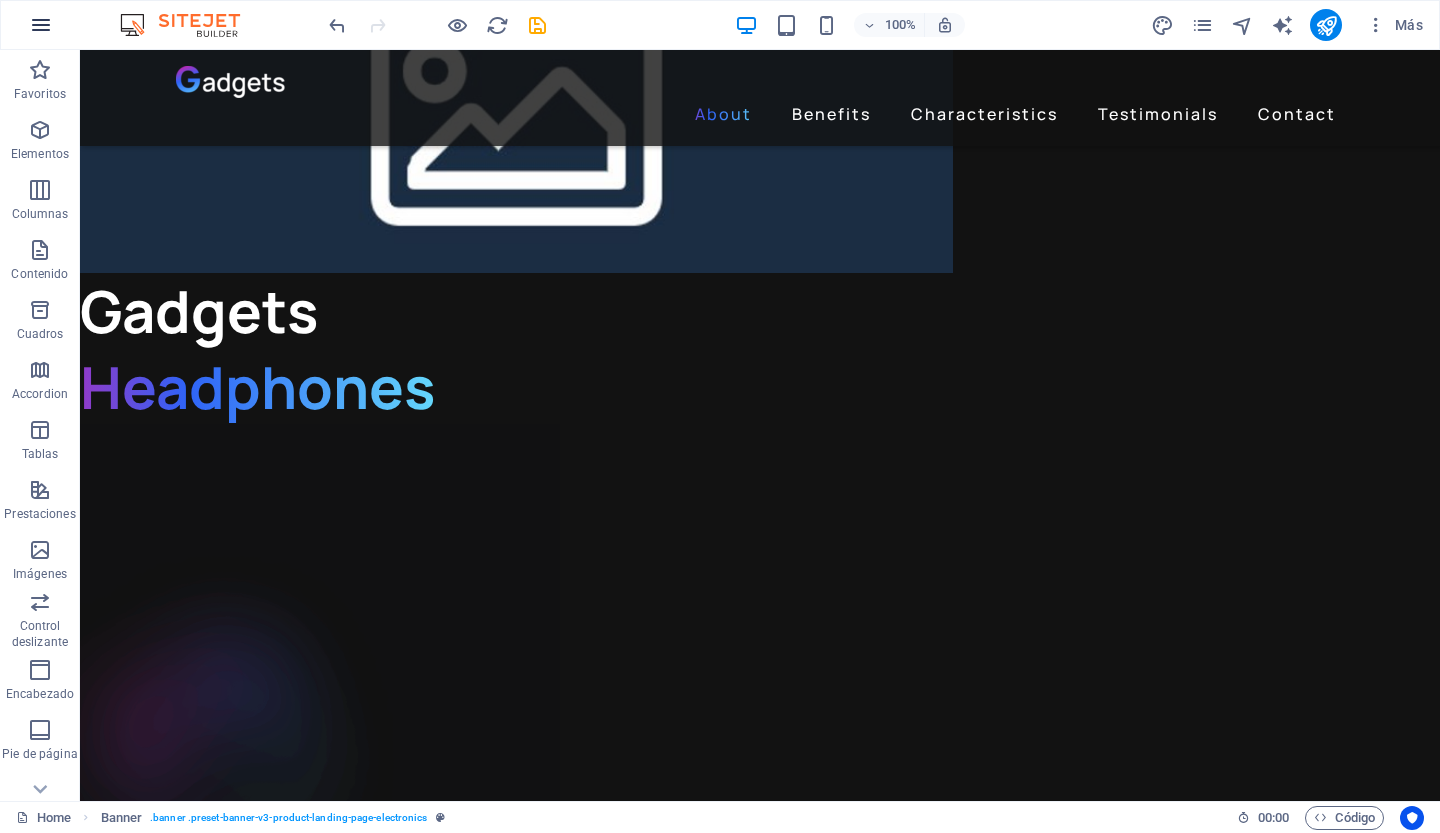 click at bounding box center [41, 25] 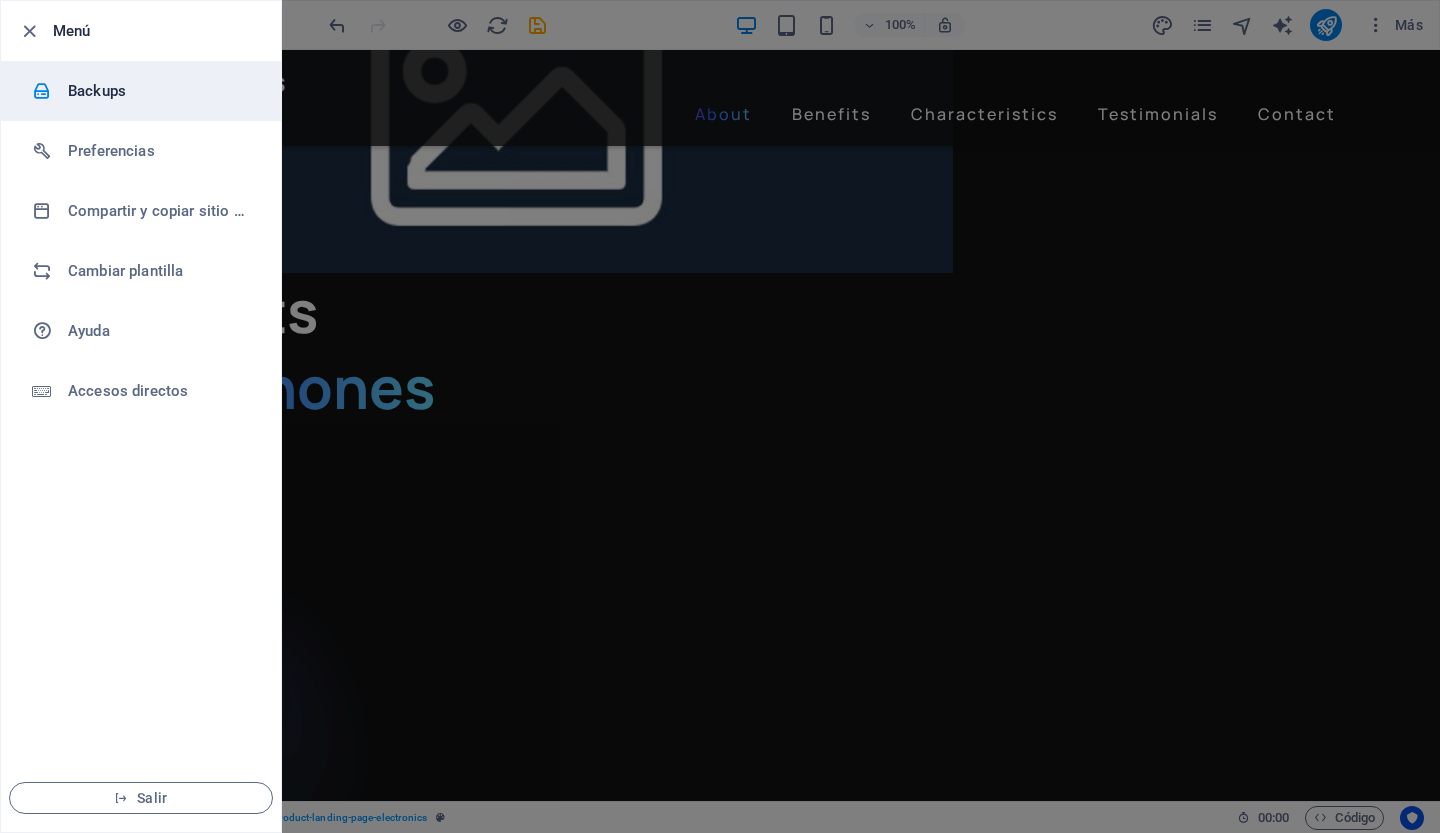 click on "Backups" at bounding box center [141, 91] 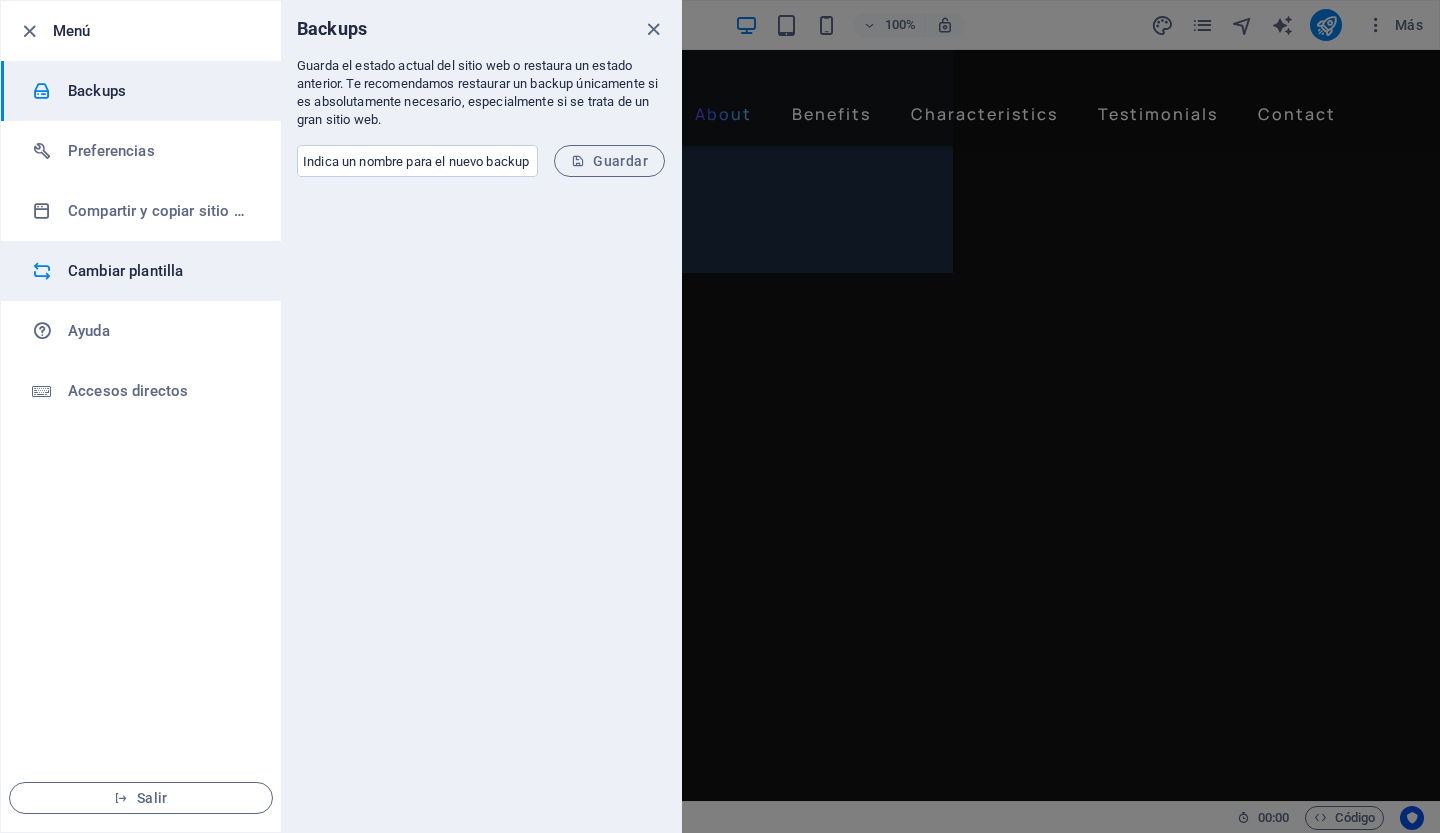 click on "Cambiar plantilla" at bounding box center [160, 271] 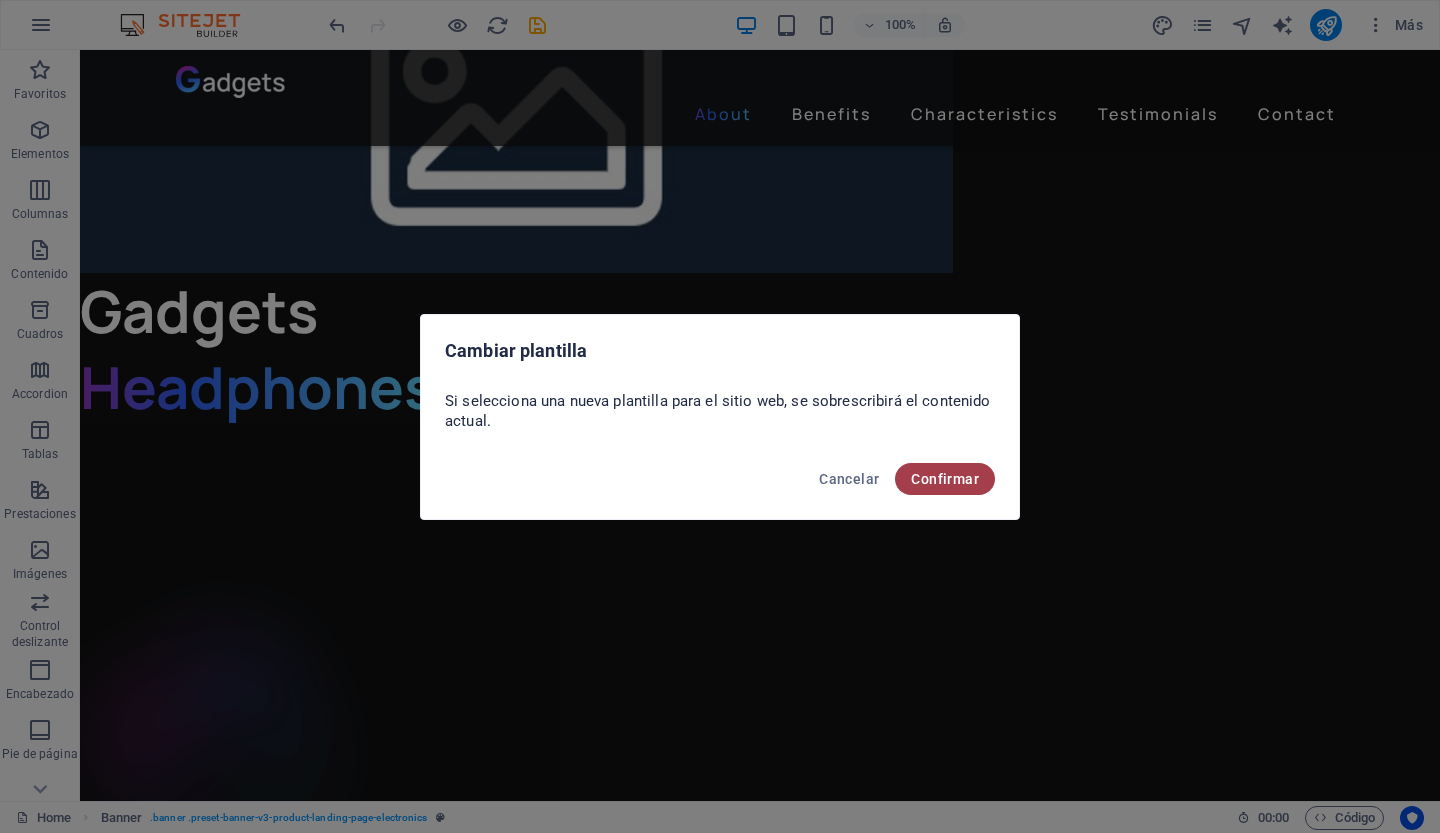 click on "Confirmar" at bounding box center (945, 479) 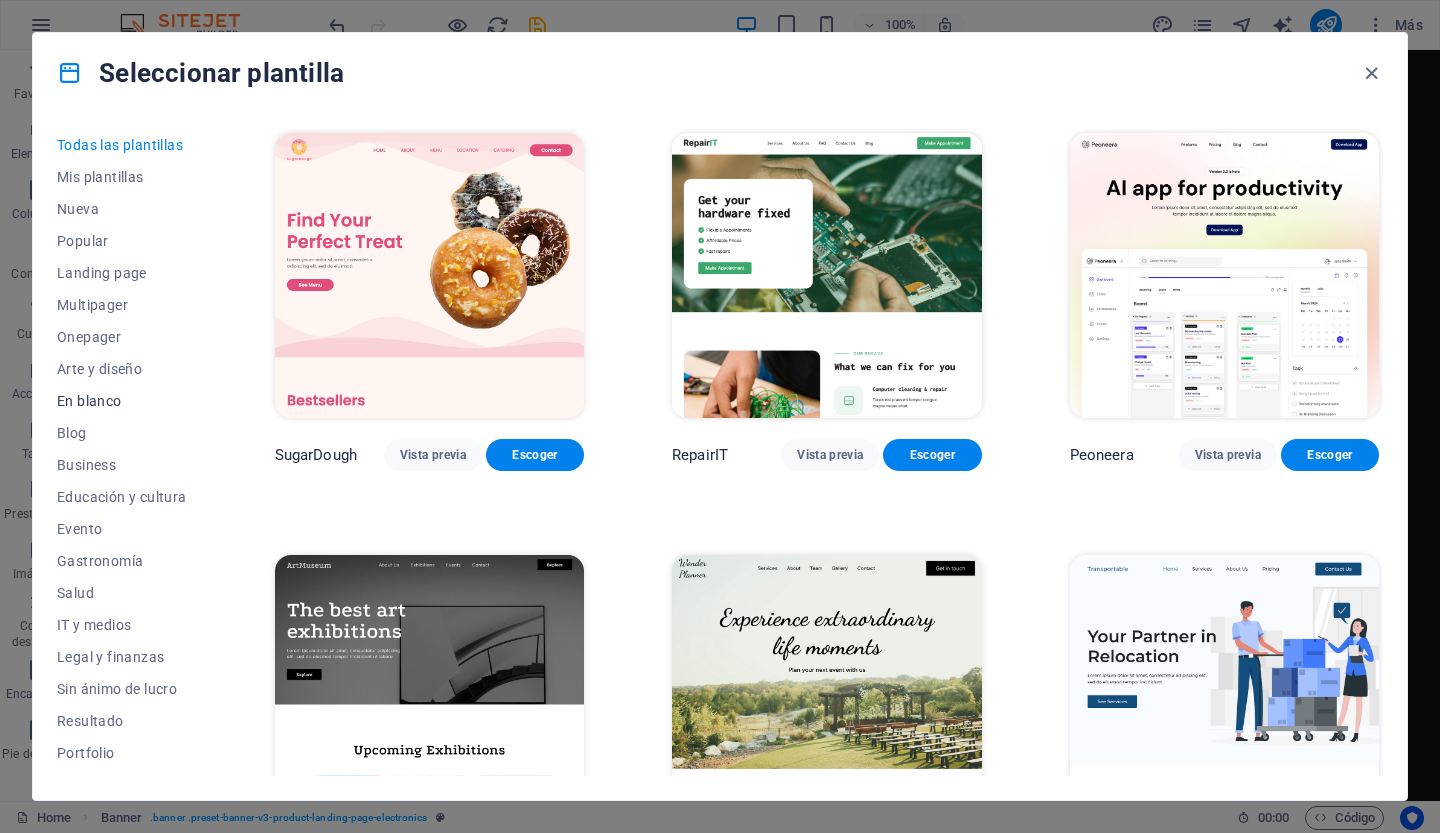 click on "En blanco" at bounding box center (122, 401) 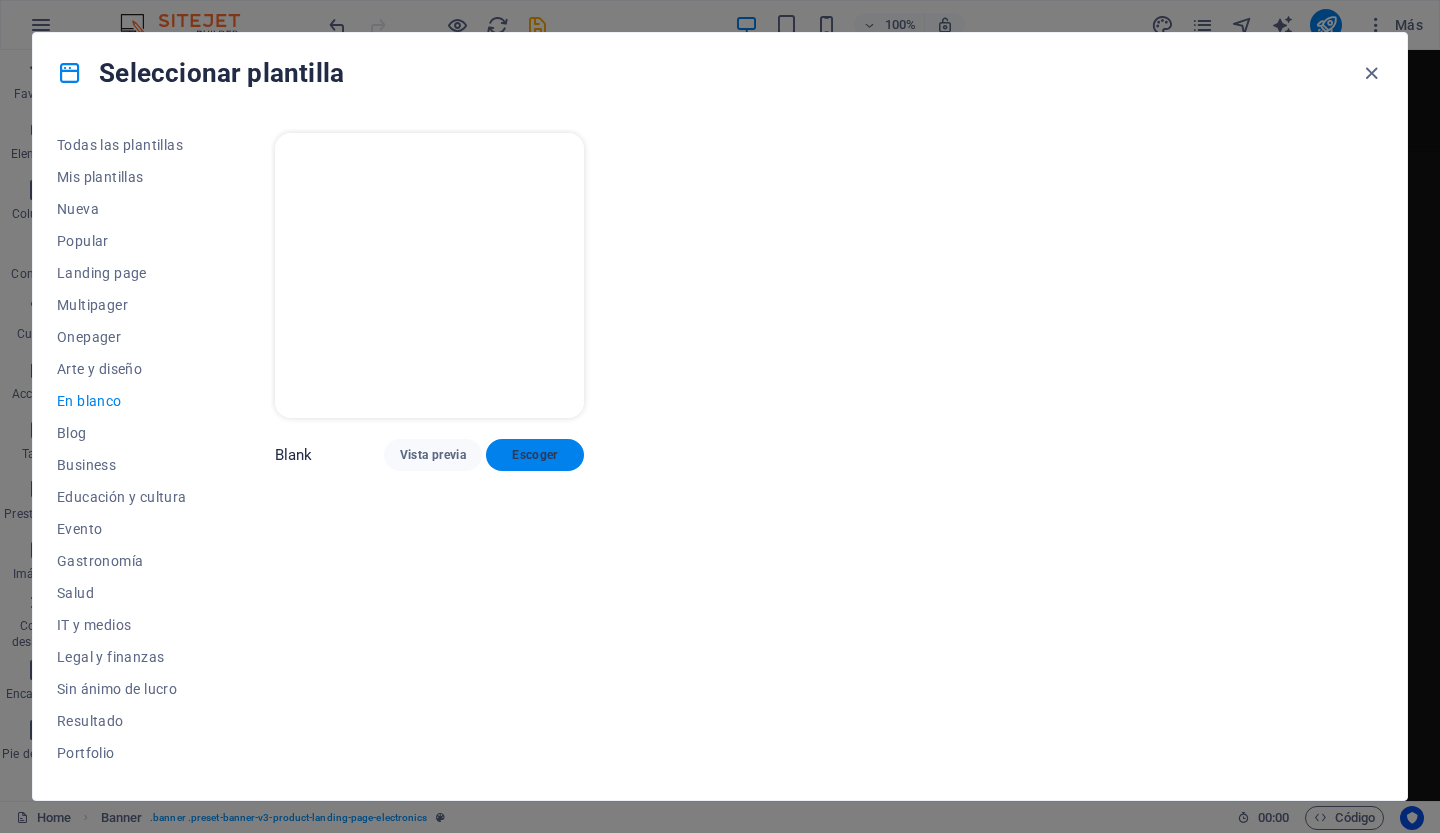 click on "Escoger" at bounding box center (535, 455) 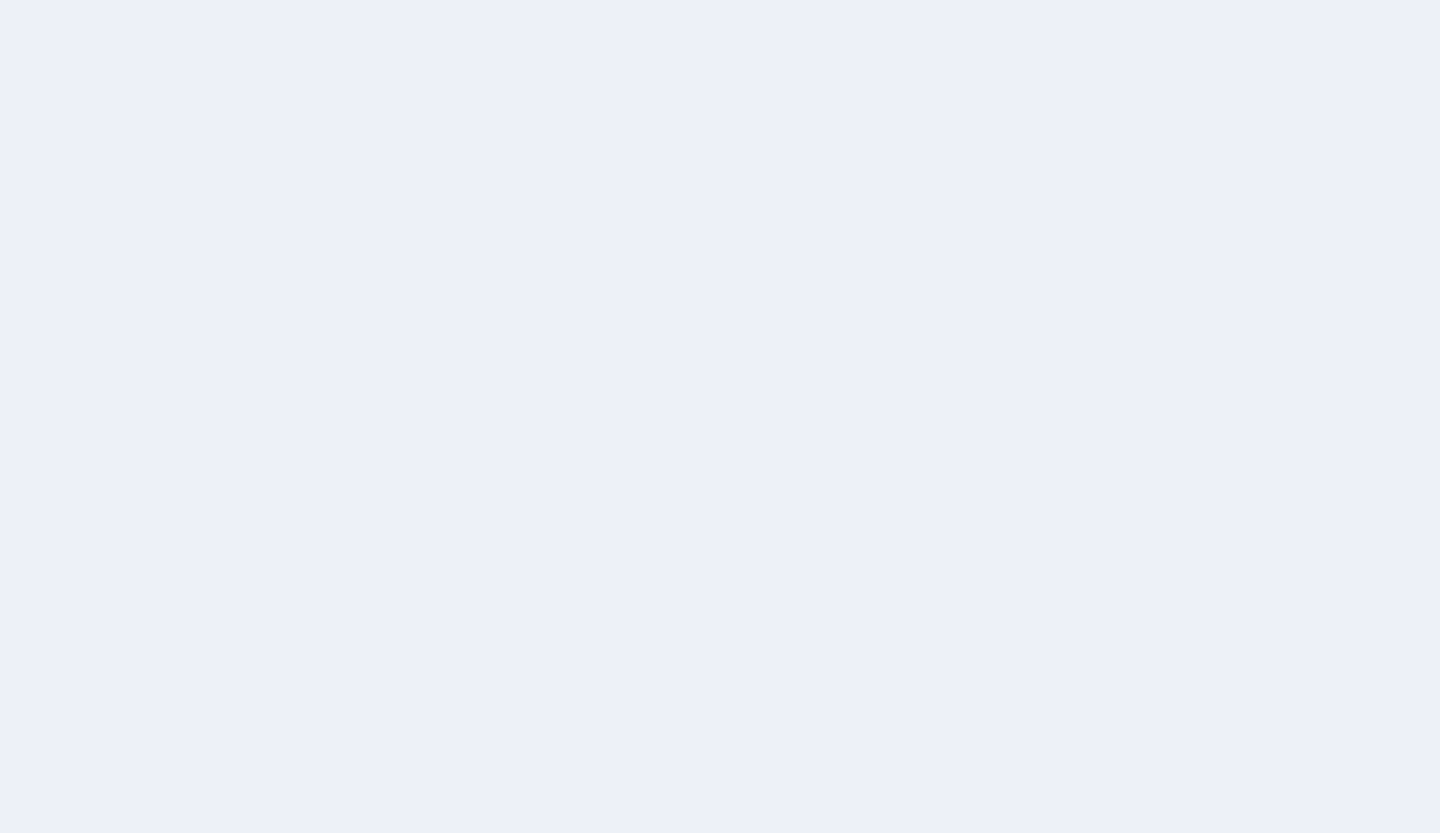 scroll, scrollTop: 0, scrollLeft: 0, axis: both 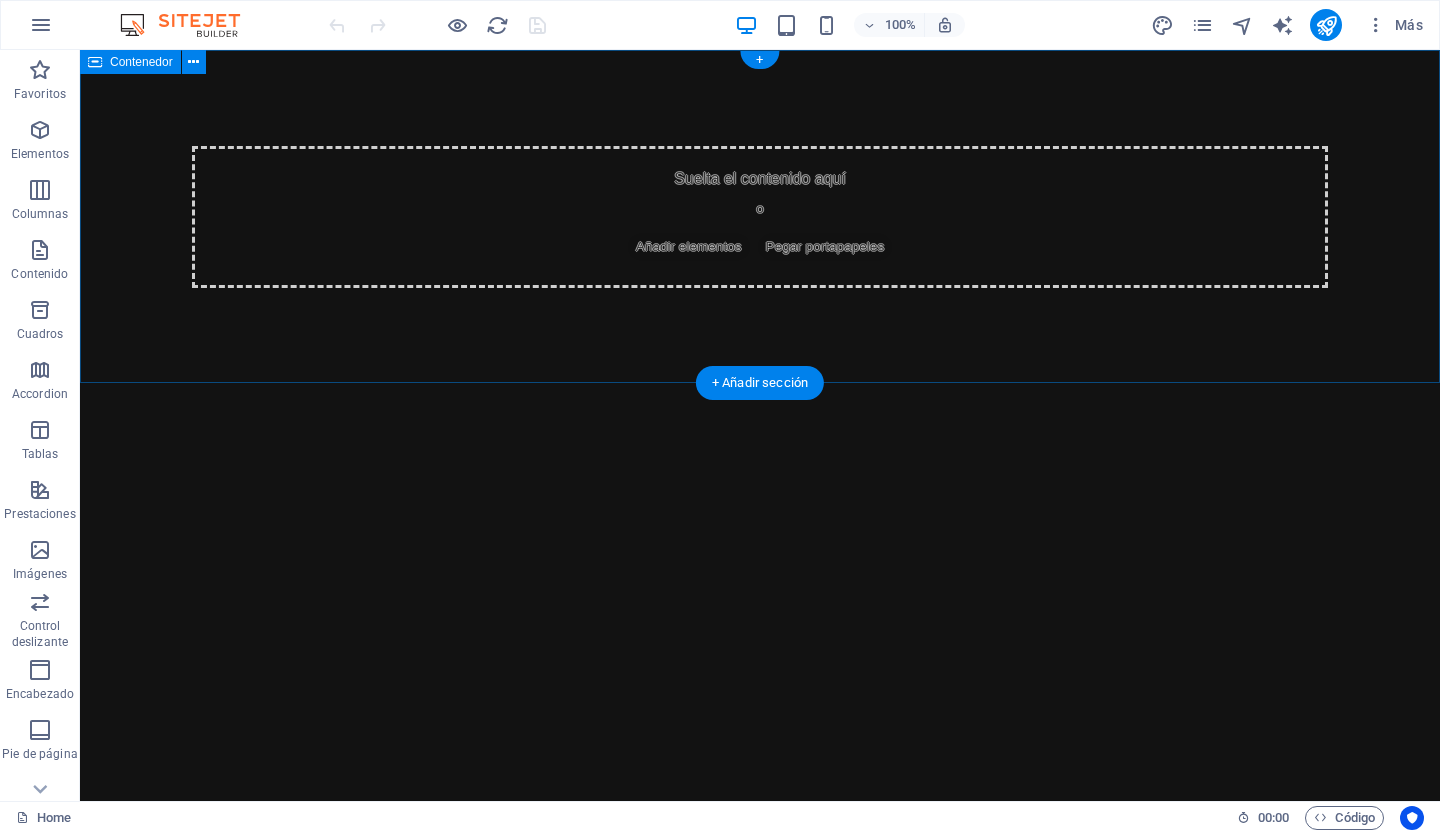 click on "Añadir elementos" at bounding box center [689, 247] 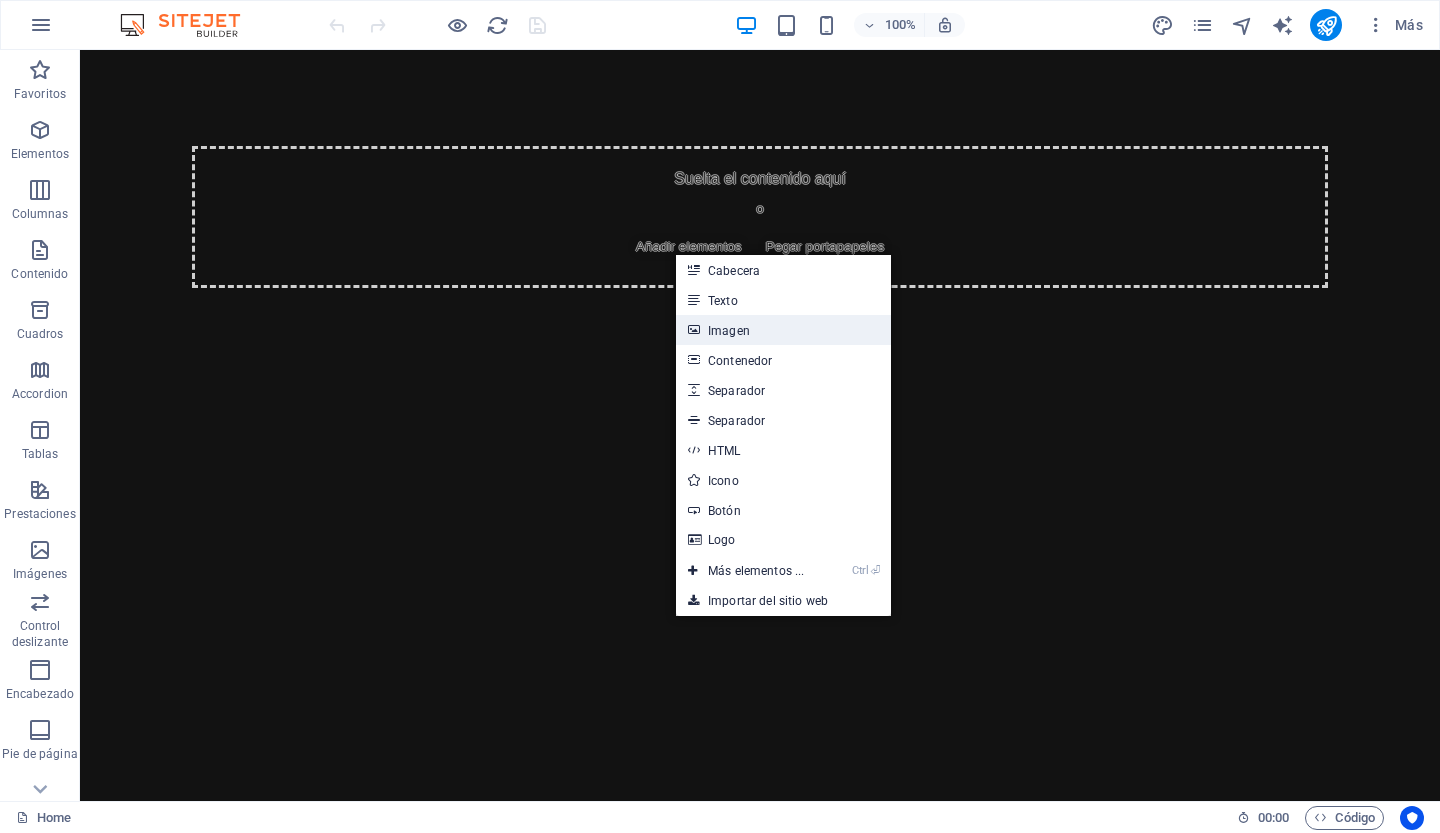 click on "Imagen" at bounding box center (783, 330) 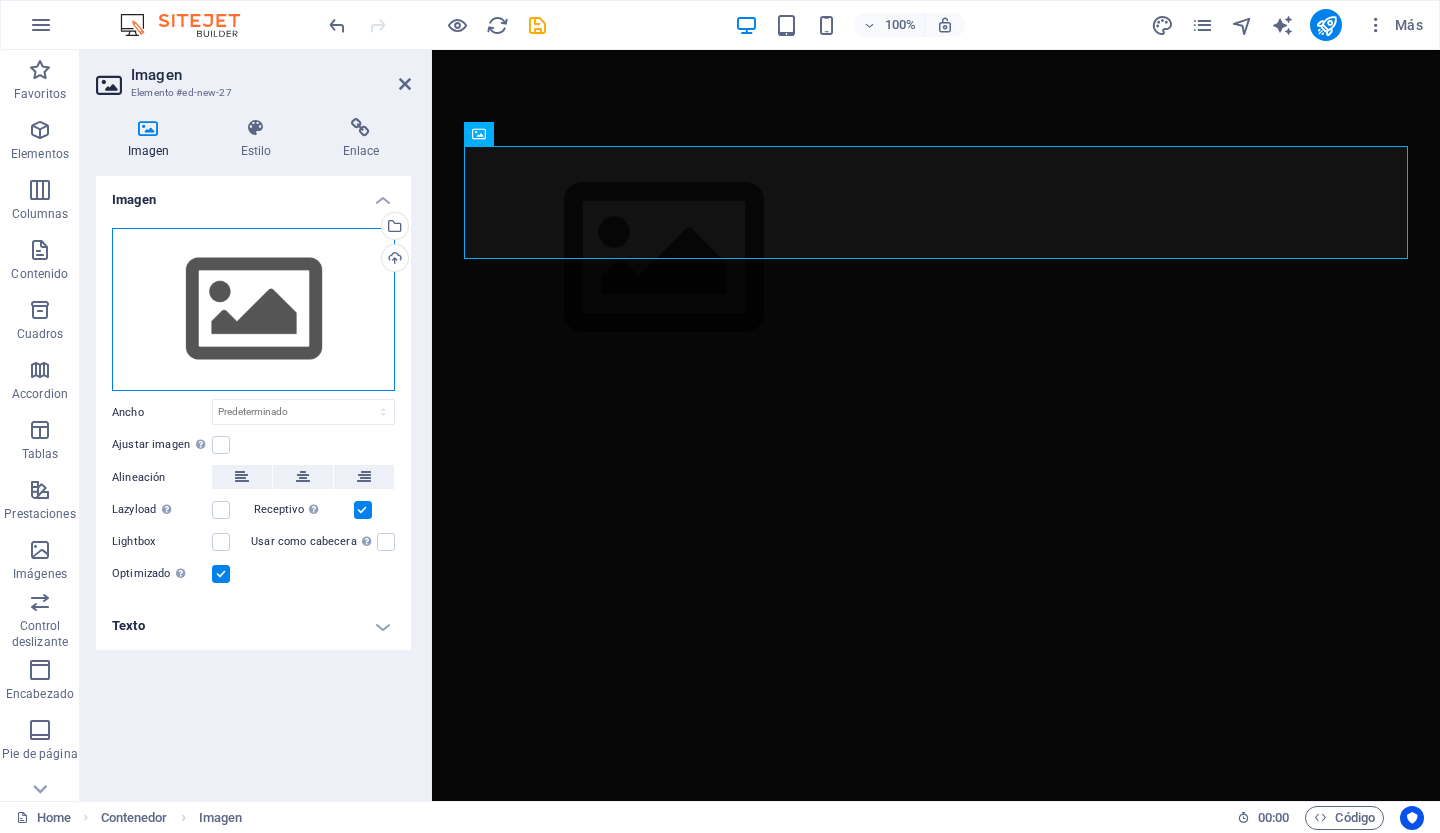 click on "Arrastra archivos aquí, haz clic para escoger archivos o  selecciona archivos de Archivos o de nuestra galería gratuita de fotos y vídeos" at bounding box center (253, 310) 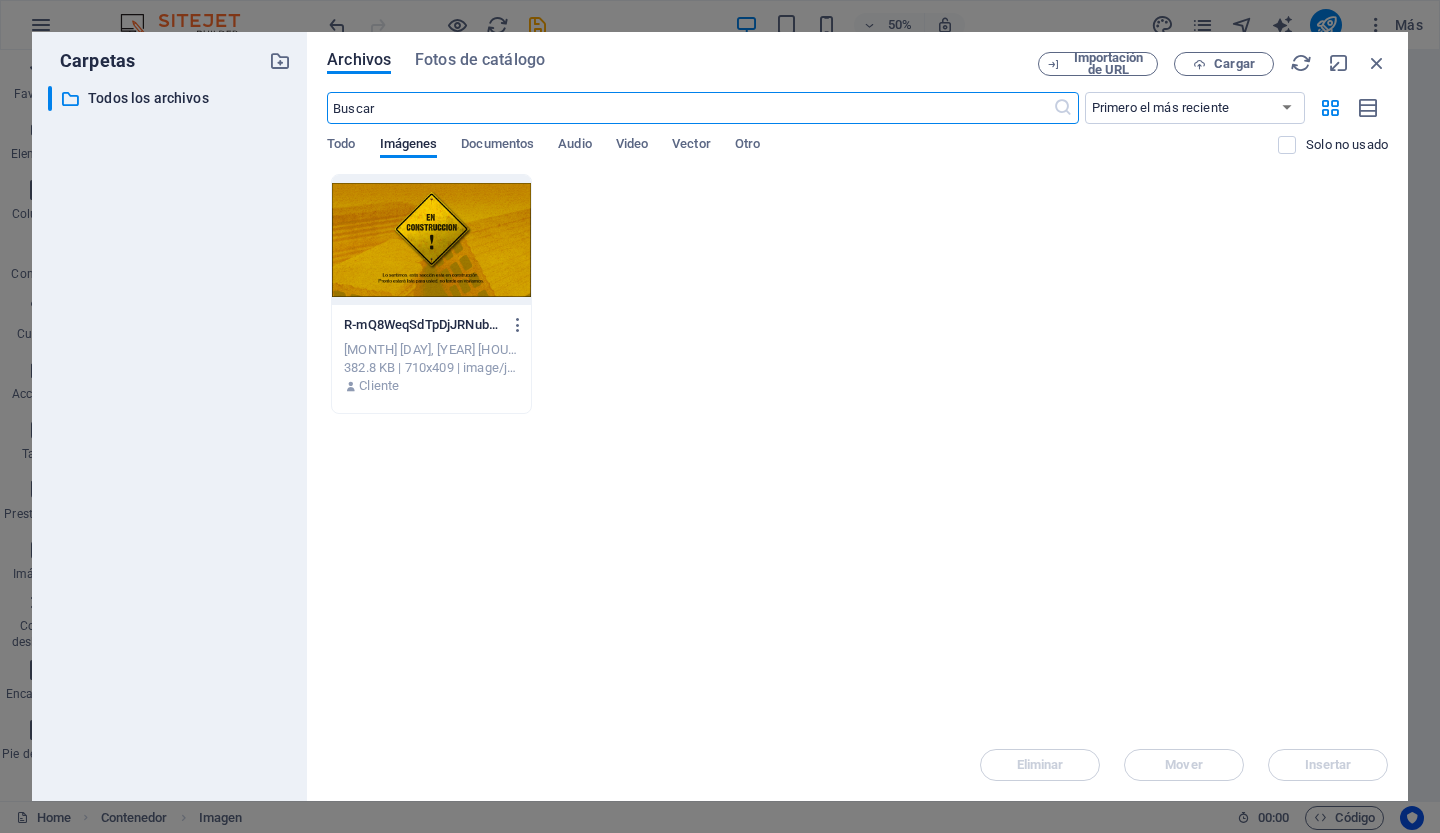 click at bounding box center (431, 240) 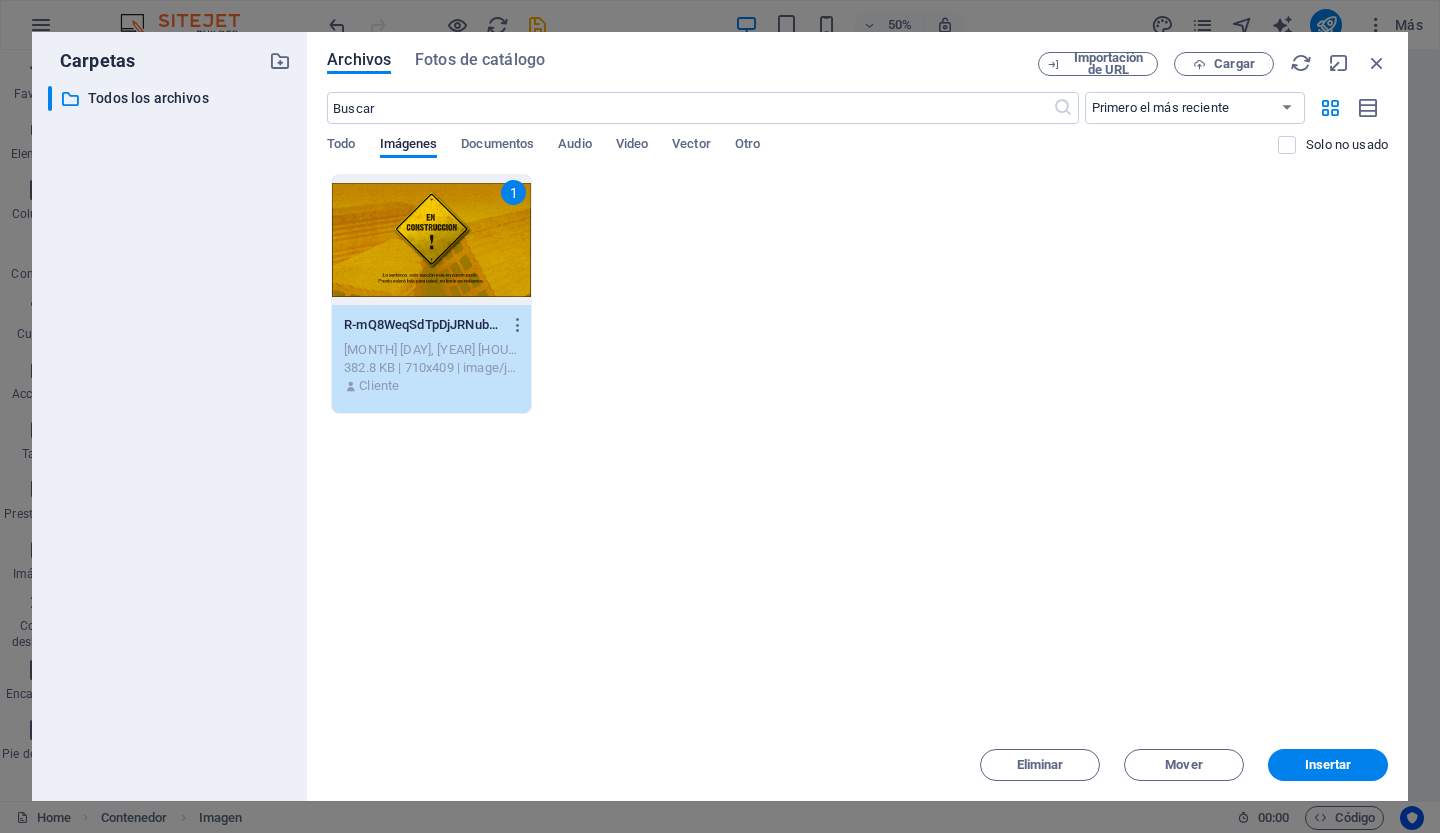 click on "1" at bounding box center [431, 240] 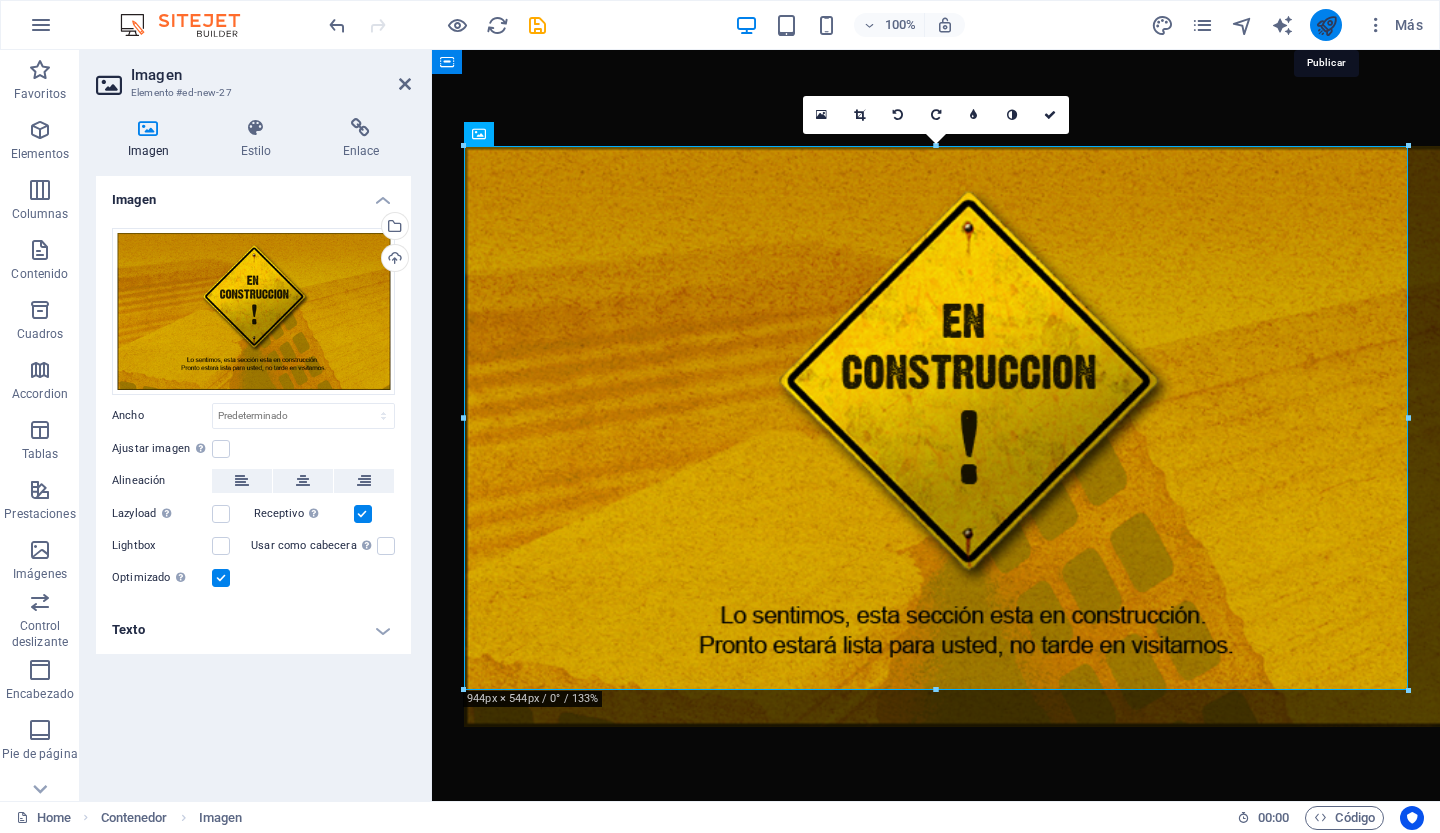 click at bounding box center (1326, 25) 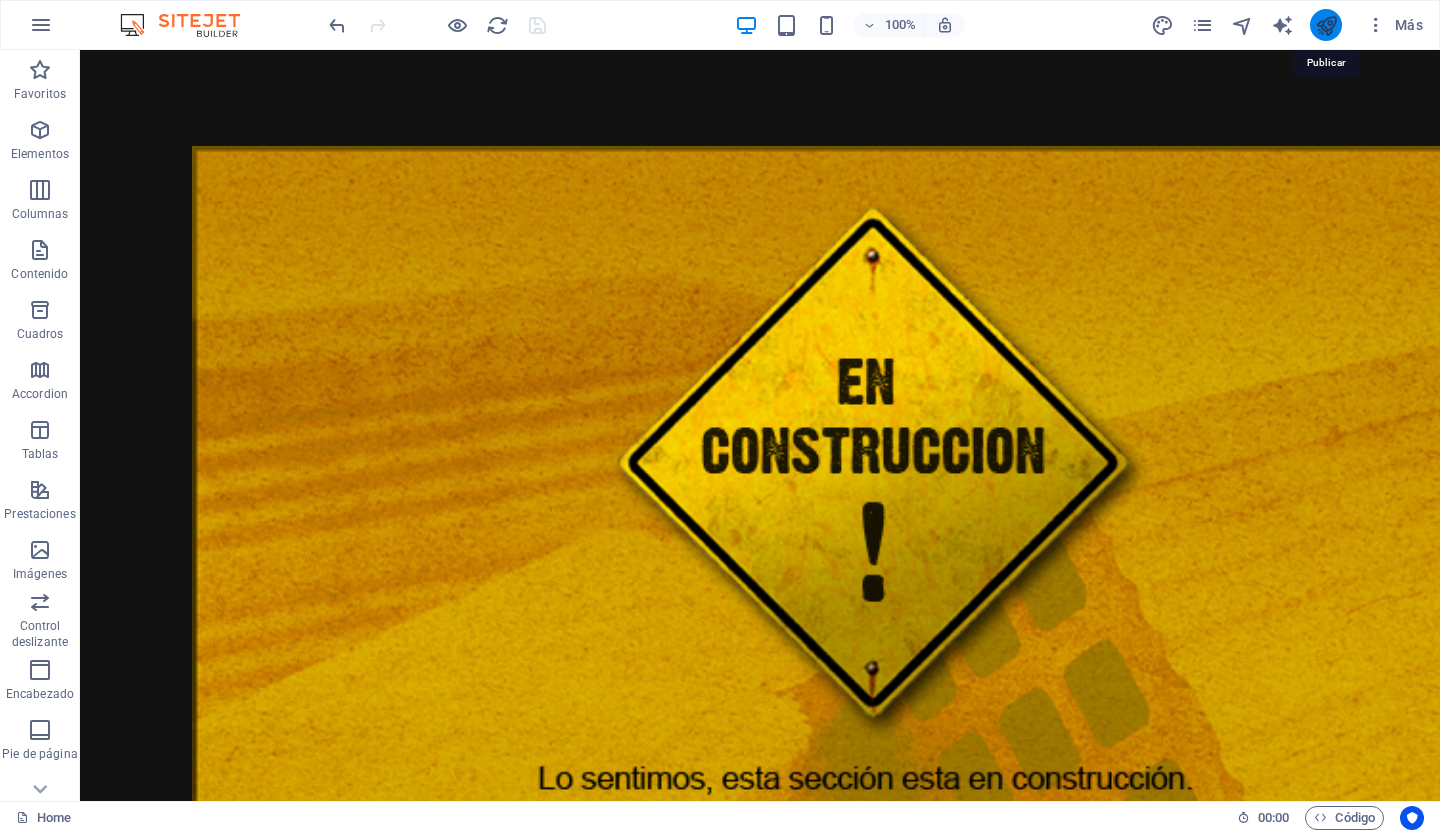 click at bounding box center [1326, 25] 